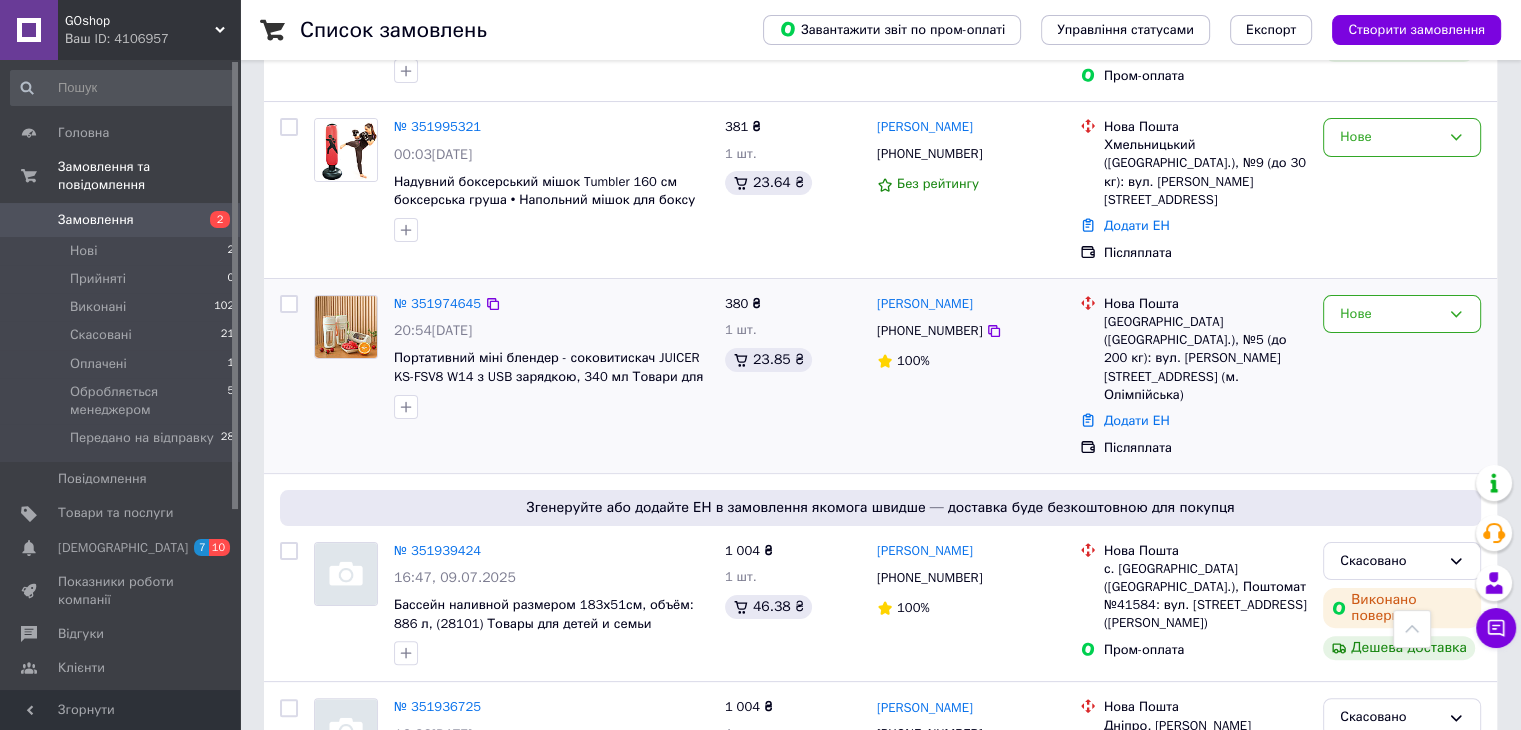scroll, scrollTop: 266, scrollLeft: 0, axis: vertical 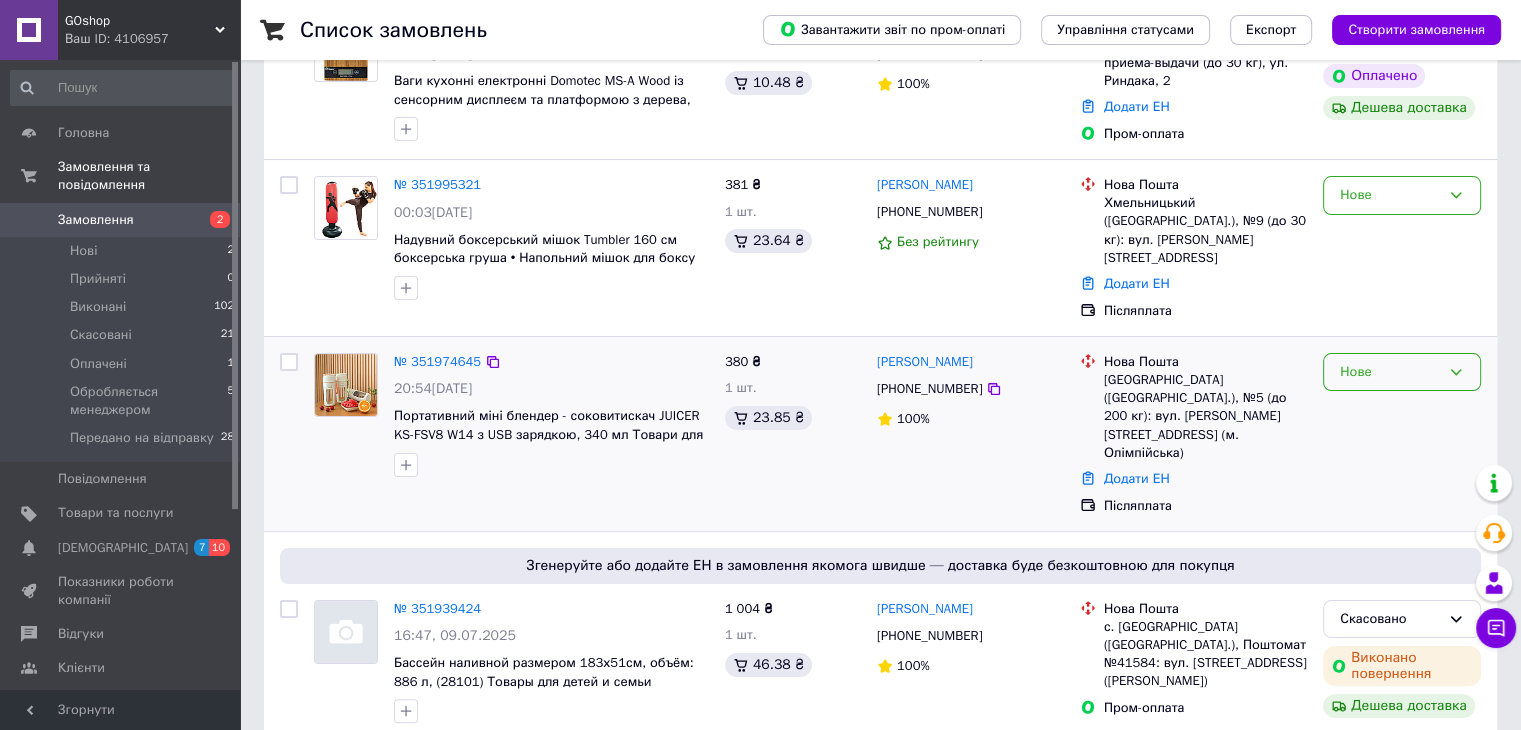 click on "Нове" at bounding box center (1390, 372) 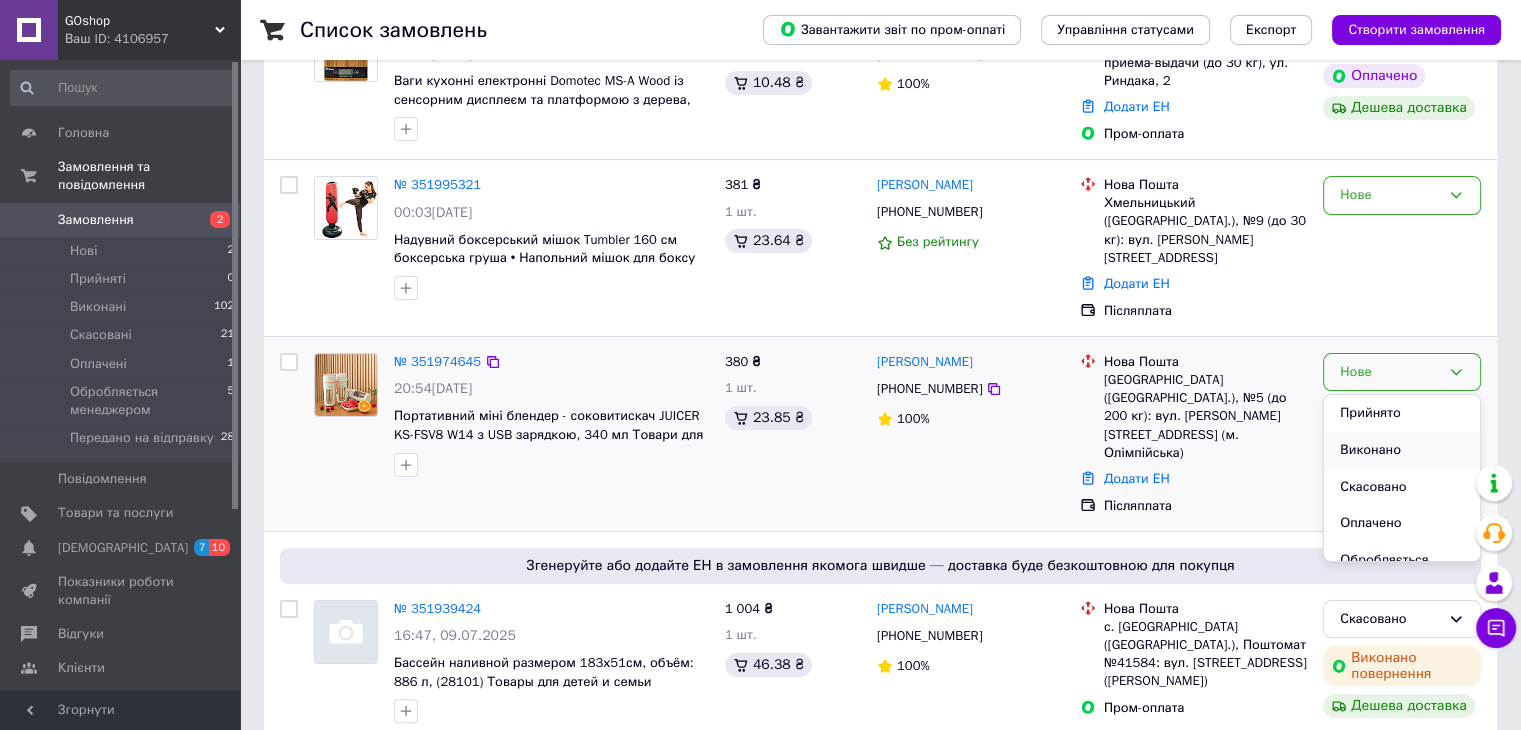 scroll, scrollTop: 95, scrollLeft: 0, axis: vertical 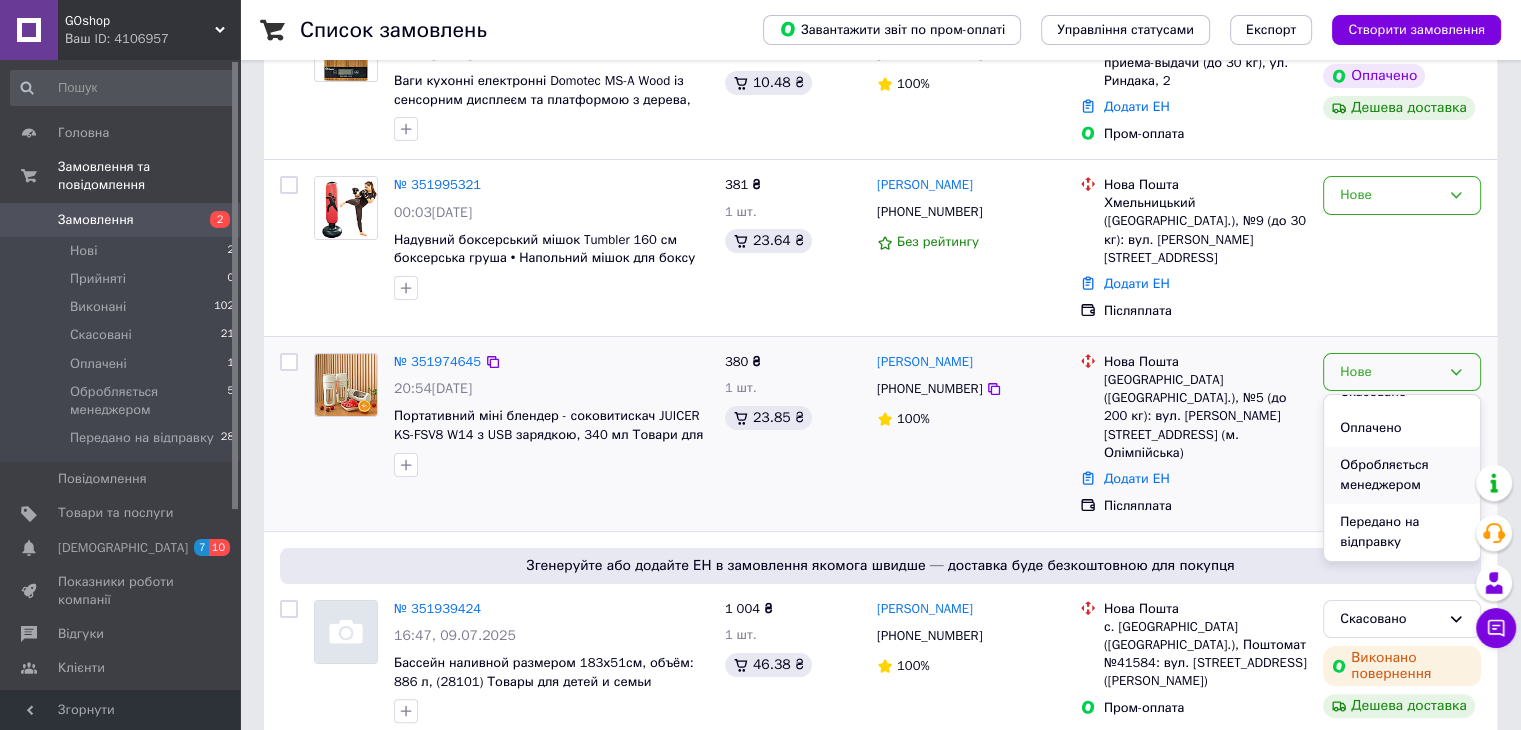click on "Обробляється менеджером" at bounding box center [1402, 475] 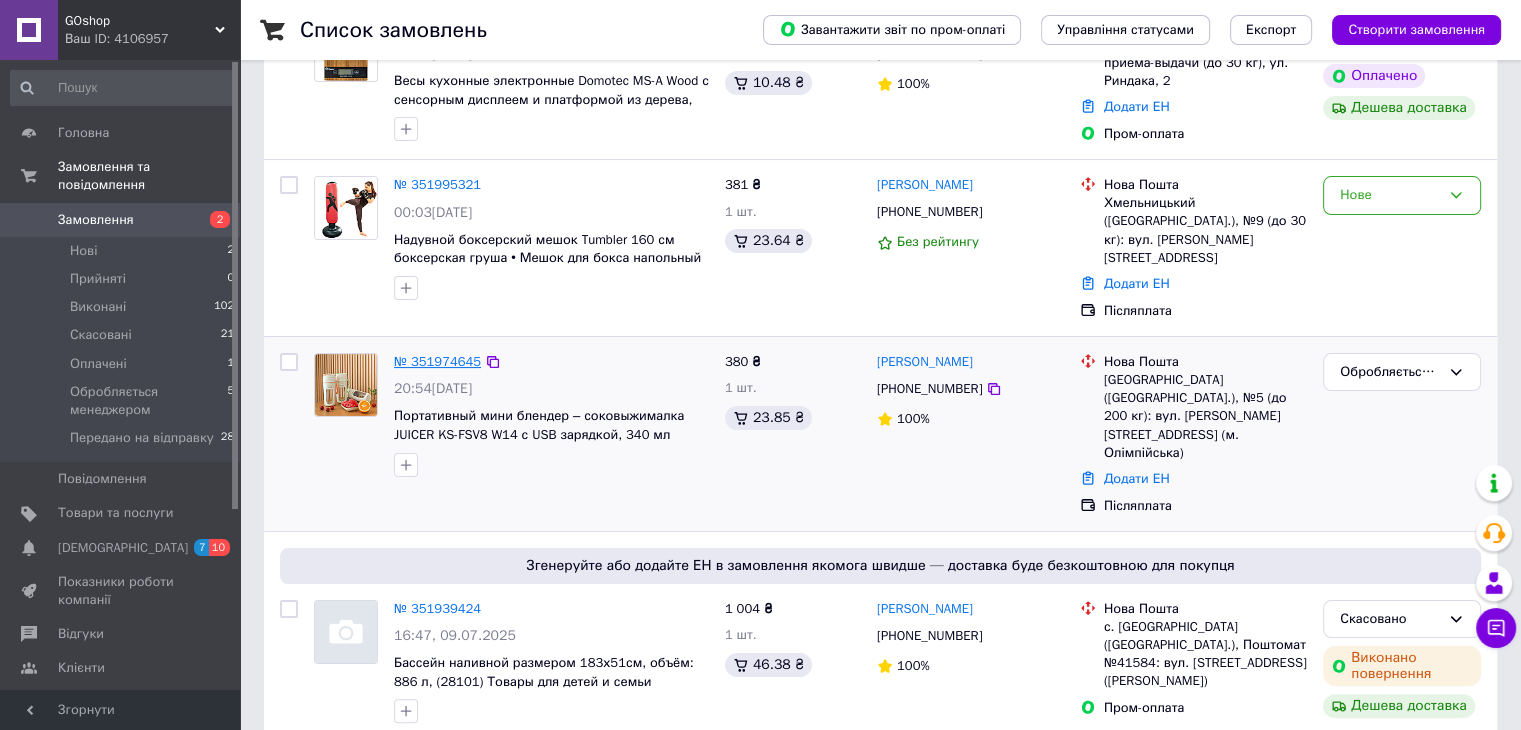 click on "№ 351974645" at bounding box center (437, 361) 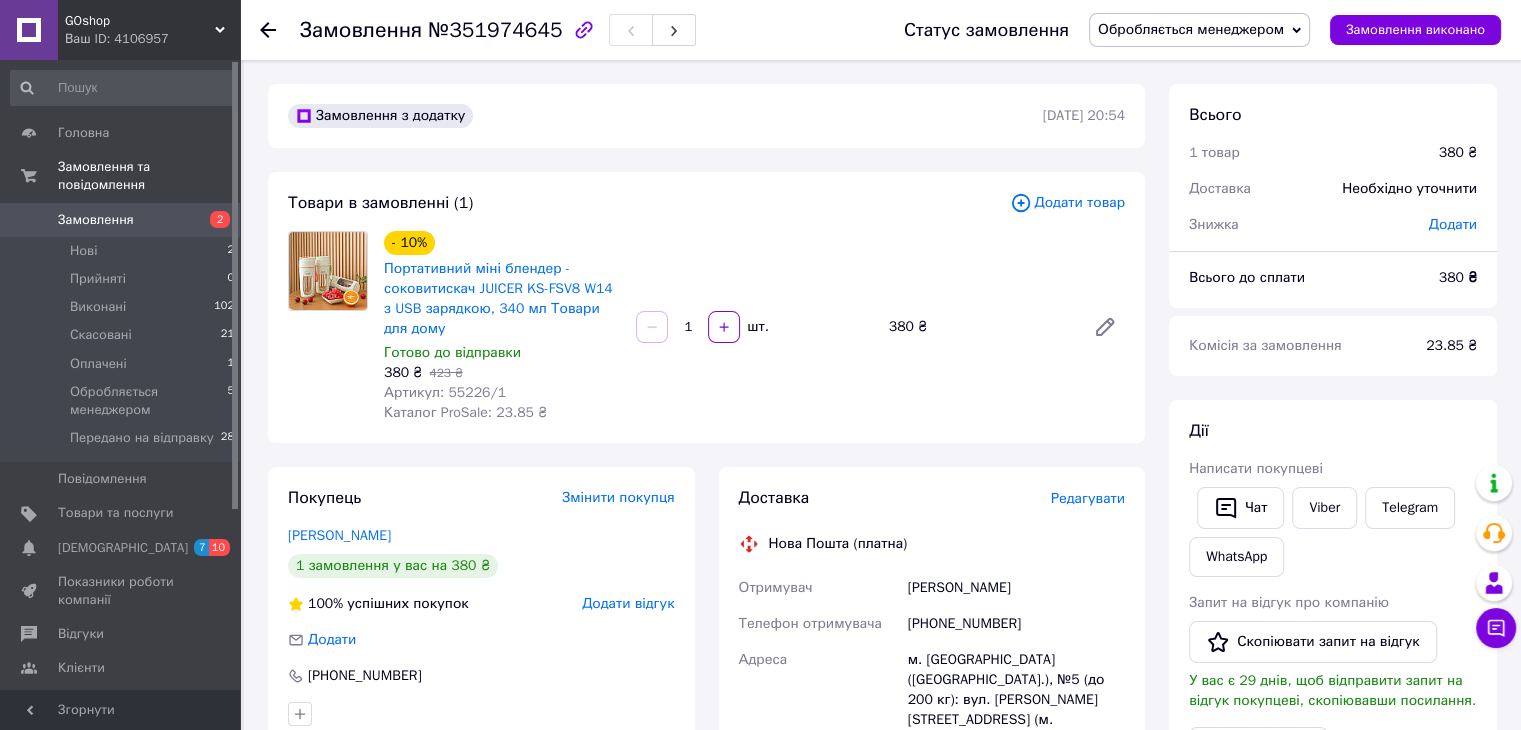 click on "Артикул: 55226/1" at bounding box center [445, 392] 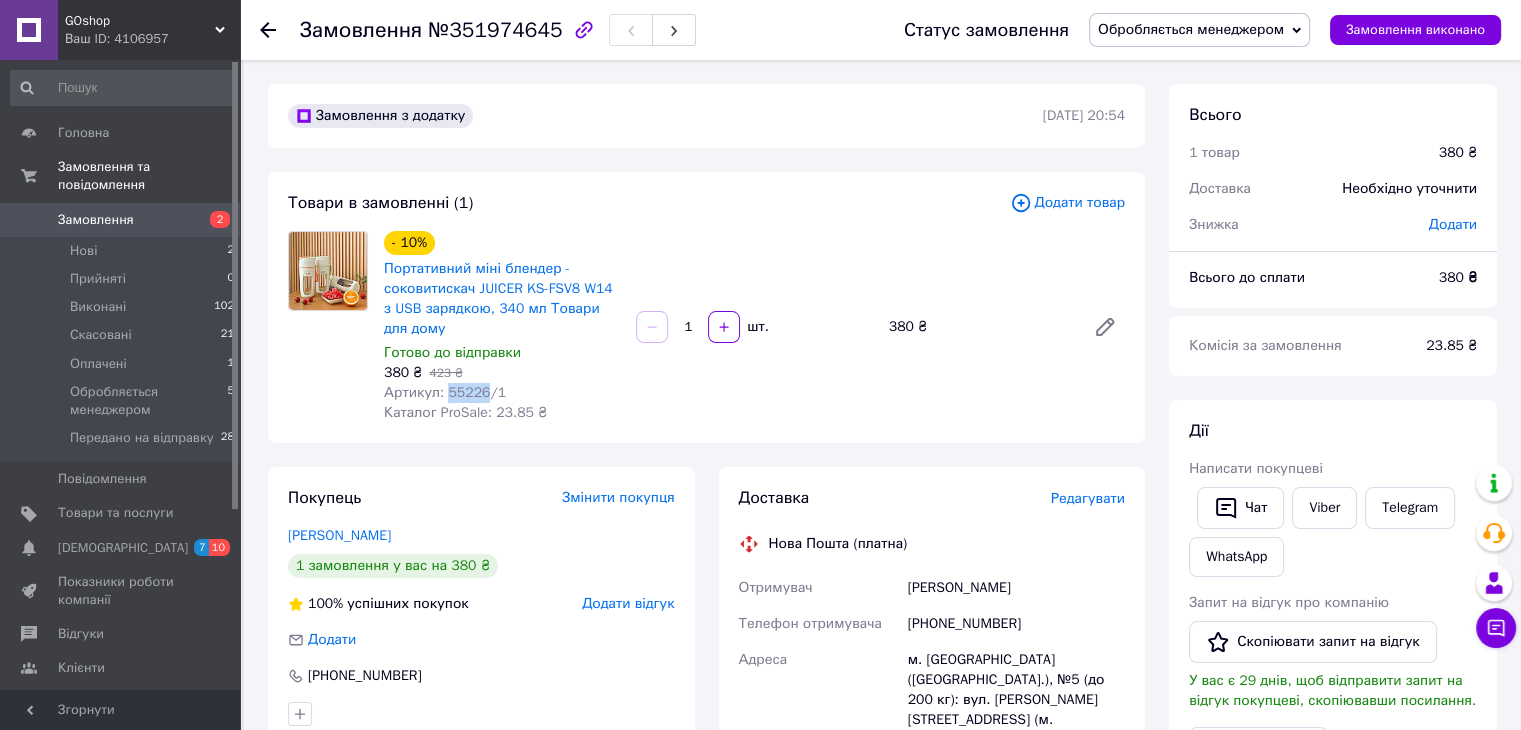 click on "Артикул: 55226/1" at bounding box center (445, 392) 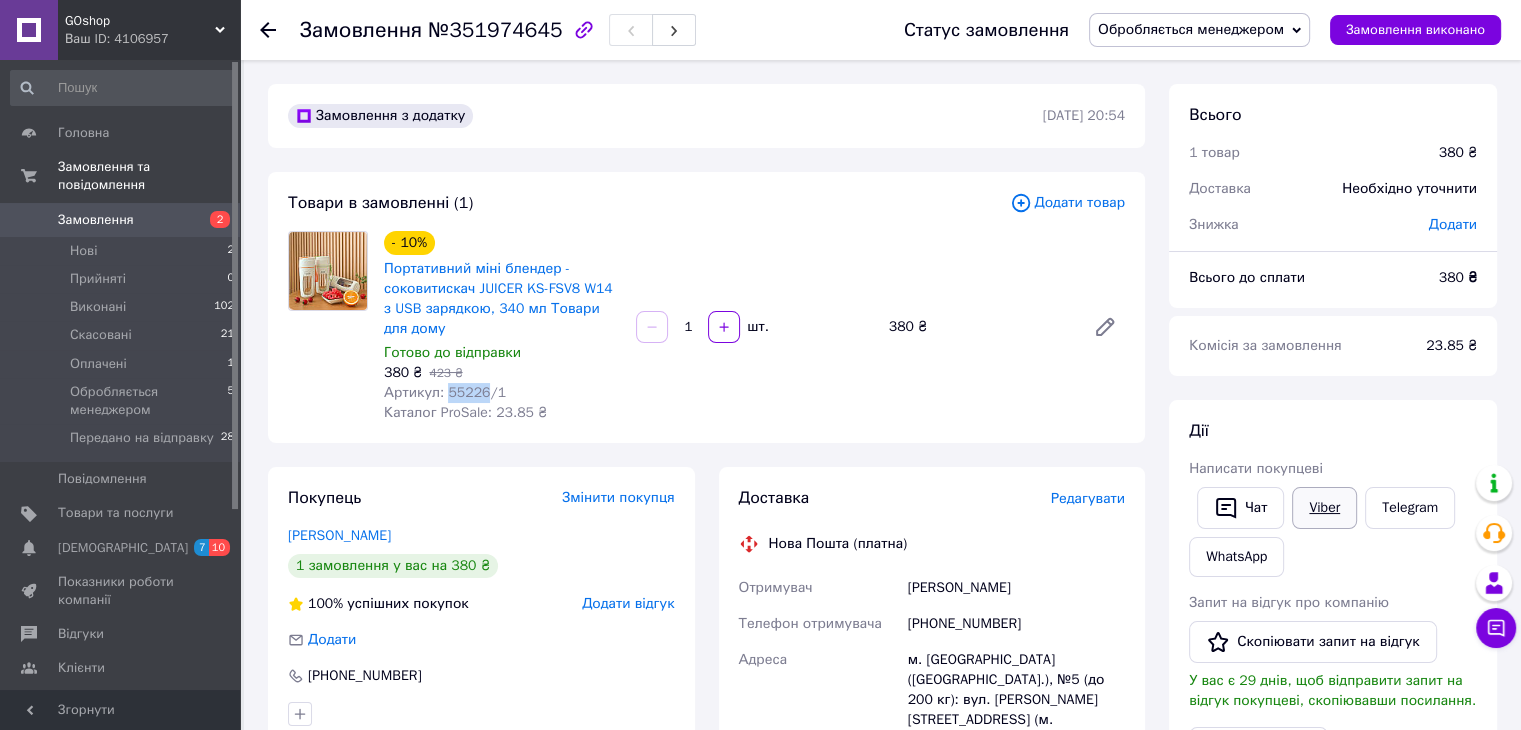 click on "Viber" at bounding box center (1324, 508) 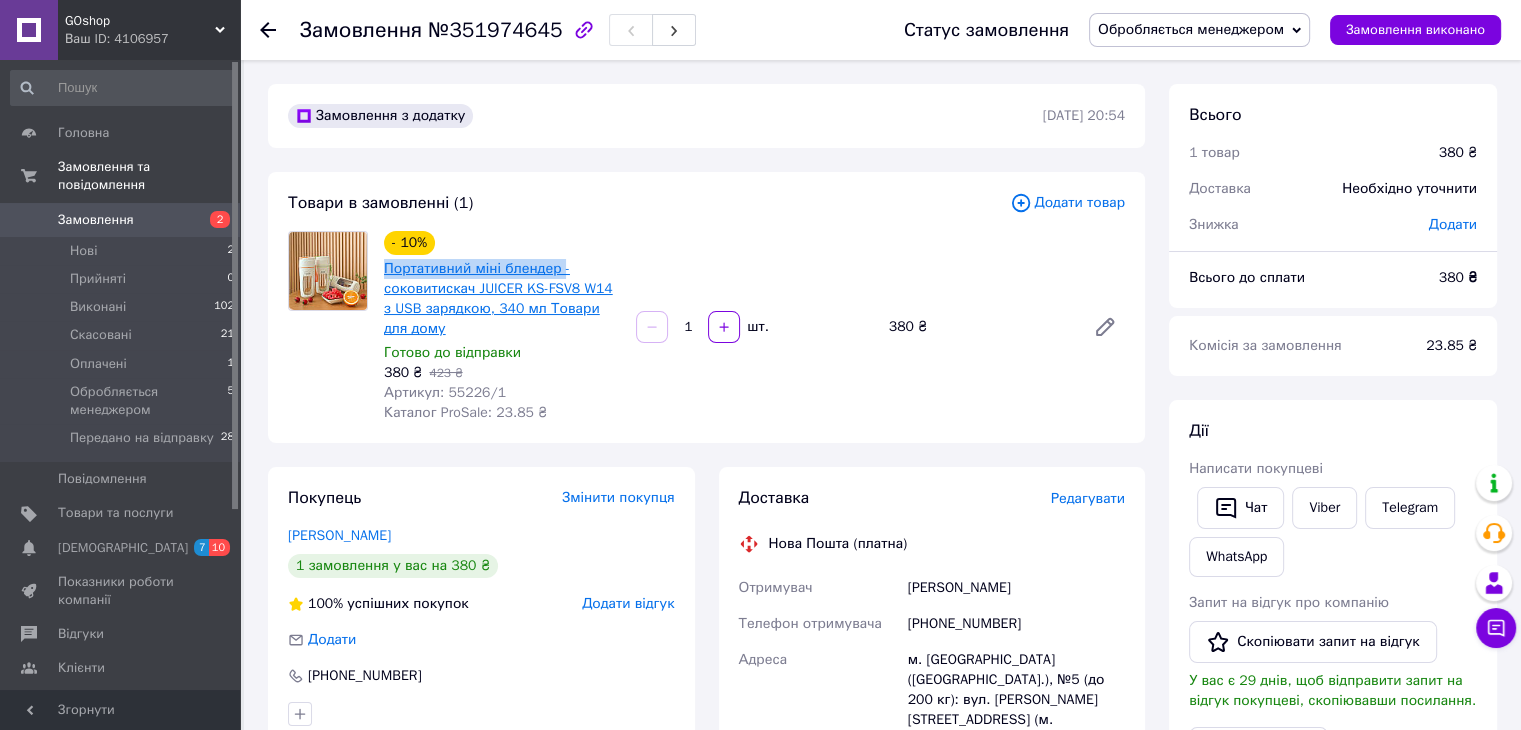 drag, startPoint x: 380, startPoint y: 265, endPoint x: 558, endPoint y: 272, distance: 178.13759 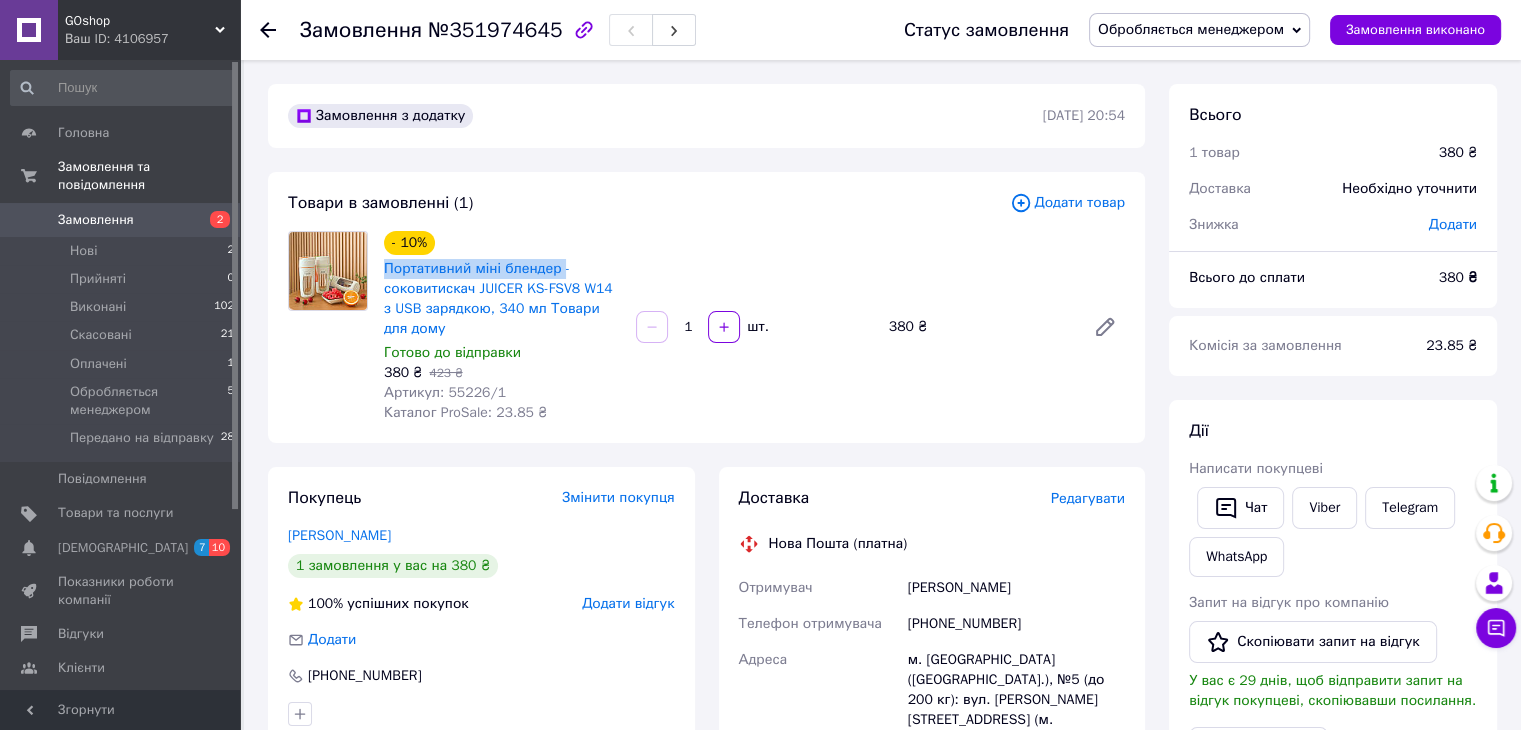 copy on "Портативний міні блендер" 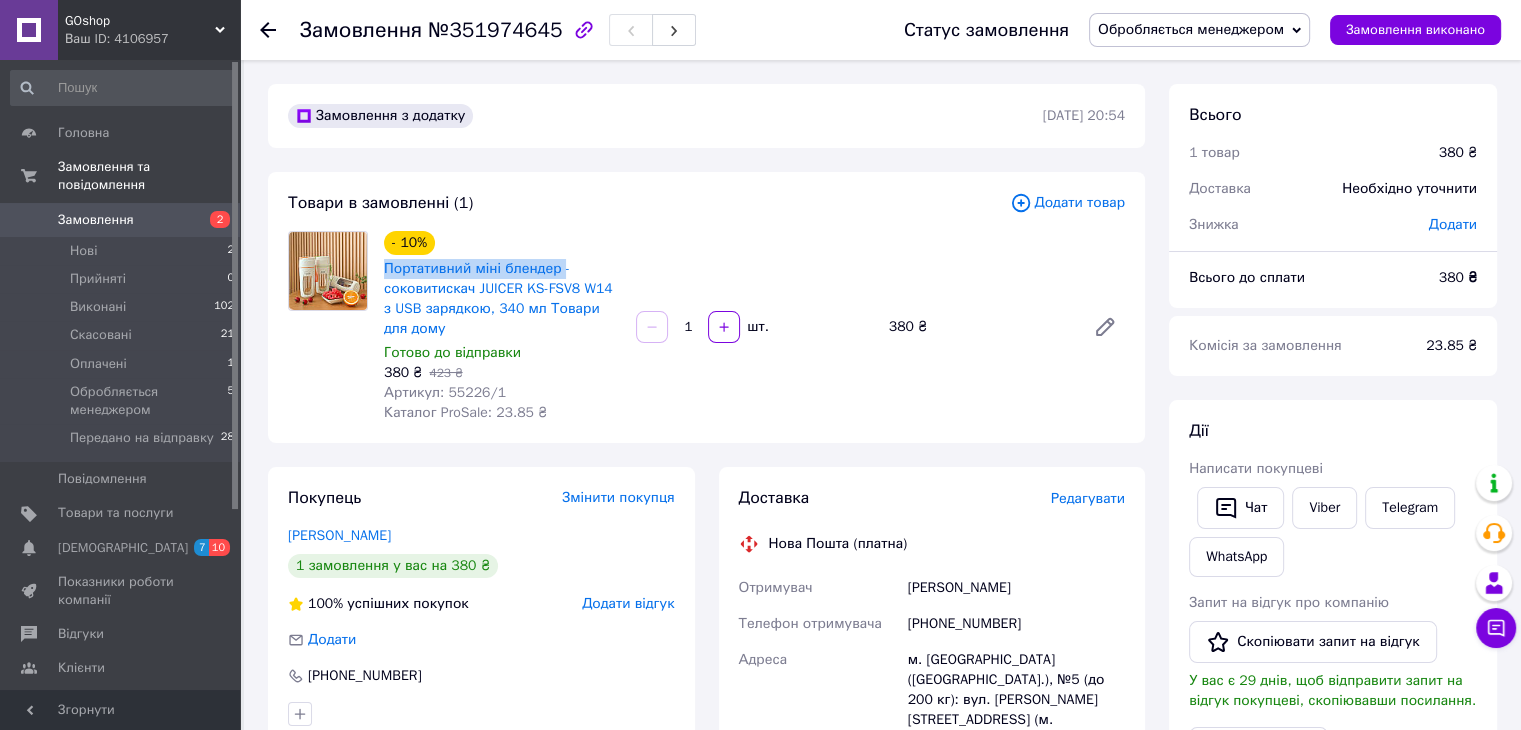 click on "Обробляється менеджером" at bounding box center (1191, 29) 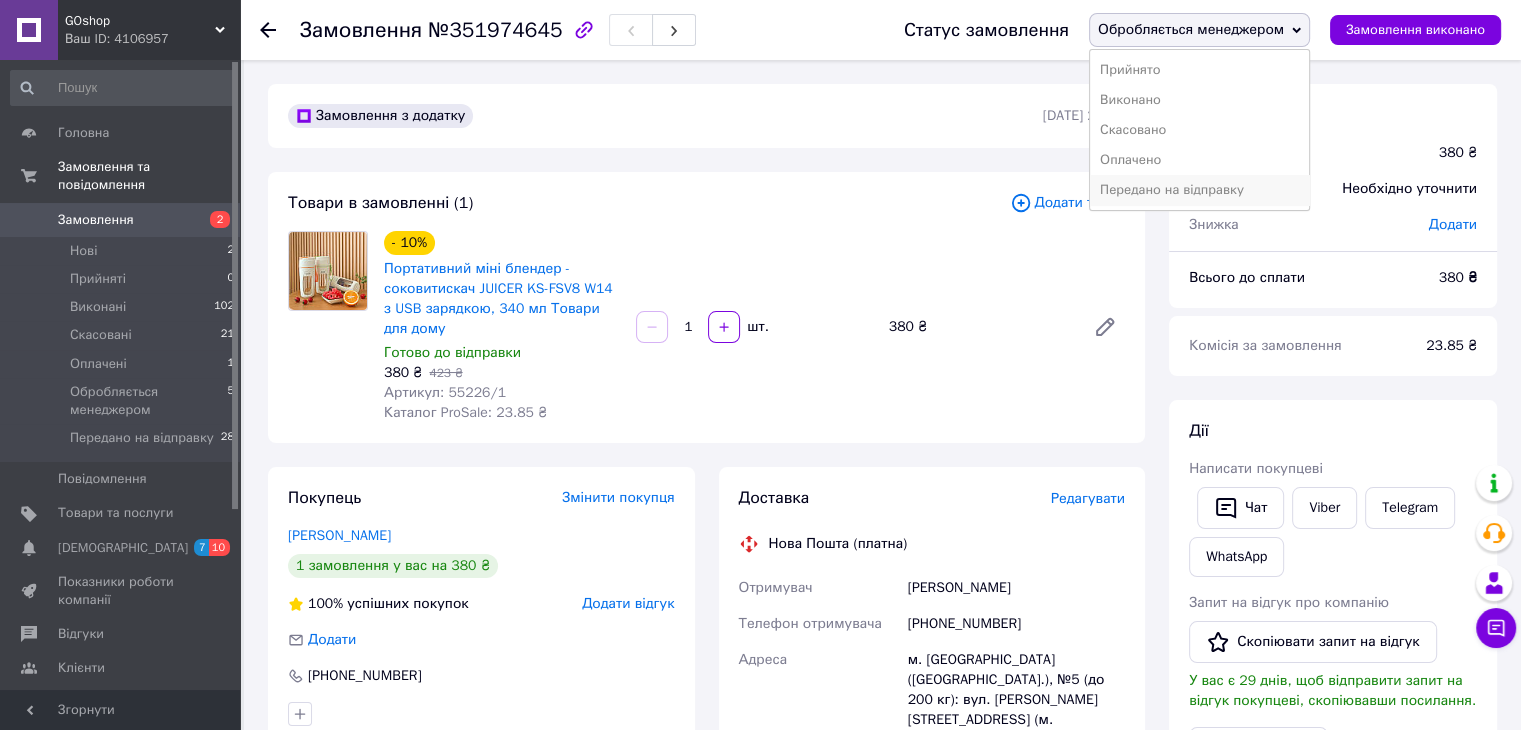 click on "Передано на відправку" at bounding box center (1199, 190) 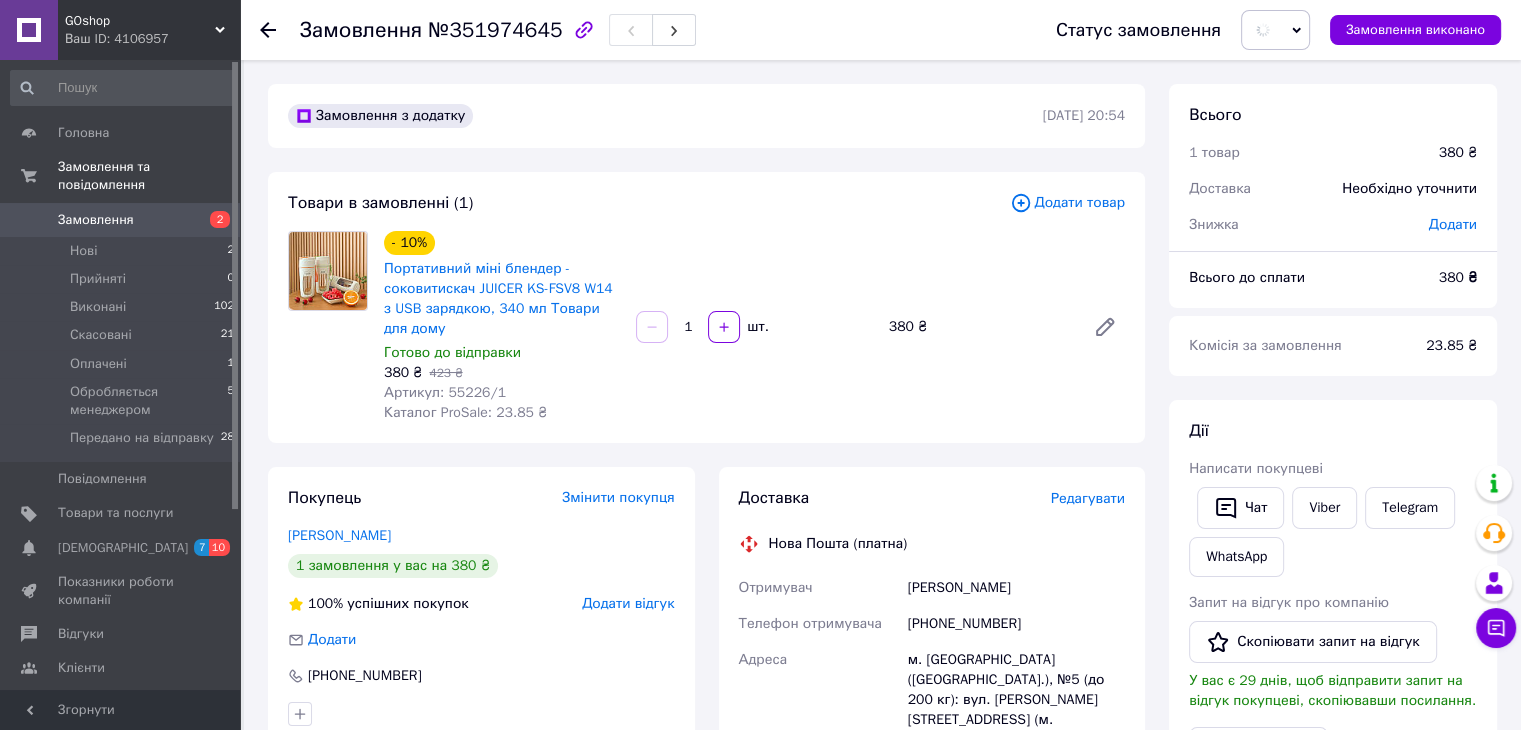 click on "Белова Людмила" at bounding box center [1016, 588] 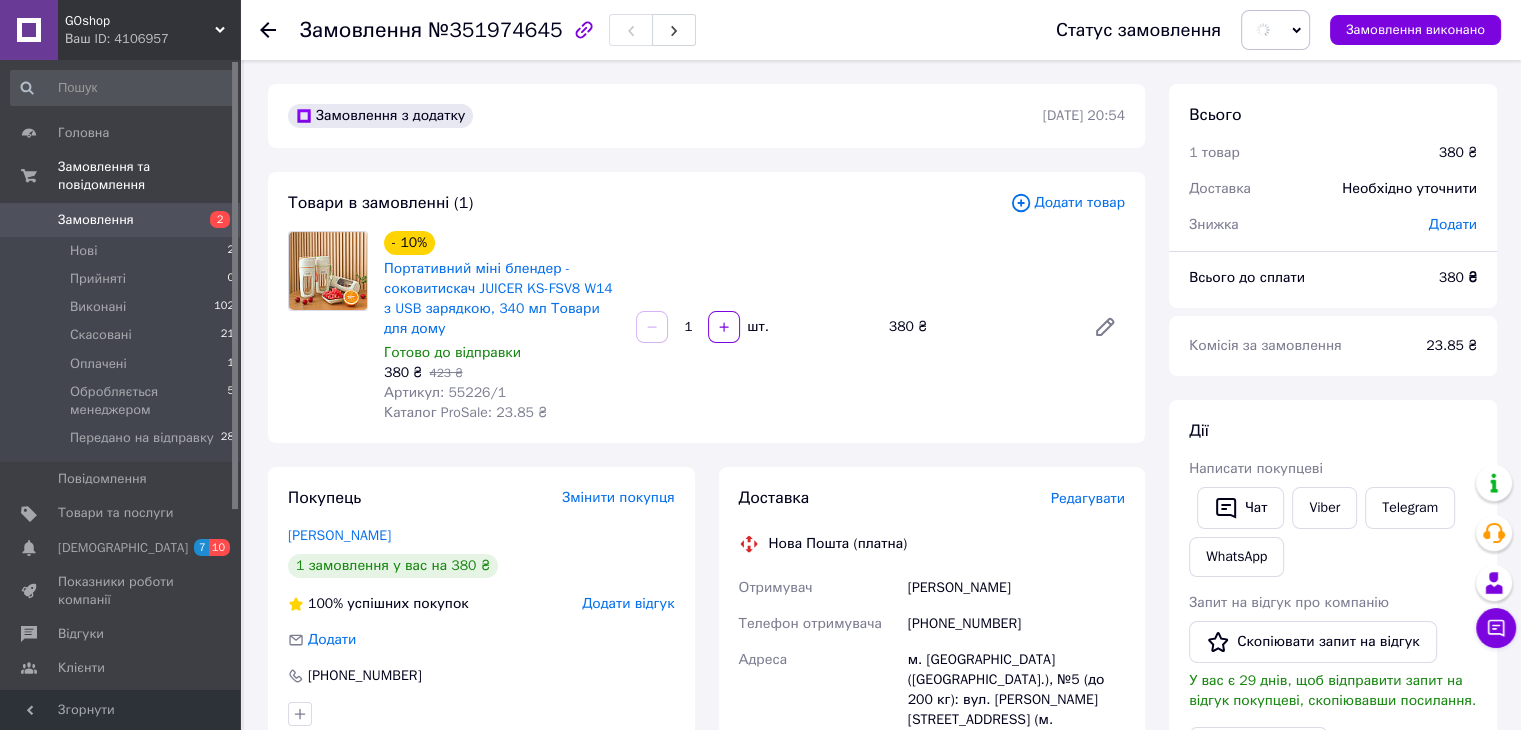 click on "Белова Людмила" at bounding box center (1016, 588) 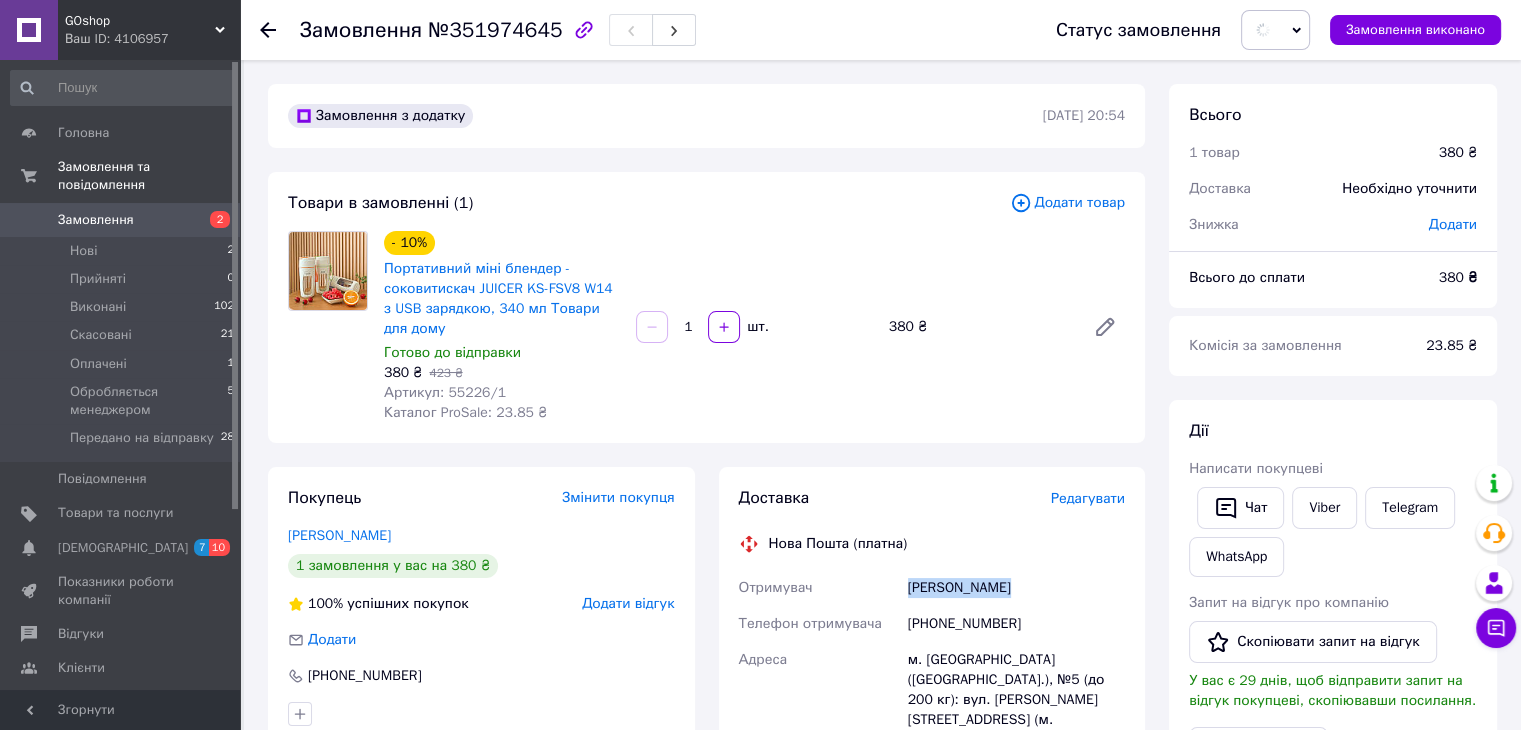 click on "Белова Людмила" at bounding box center (1016, 588) 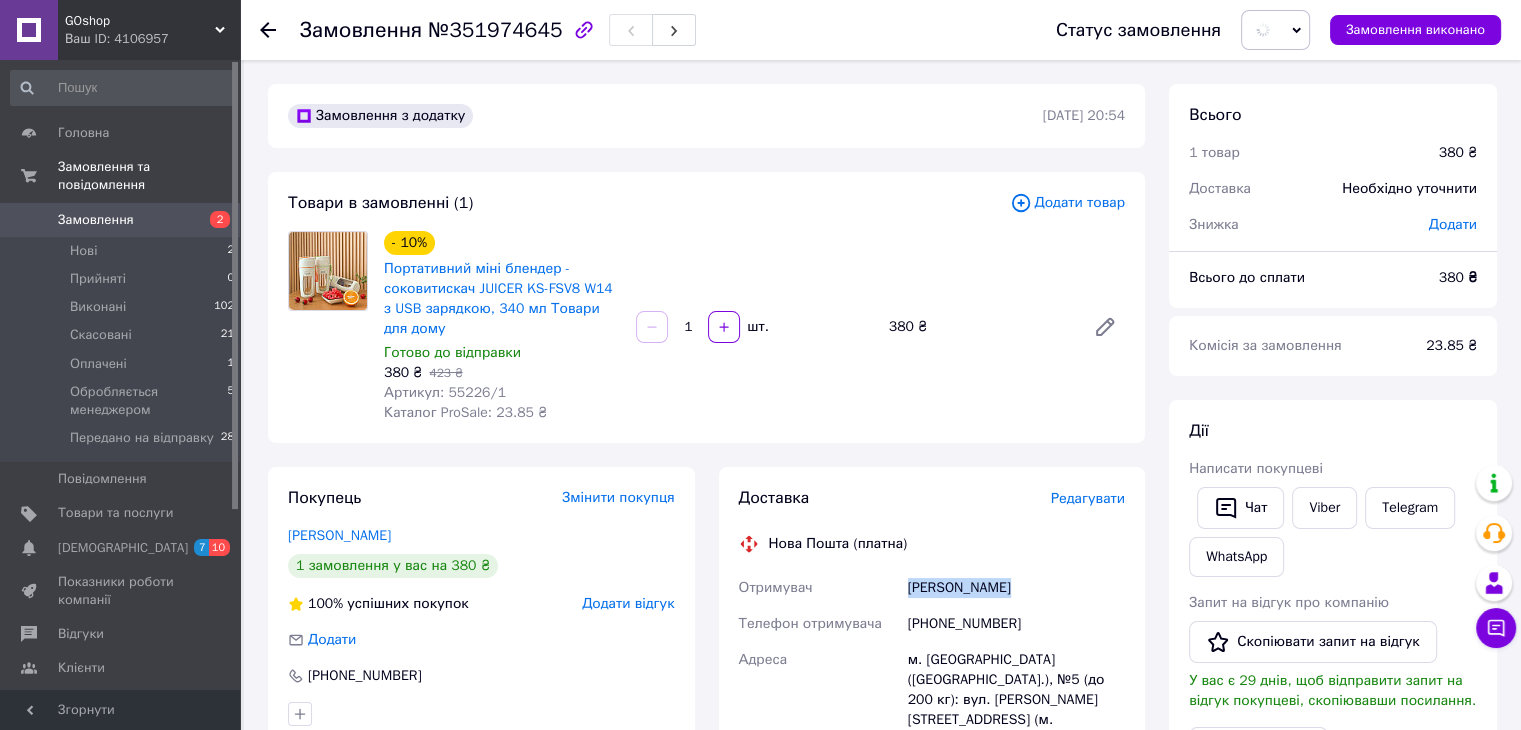 copy on "Белова Людмила" 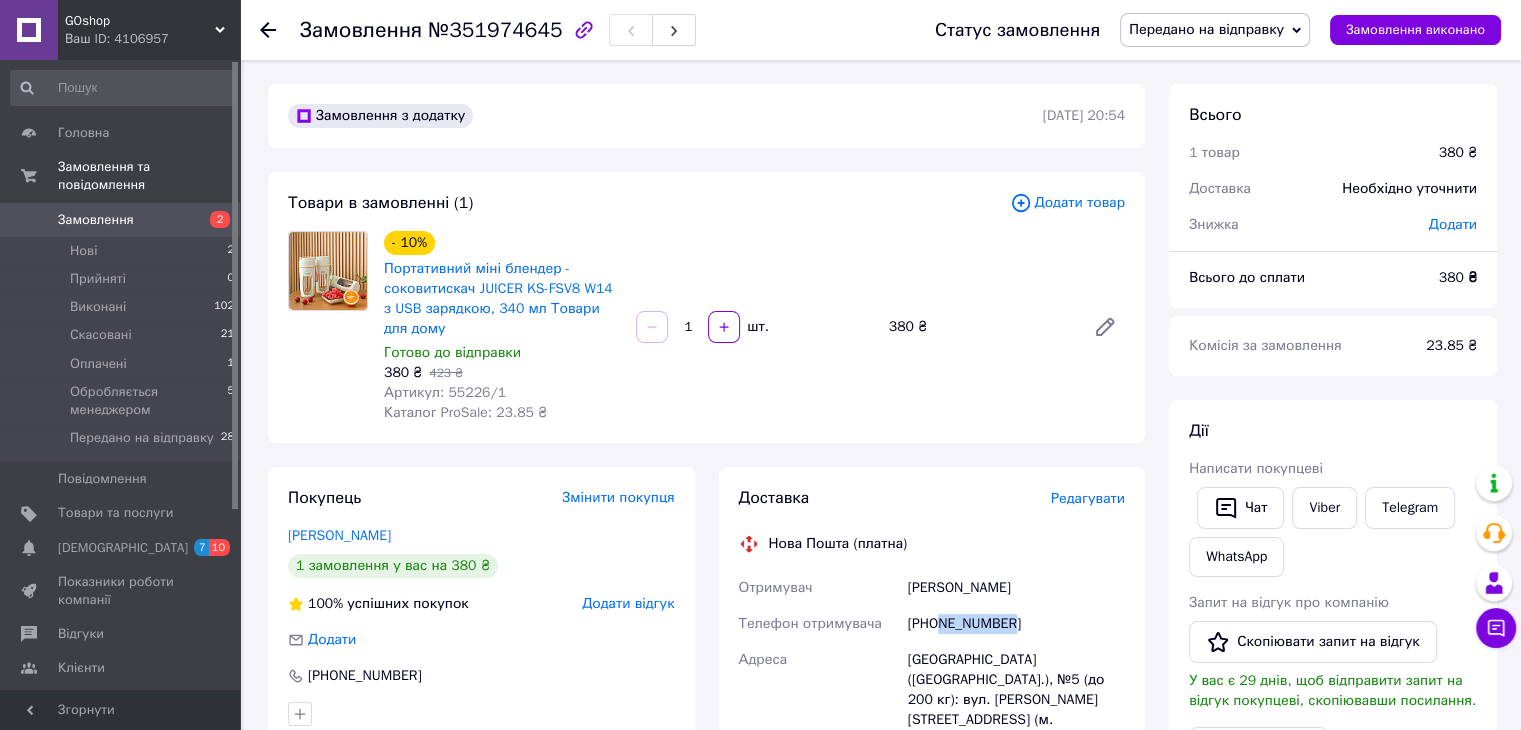 drag, startPoint x: 940, startPoint y: 629, endPoint x: 1045, endPoint y: 627, distance: 105.01904 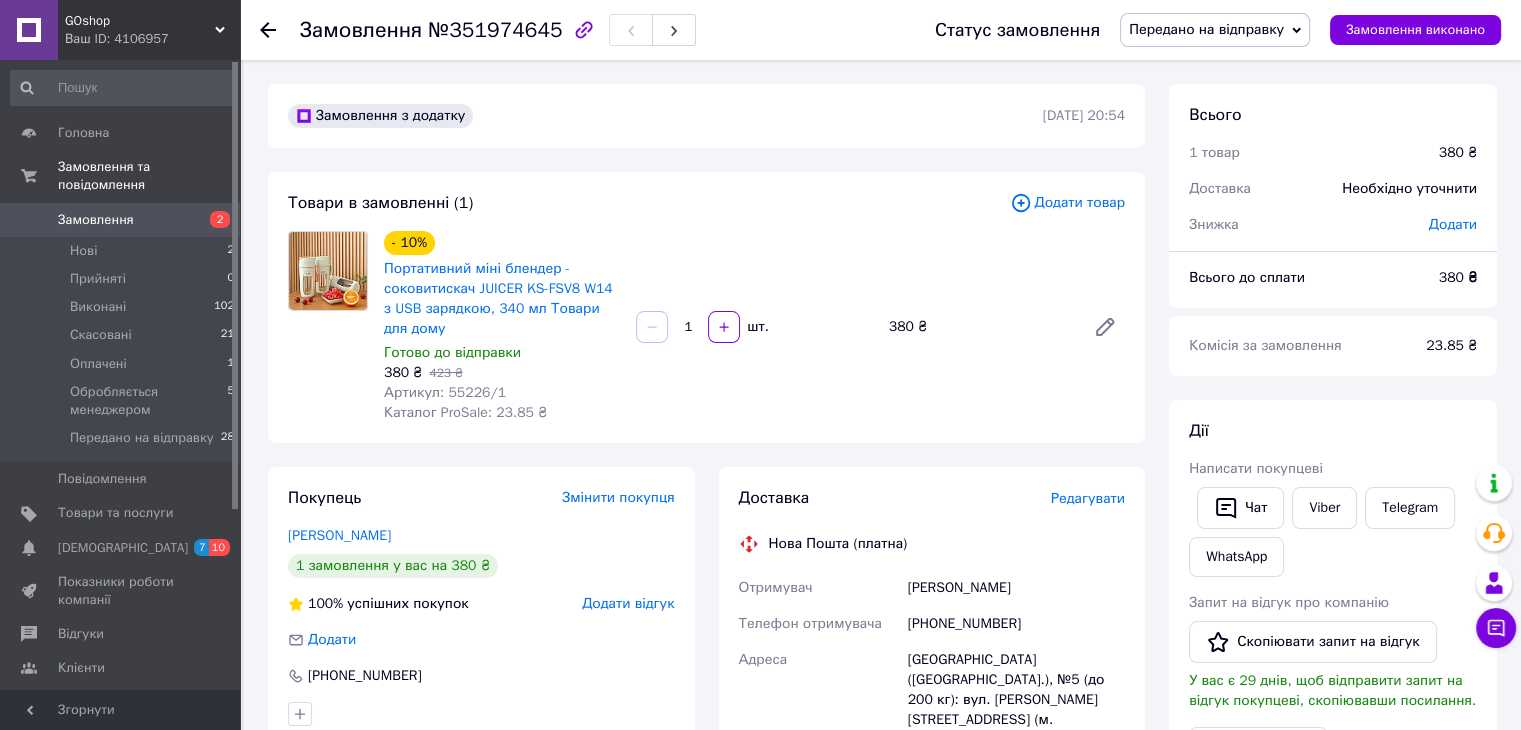 click on "[GEOGRAPHIC_DATA] ([GEOGRAPHIC_DATA].), №5 (до 200 кг): вул. [PERSON_NAME][STREET_ADDRESS] (м. Олімпійська)" at bounding box center [1016, 700] 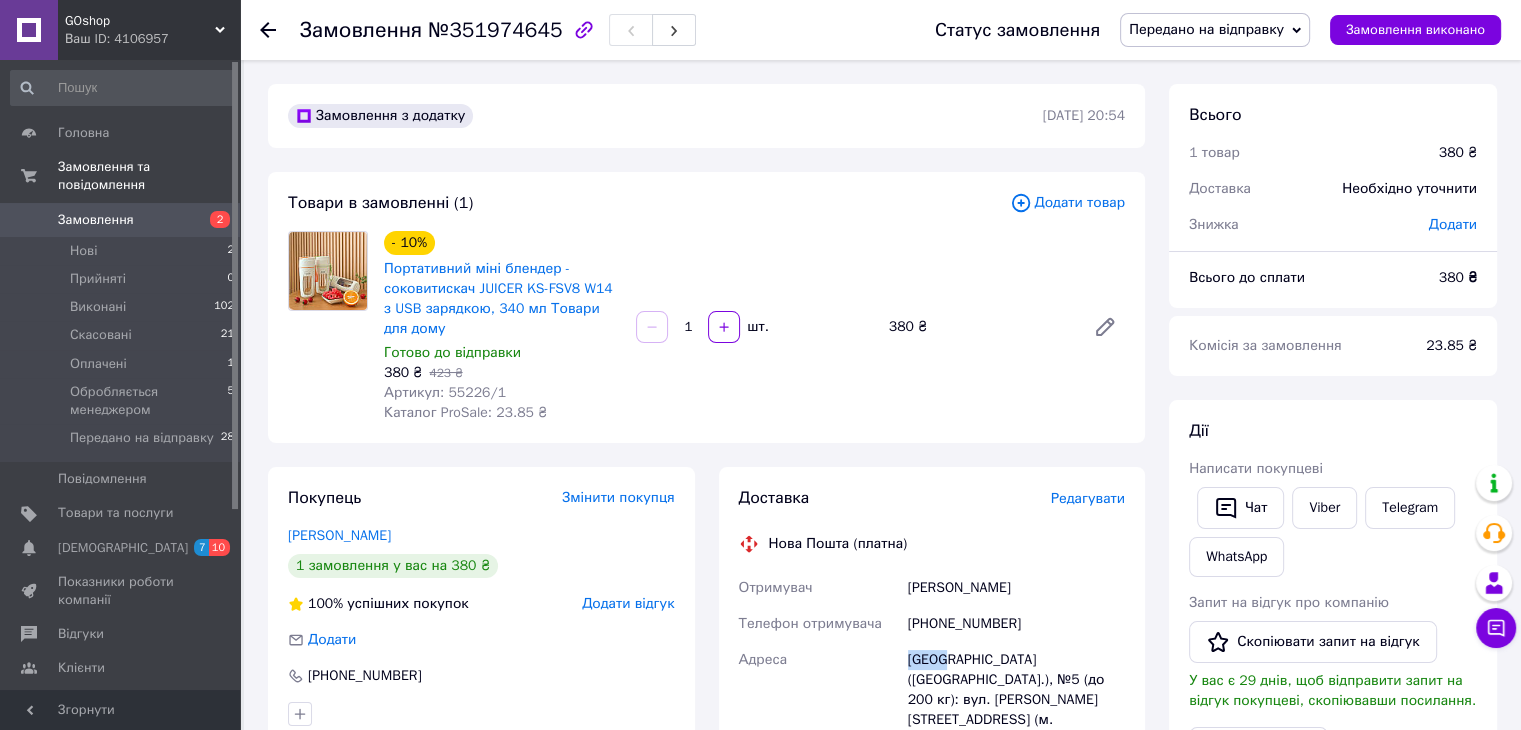 click on "[GEOGRAPHIC_DATA] ([GEOGRAPHIC_DATA].), №5 (до 200 кг): вул. [PERSON_NAME][STREET_ADDRESS] (м. Олімпійська)" at bounding box center [1016, 700] 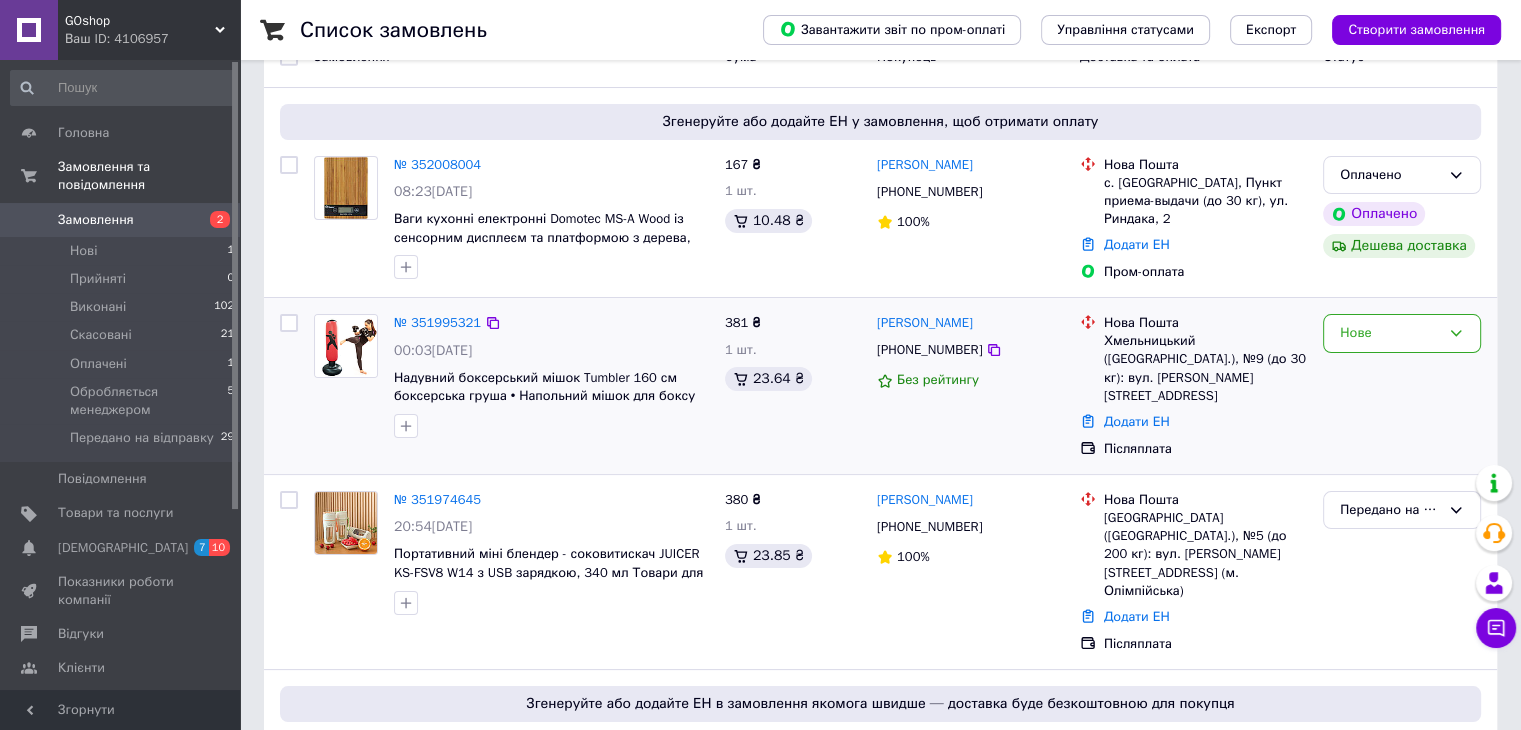 scroll, scrollTop: 266, scrollLeft: 0, axis: vertical 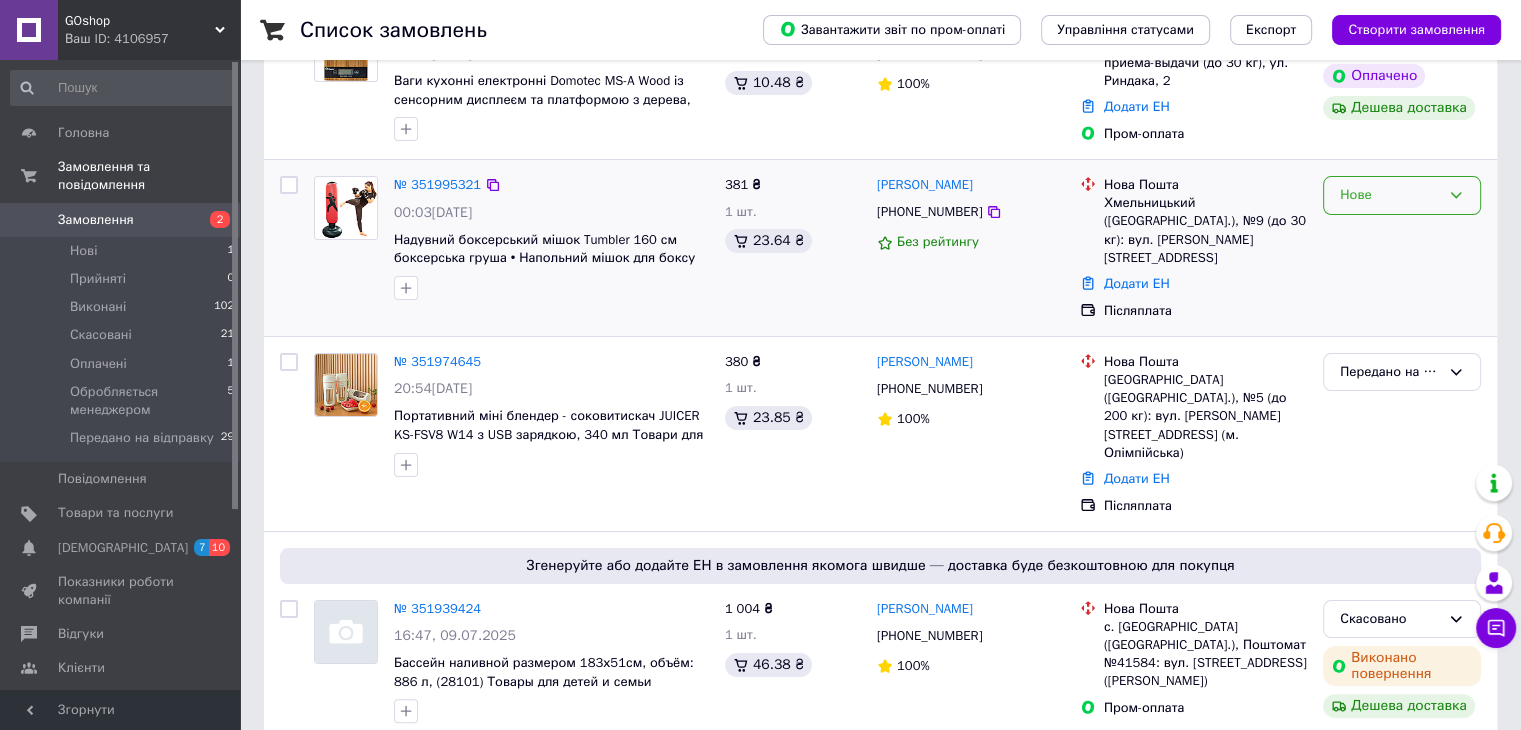click on "Нове" at bounding box center (1390, 195) 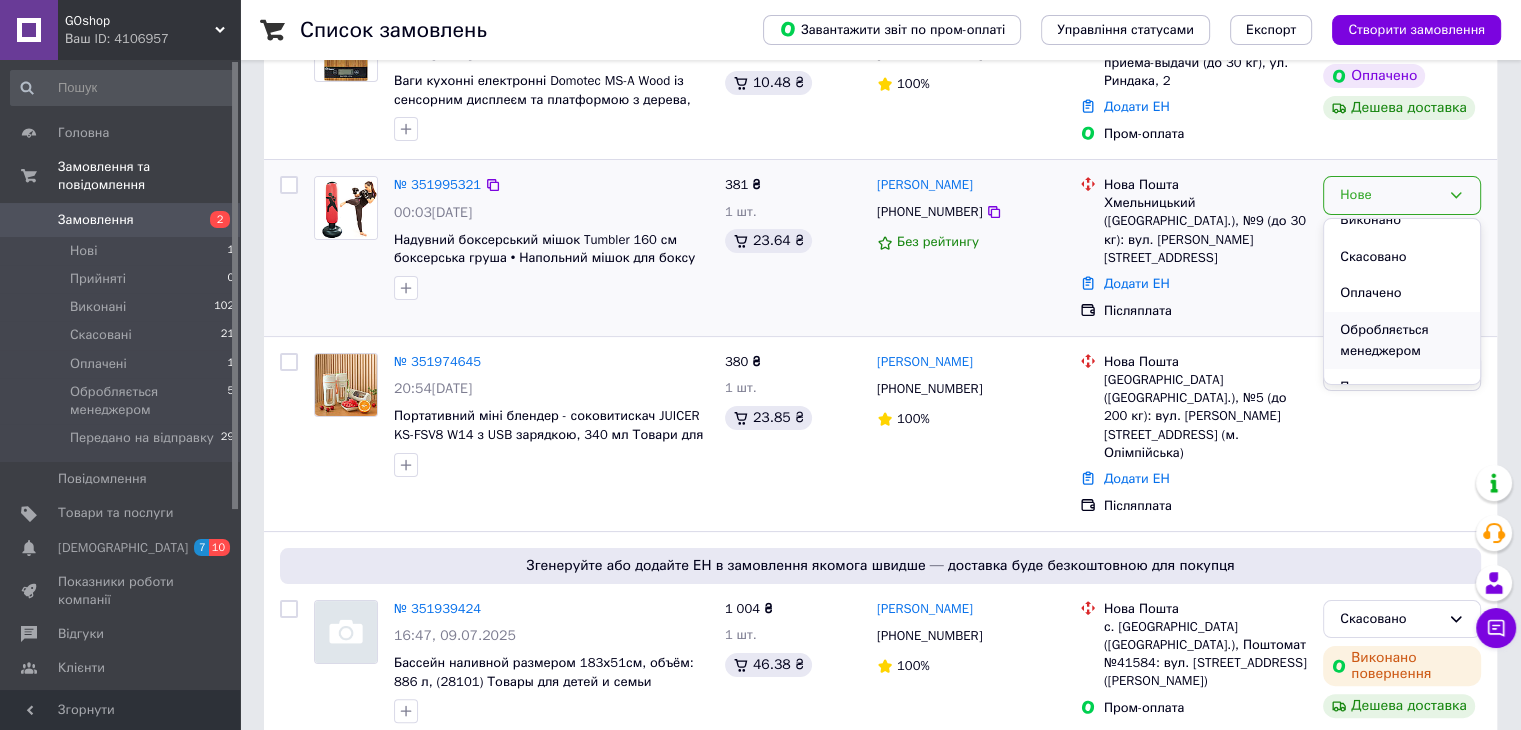 scroll, scrollTop: 95, scrollLeft: 0, axis: vertical 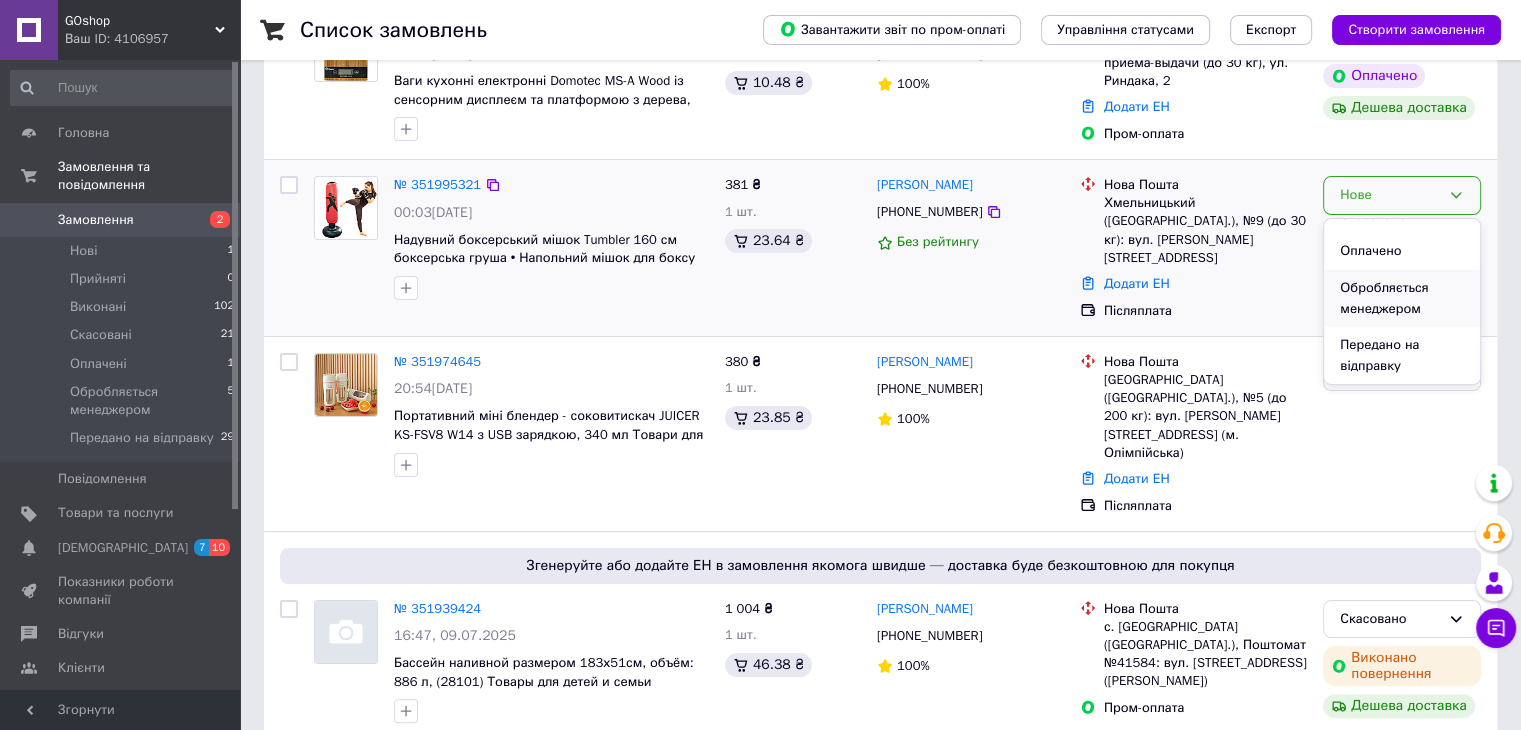 click on "Обробляється менеджером" at bounding box center (1402, 298) 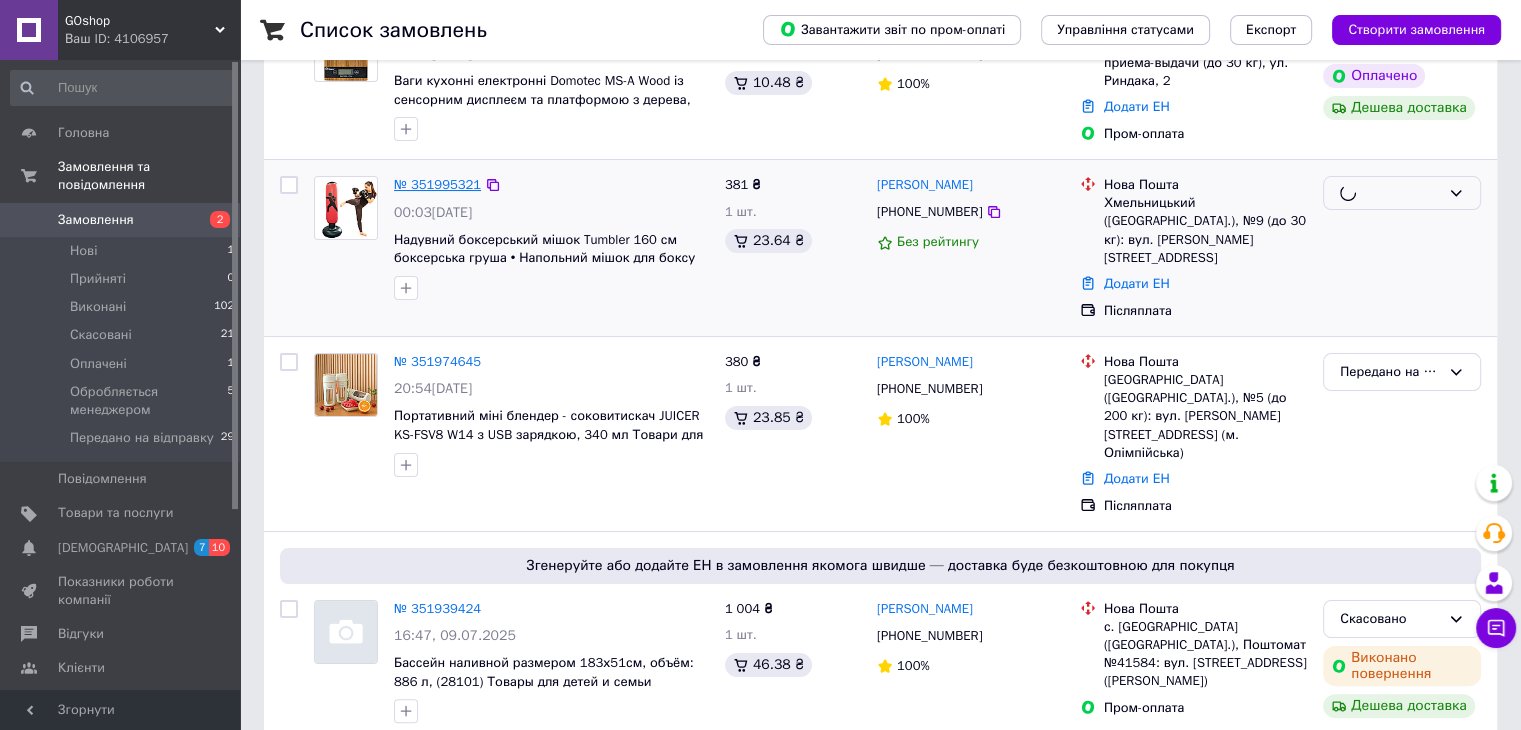 click on "№ 351995321" at bounding box center (437, 184) 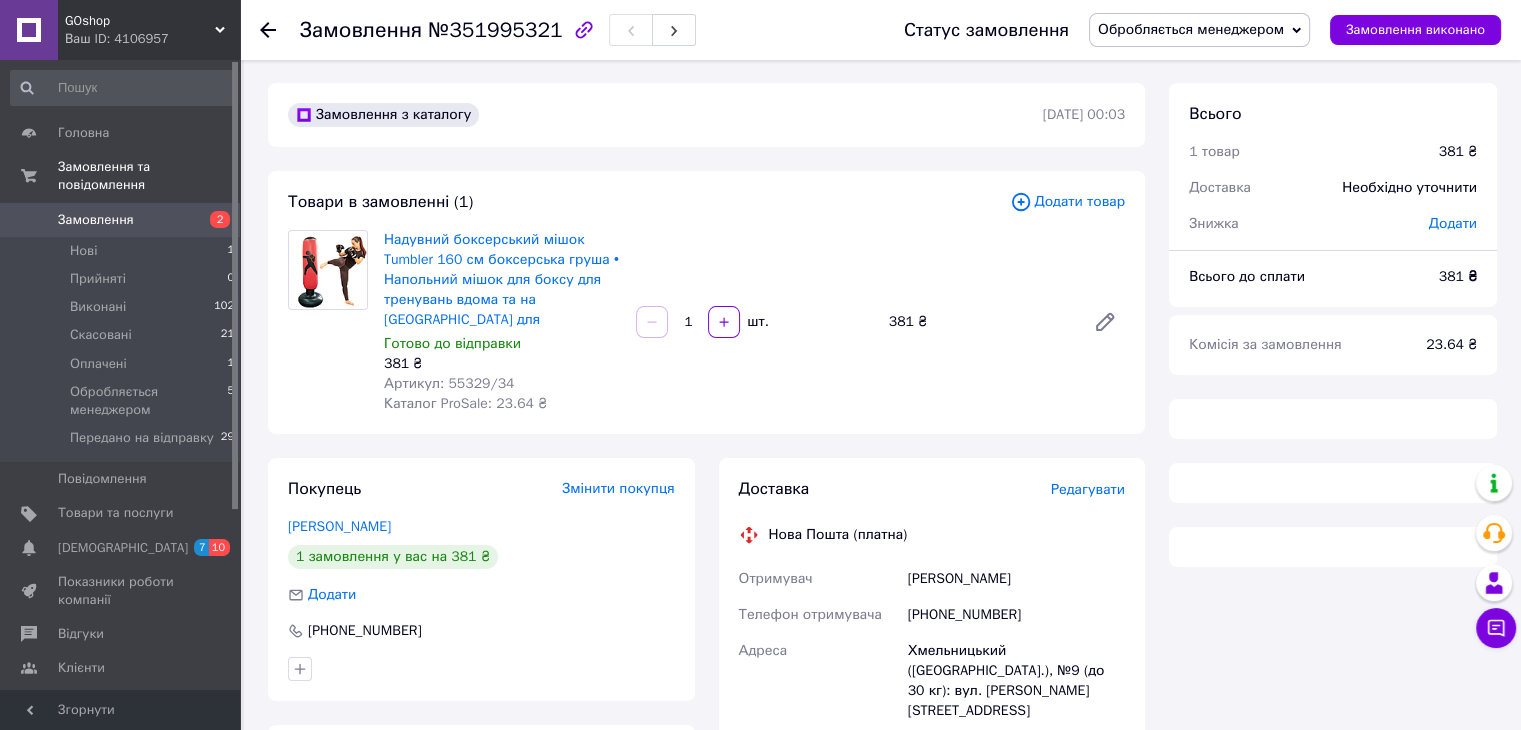 scroll, scrollTop: 0, scrollLeft: 0, axis: both 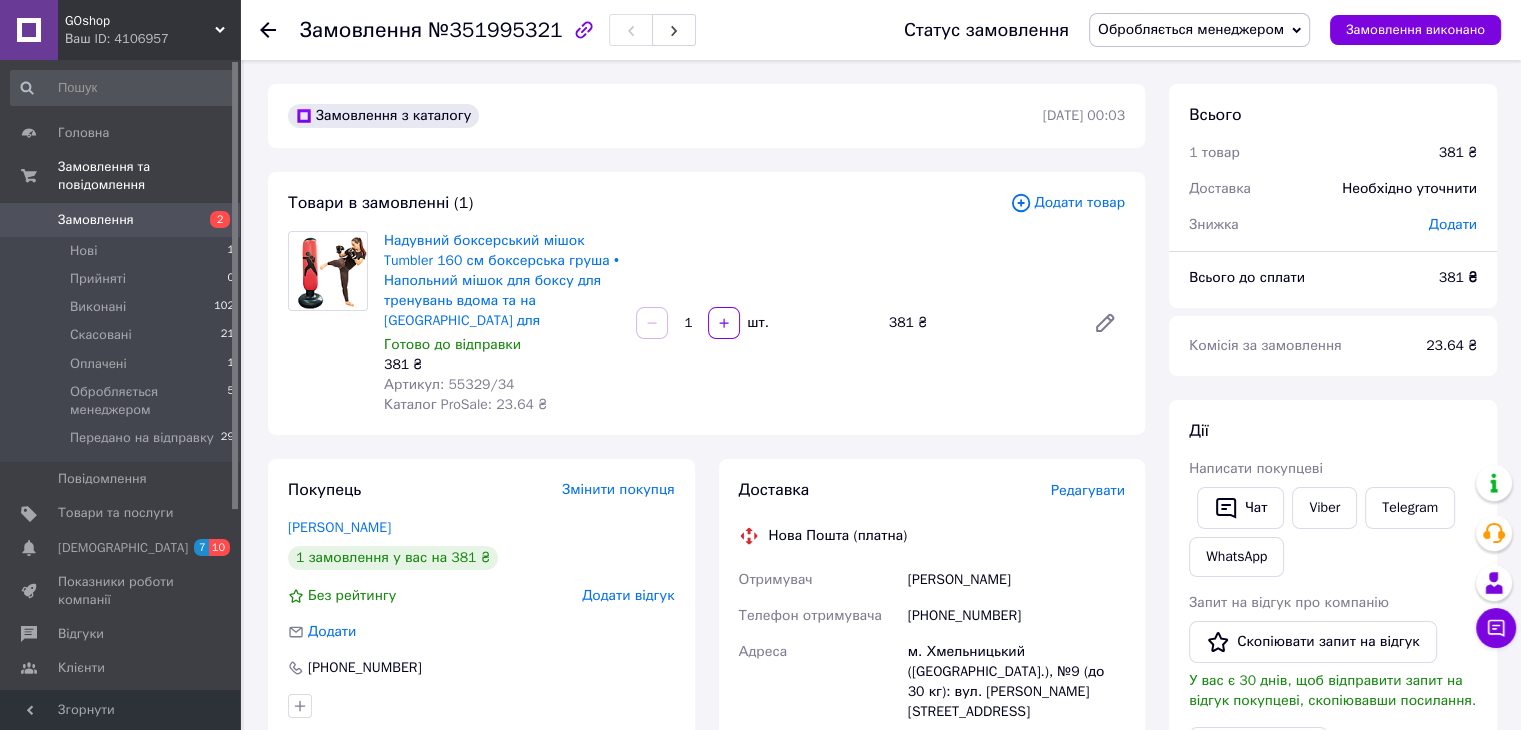 click on "Артикул: 55329/34" at bounding box center (449, 384) 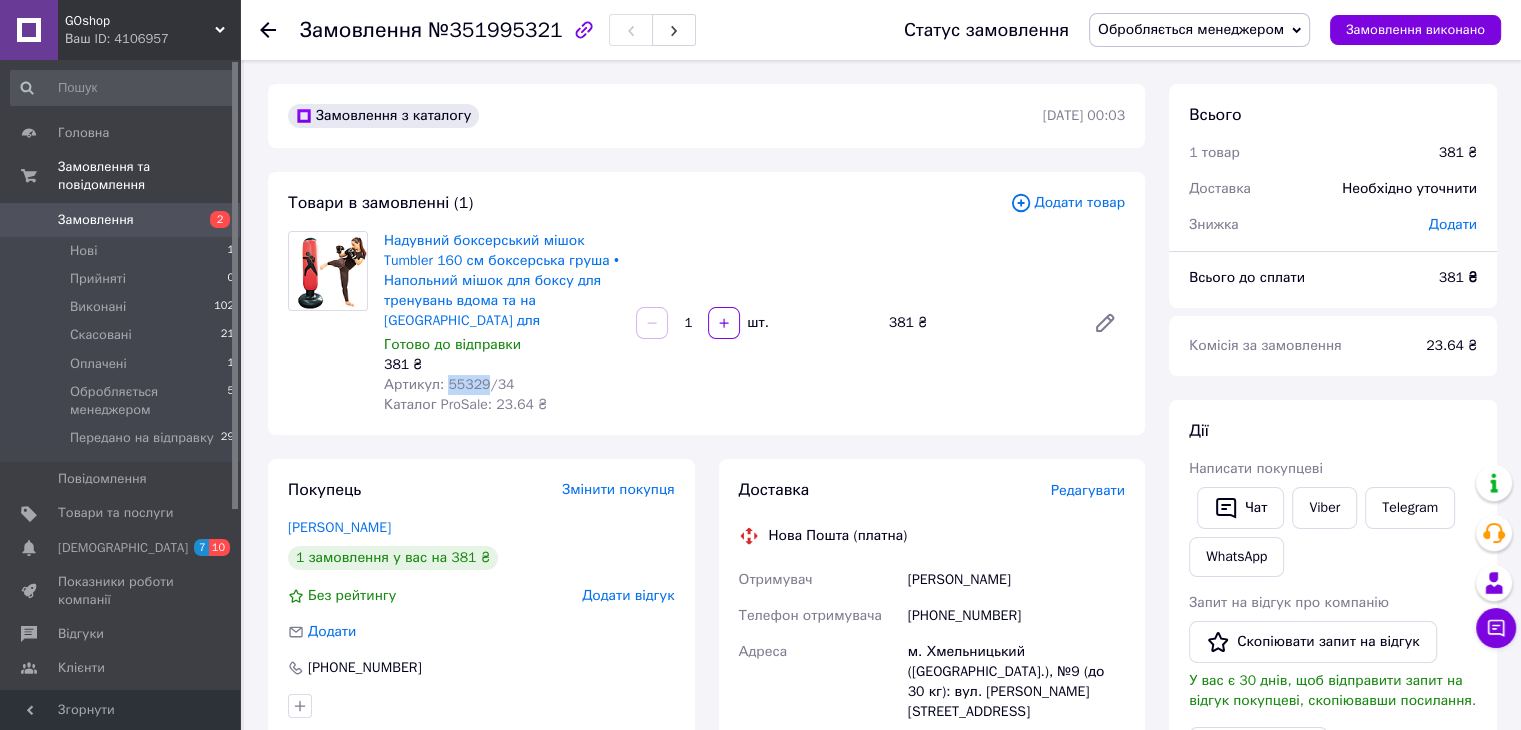 click on "Артикул: 55329/34" at bounding box center (449, 384) 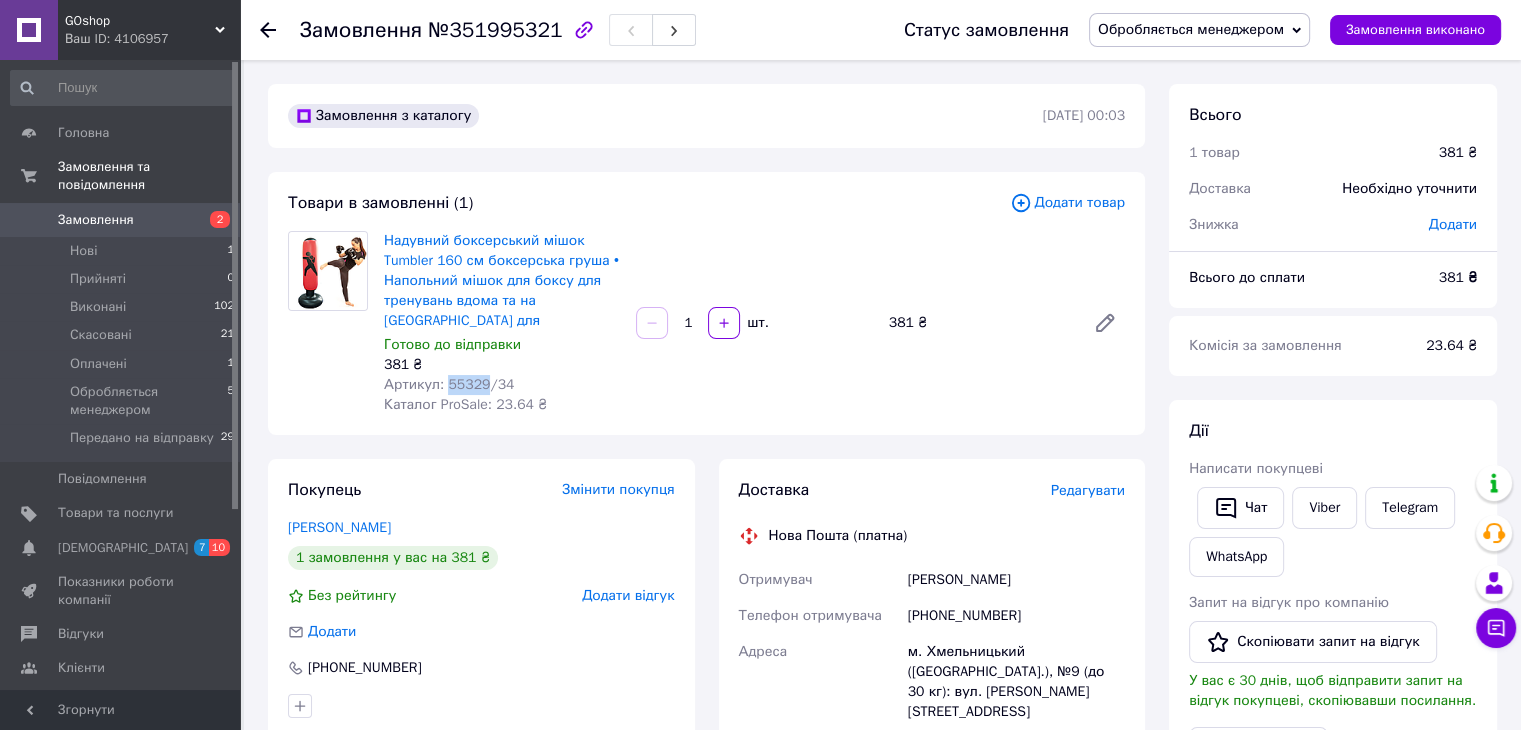 copy on "55329" 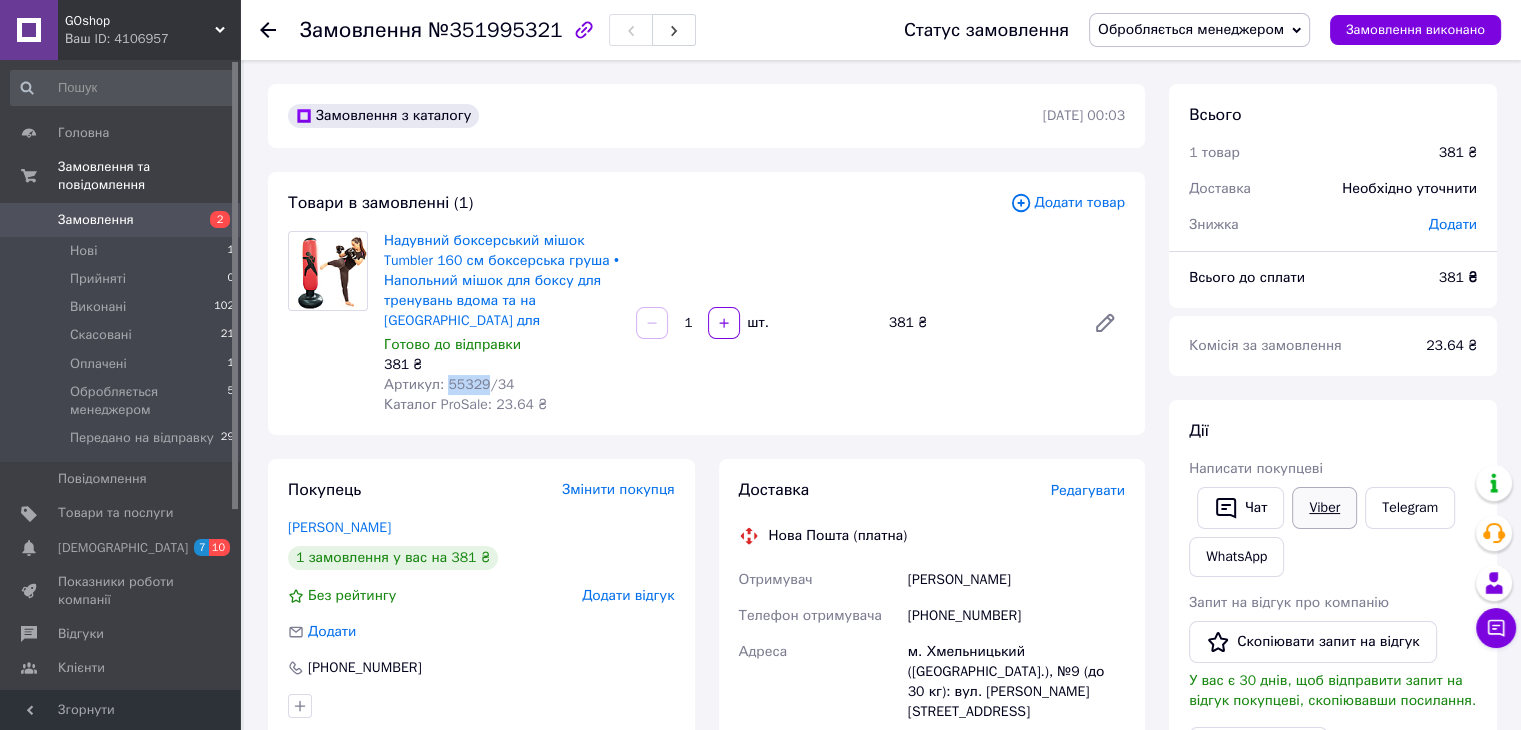click on "Viber" at bounding box center (1324, 508) 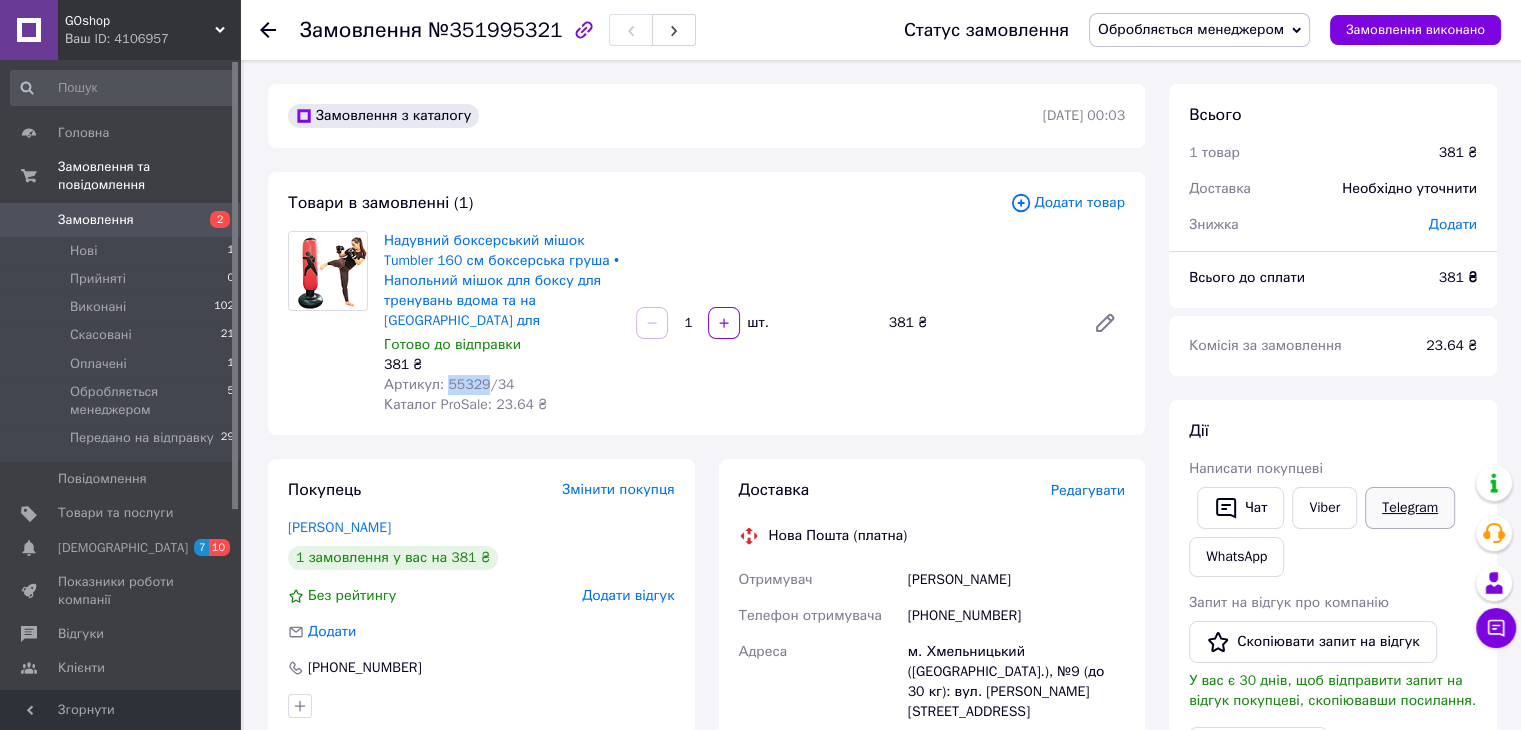 click on "Telegram" at bounding box center (1410, 508) 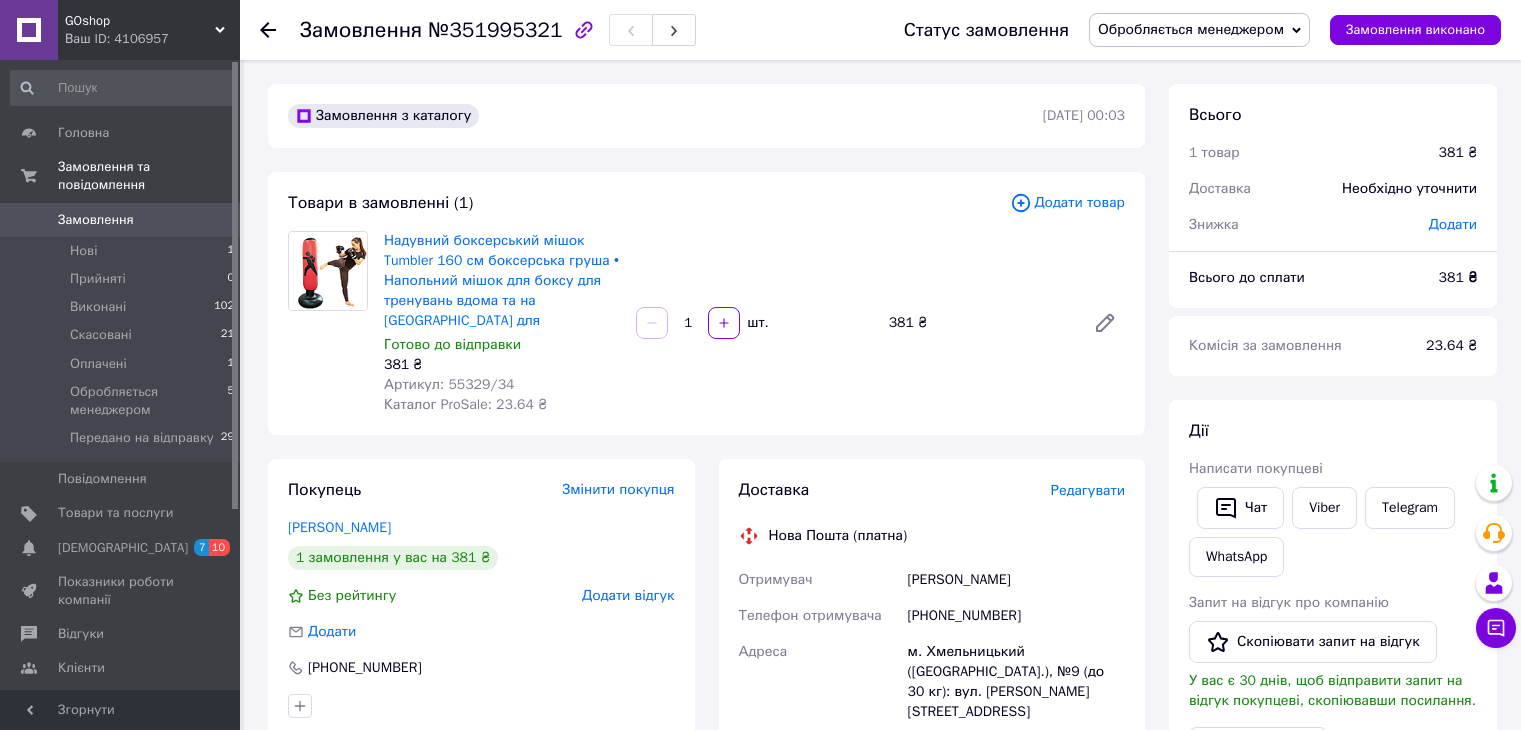 scroll, scrollTop: 0, scrollLeft: 0, axis: both 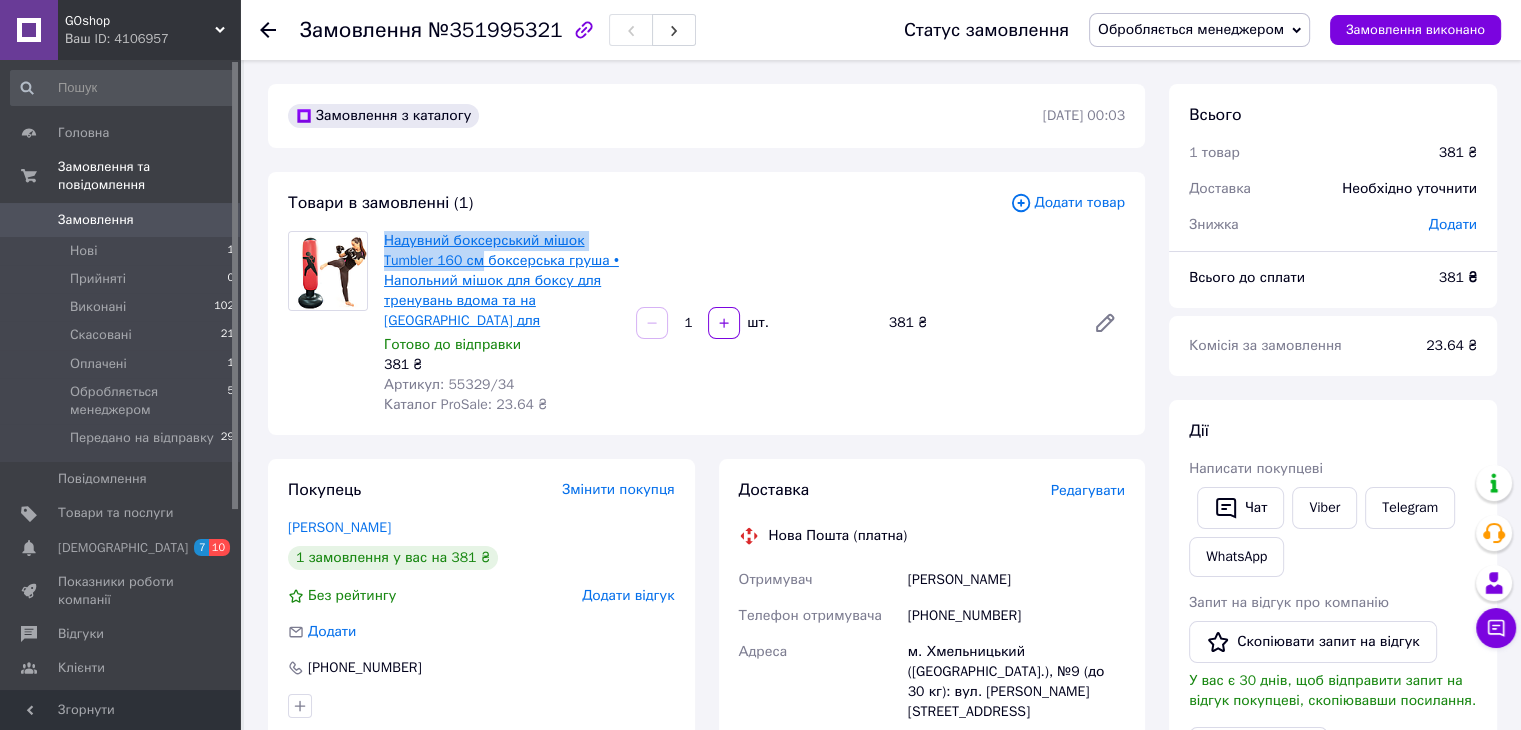 drag, startPoint x: 380, startPoint y: 236, endPoint x: 483, endPoint y: 264, distance: 106.738 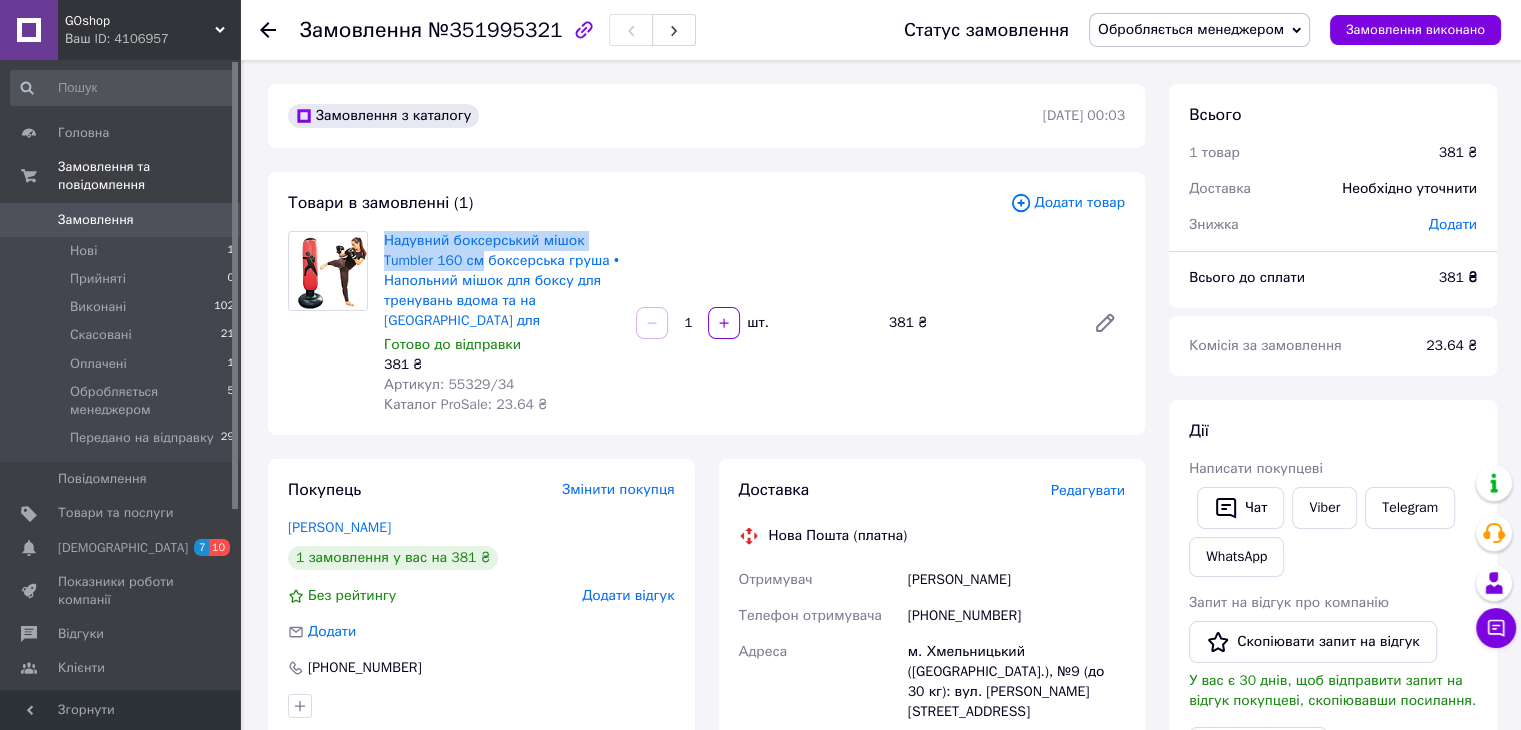 copy on "Надувний боксерський мішок Tumbler 160 см" 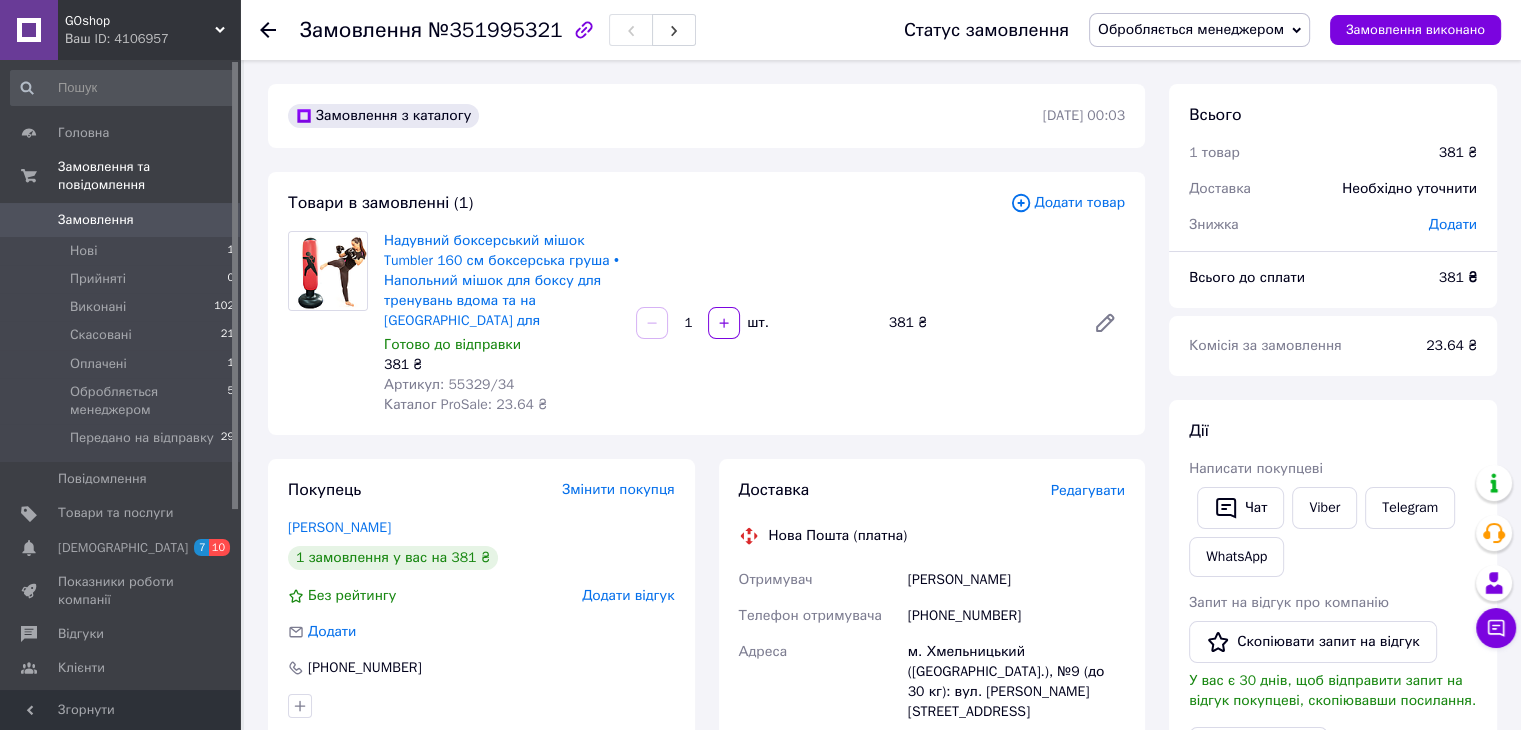 click on "Надувний боксерський мішок Tumbler 160 см боксерська груша • Напольний мішок для боксу для тренувань вдома та на [GEOGRAPHIC_DATA] для Готово до відправки 381 ₴ Артикул: 55329/34 Каталог ProSale: 23.64 ₴  1   шт. 381 ₴" at bounding box center (754, 323) 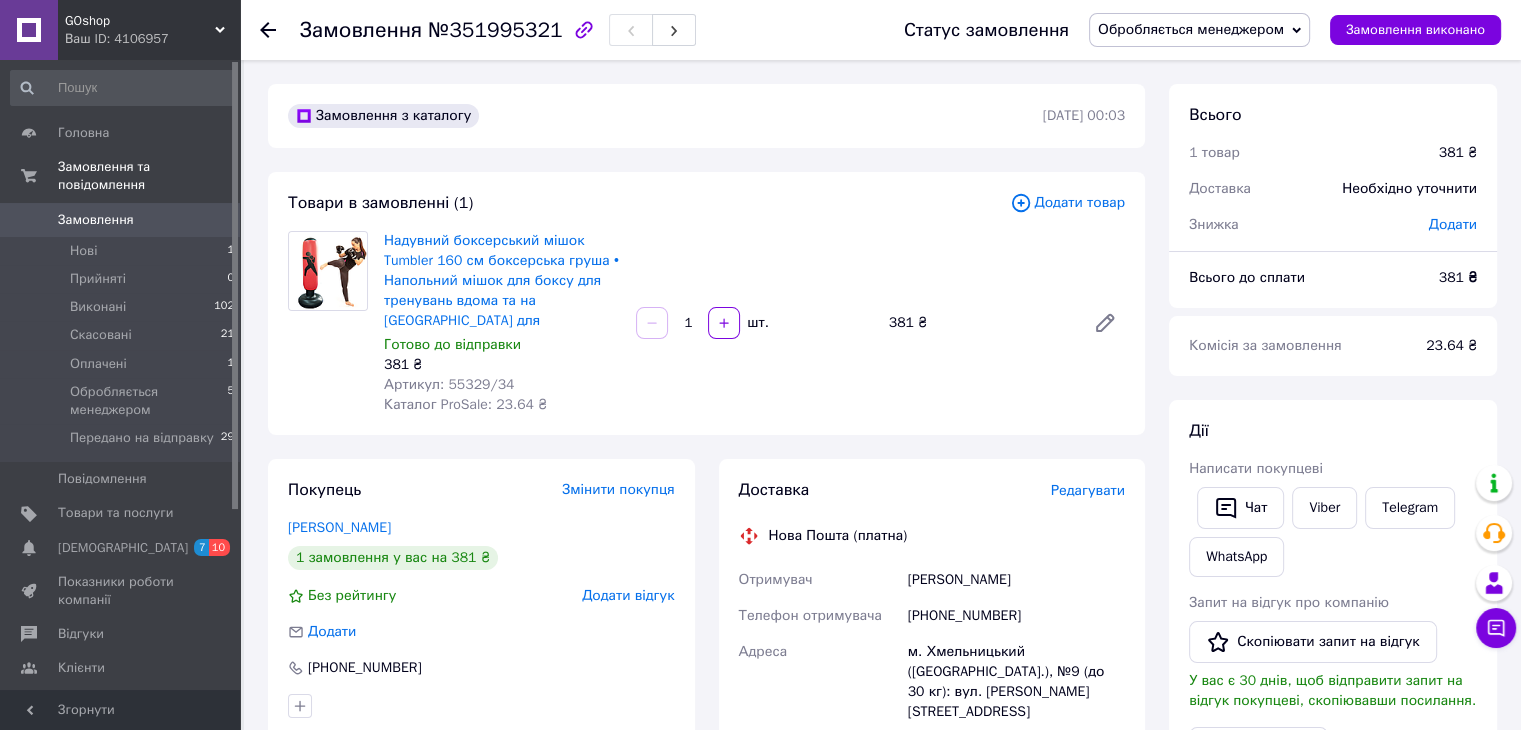 click on "Обробляється менеджером" at bounding box center (1191, 29) 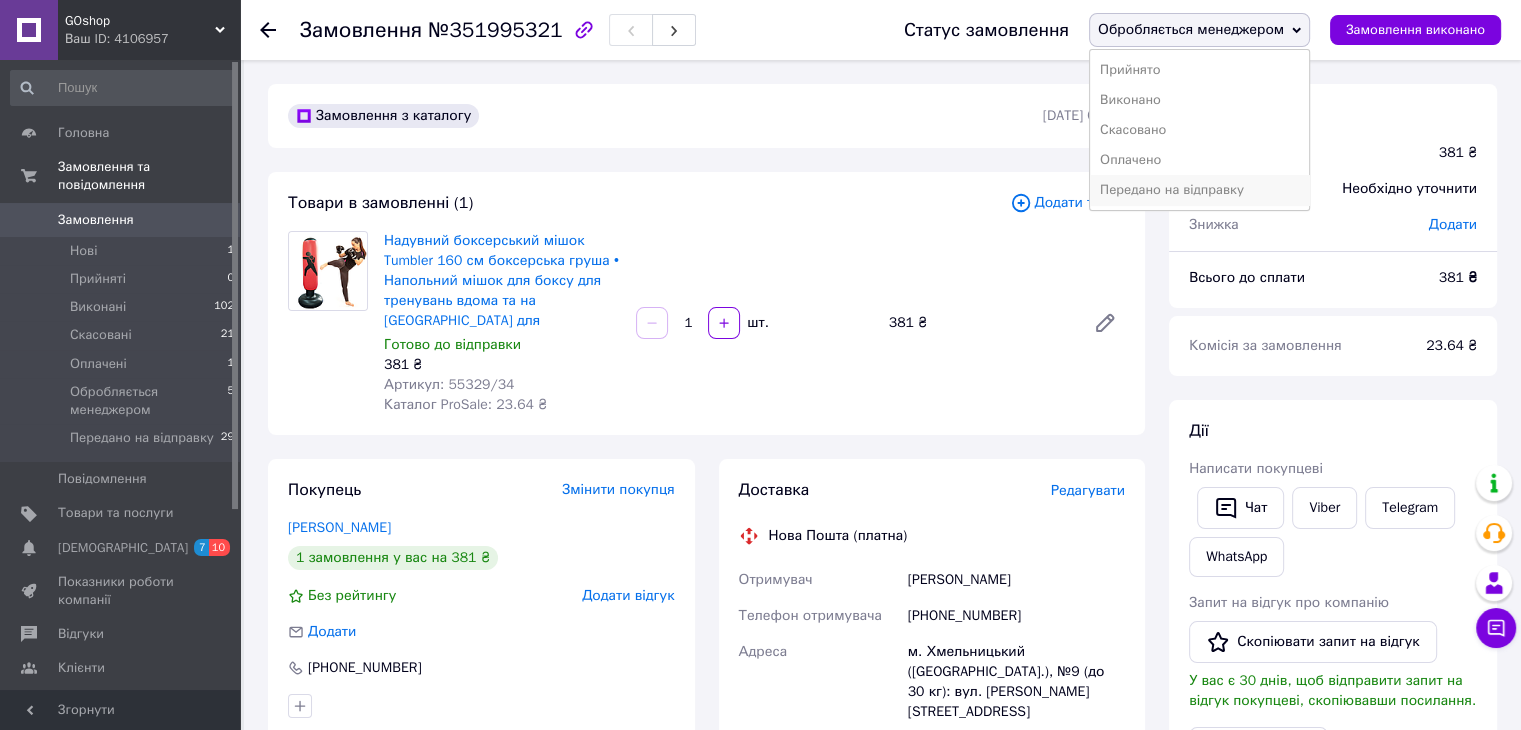 click on "Передано на відправку" at bounding box center (1199, 190) 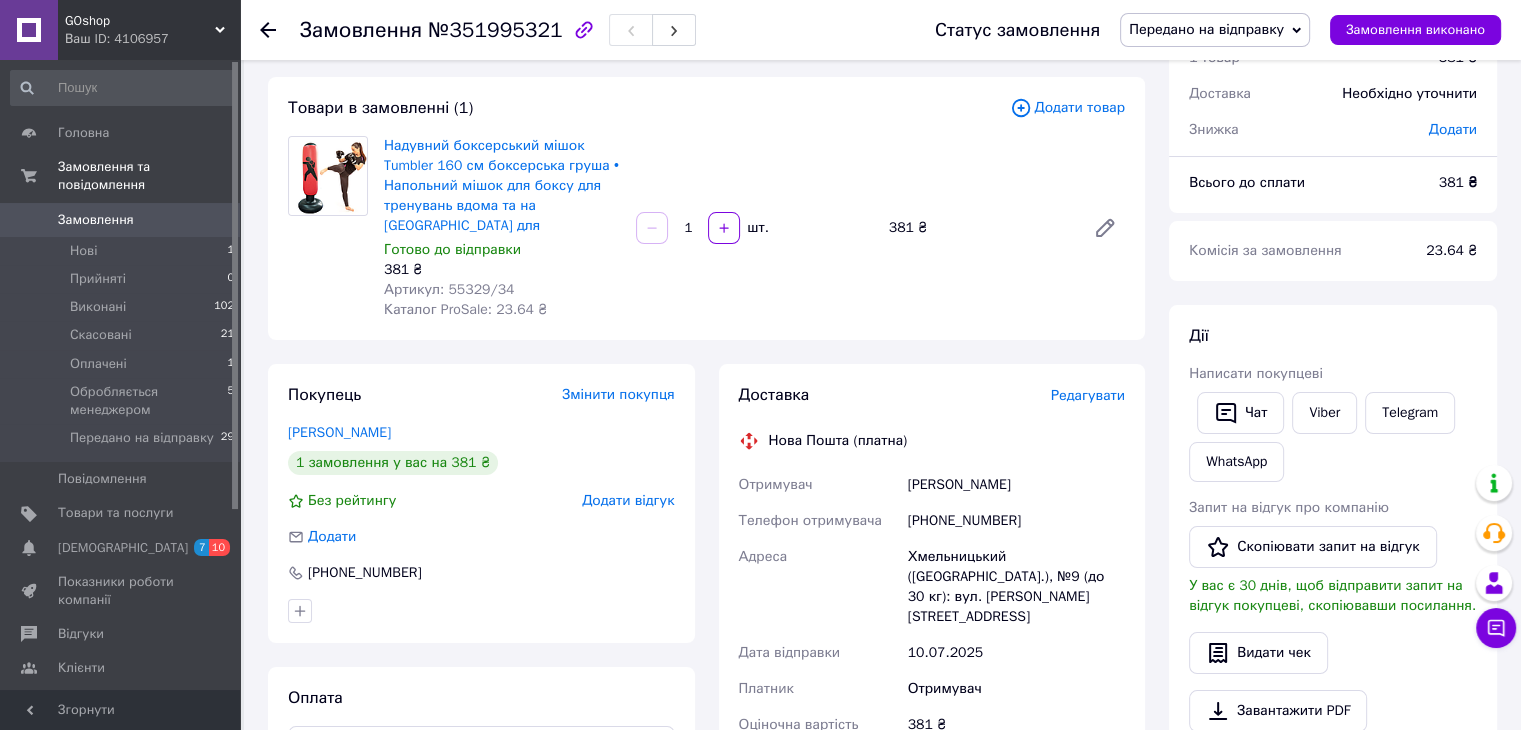 scroll, scrollTop: 133, scrollLeft: 0, axis: vertical 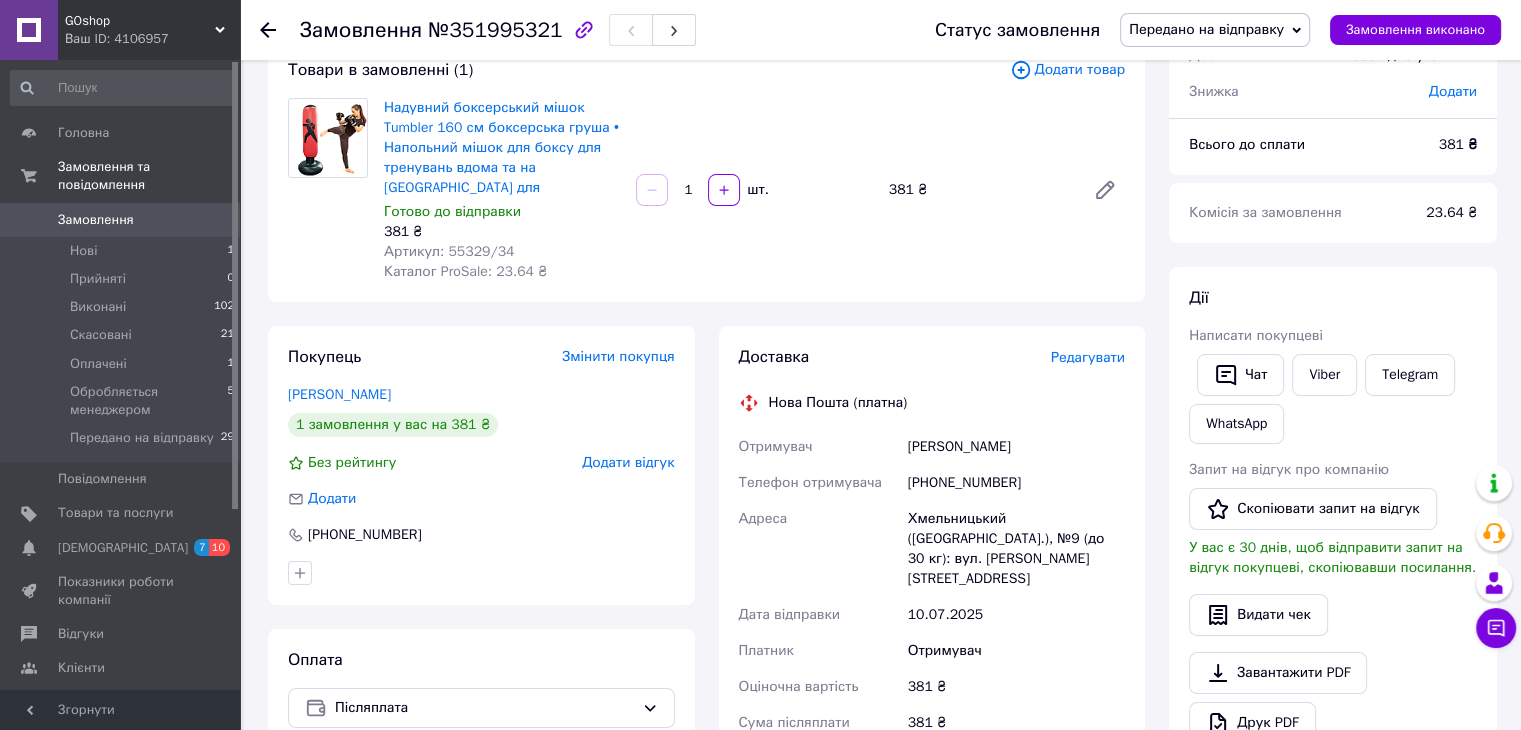 click on "[PERSON_NAME]" at bounding box center [1016, 447] 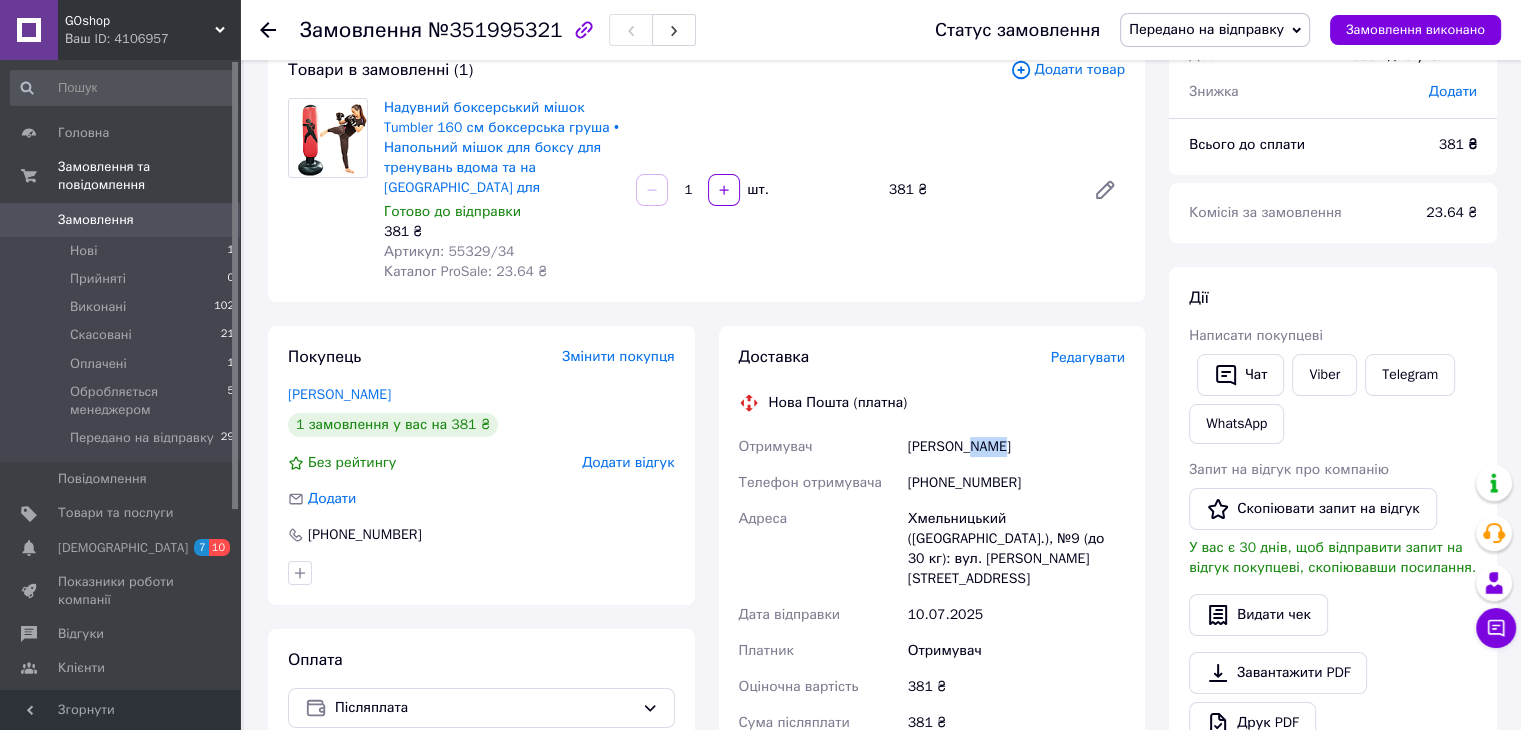 click on "[PERSON_NAME]" at bounding box center (1016, 447) 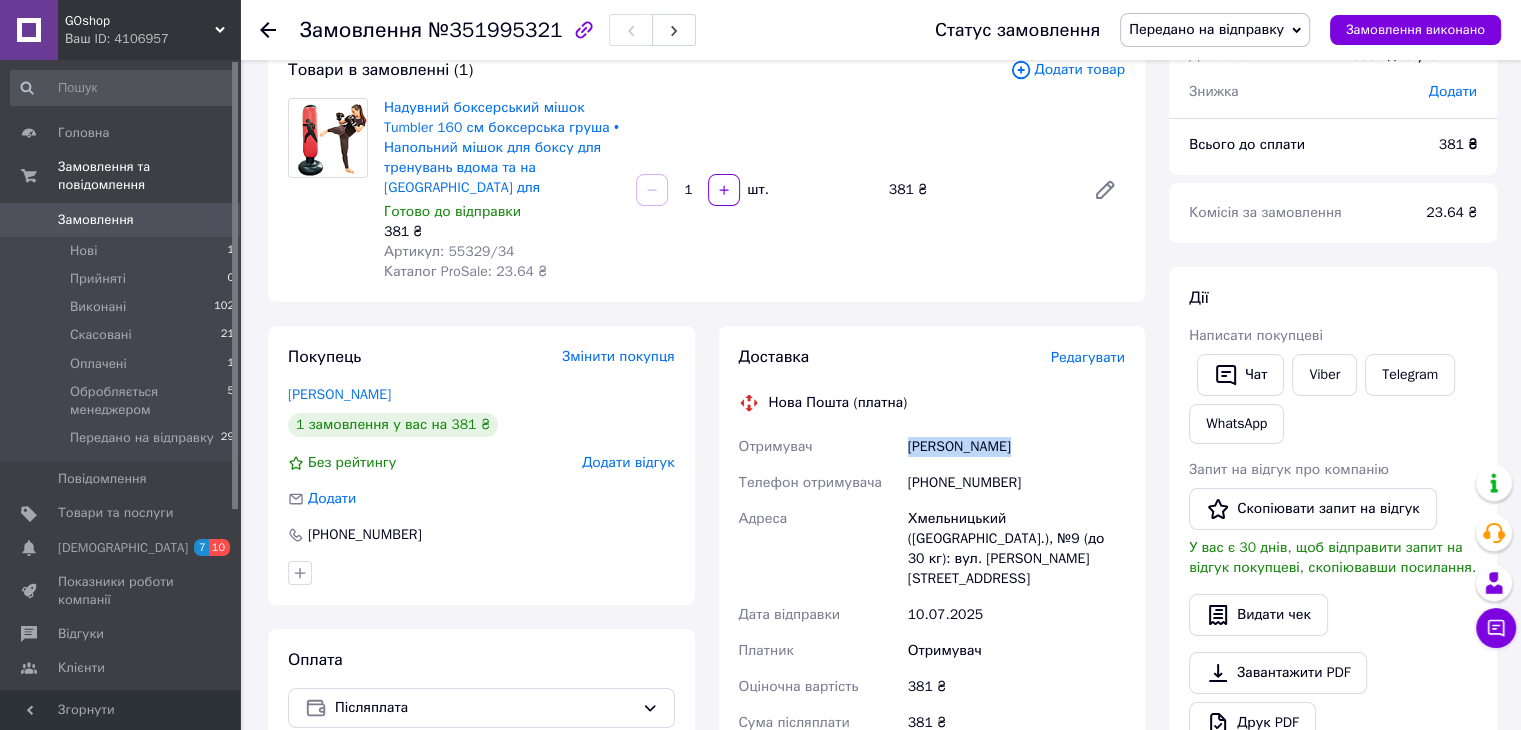 click on "[PERSON_NAME]" at bounding box center [1016, 447] 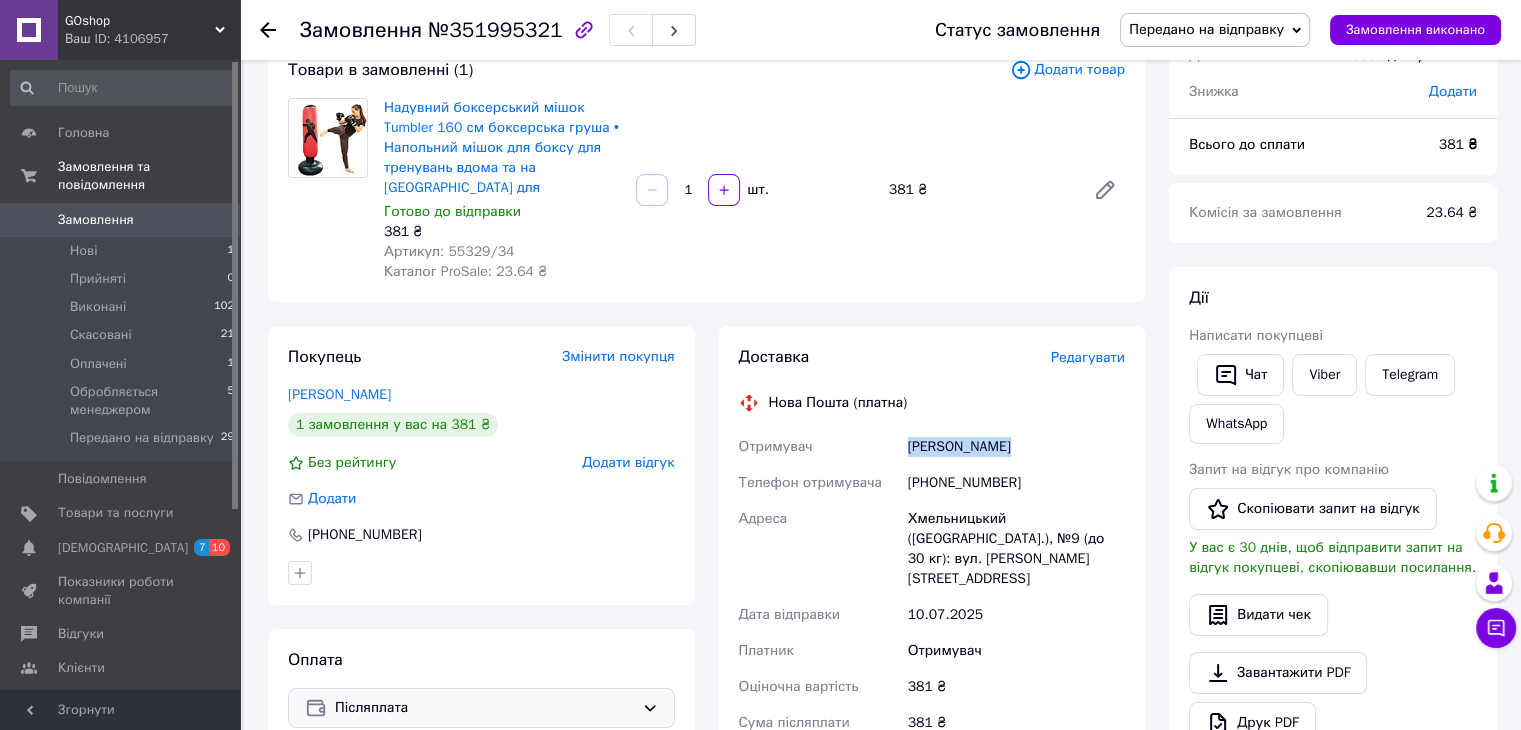 copy on "[PERSON_NAME]" 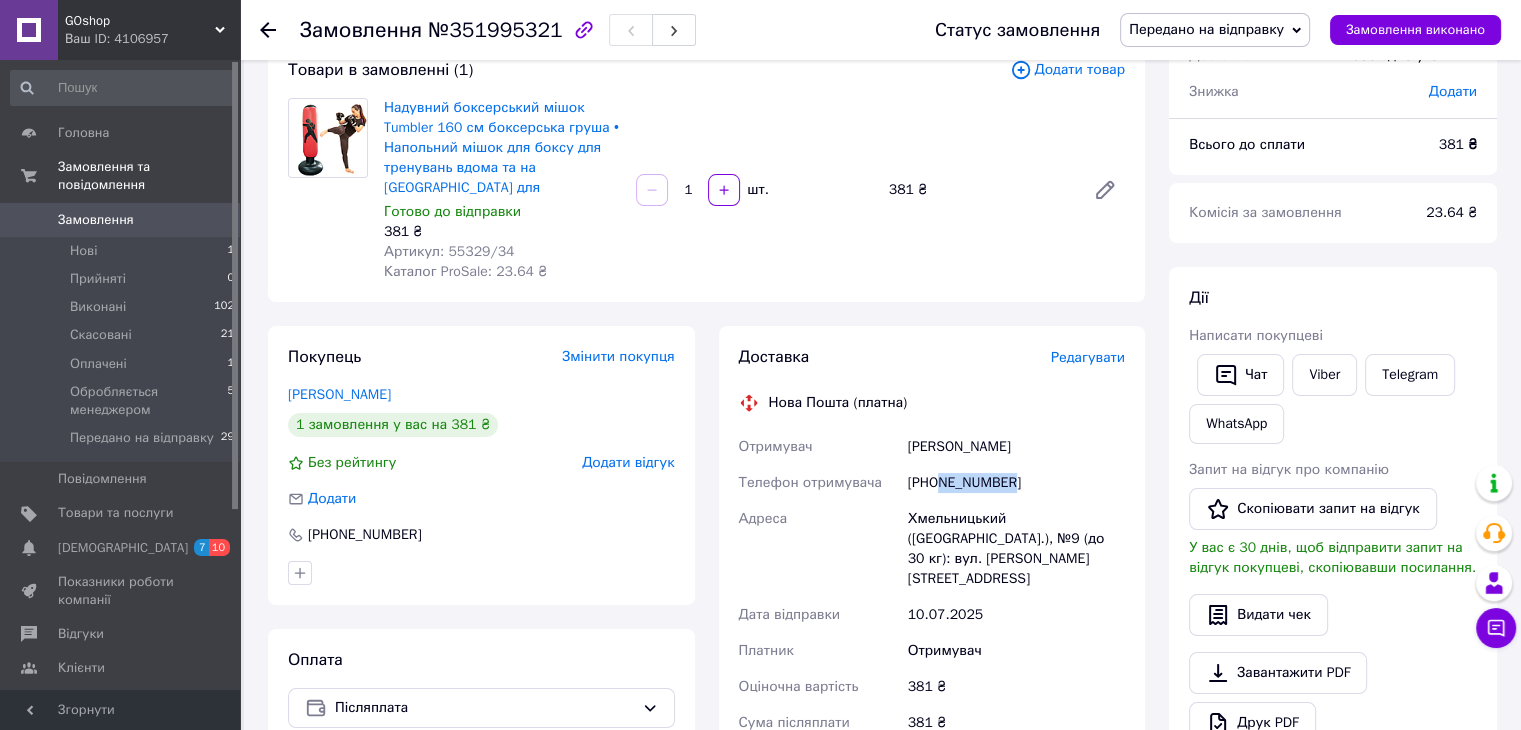 drag, startPoint x: 939, startPoint y: 481, endPoint x: 1040, endPoint y: 479, distance: 101.0198 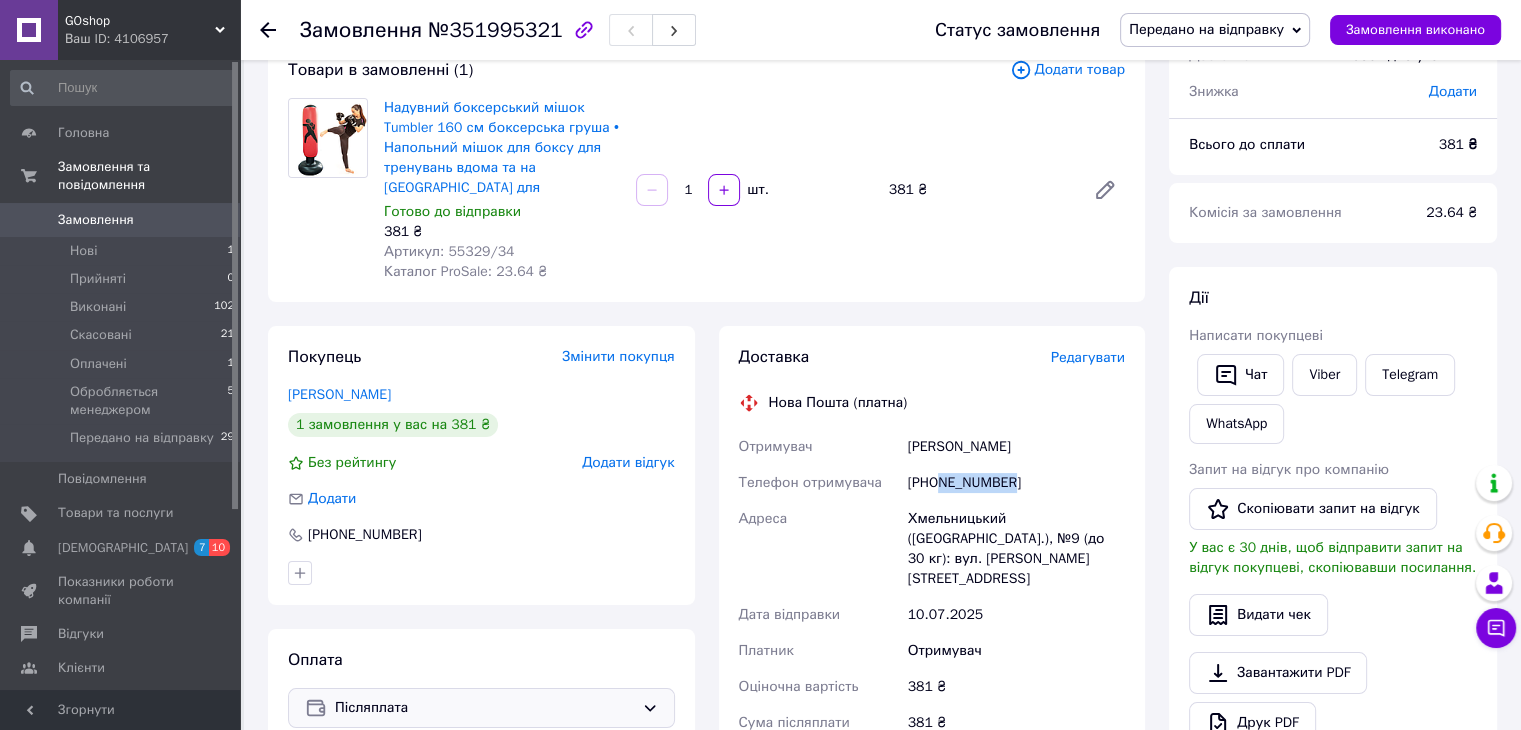 copy on "965018140" 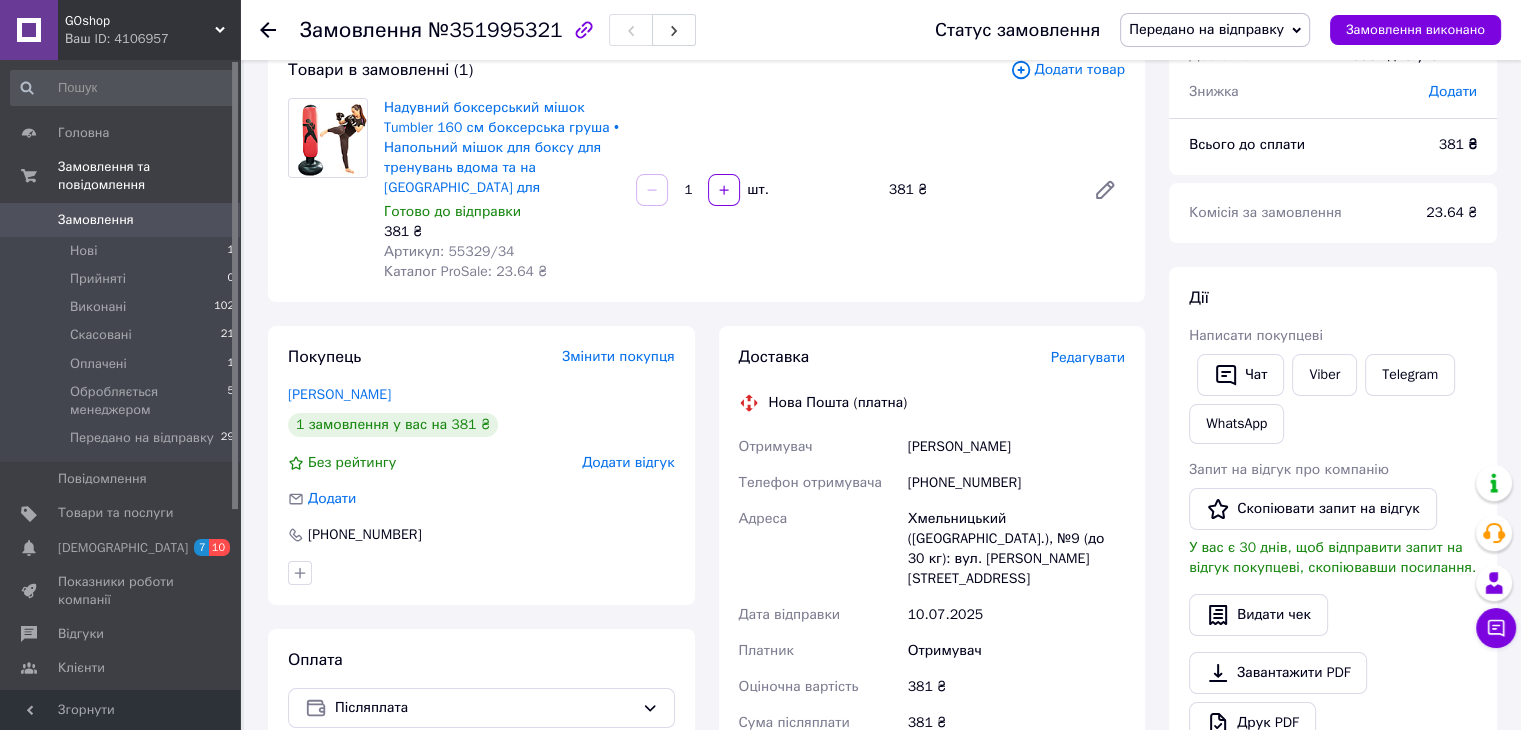 click on "Хмельницький ([GEOGRAPHIC_DATA].), №9 (до 30 кг): вул. [PERSON_NAME][STREET_ADDRESS]" at bounding box center [1016, 549] 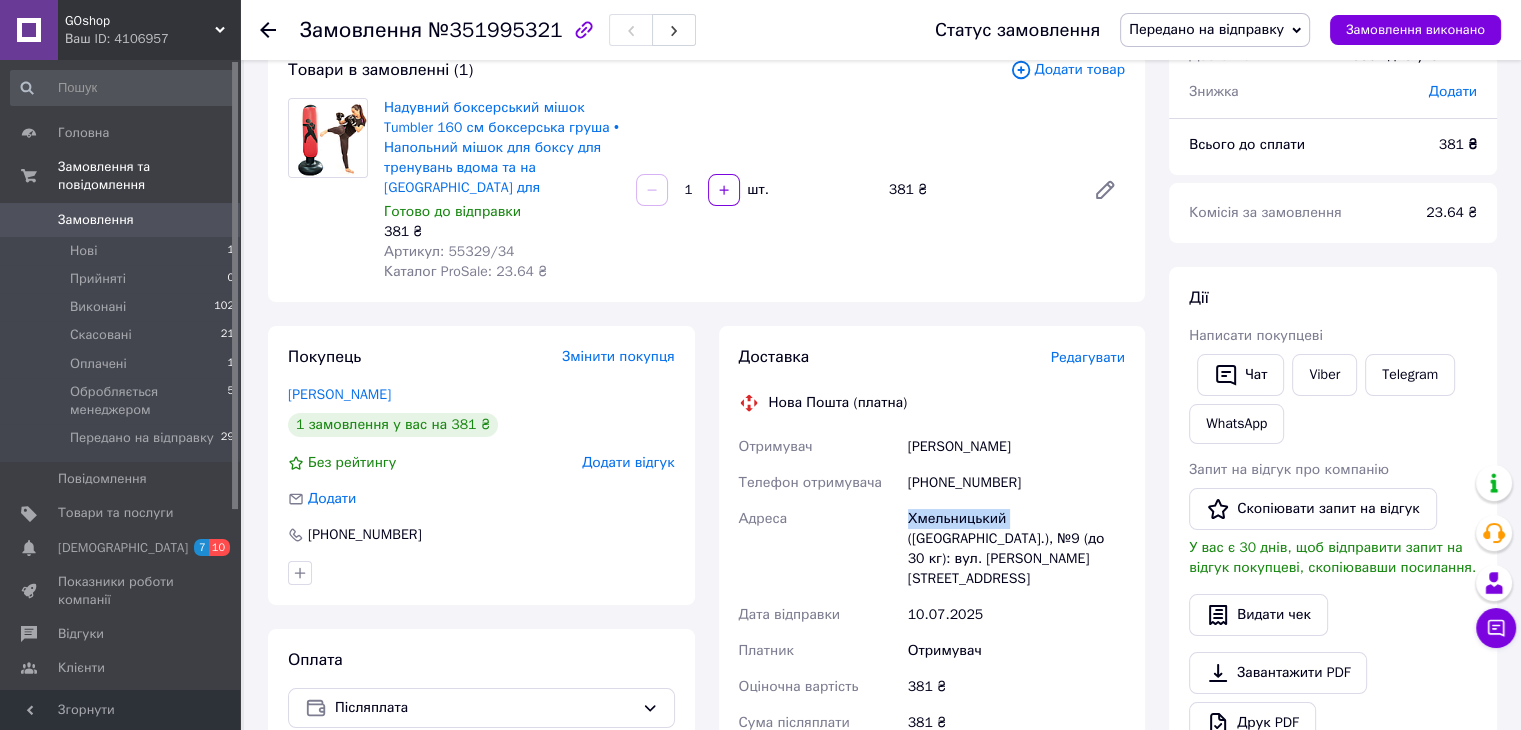 click on "Хмельницький ([GEOGRAPHIC_DATA].), №9 (до 30 кг): вул. [PERSON_NAME][STREET_ADDRESS]" at bounding box center [1016, 549] 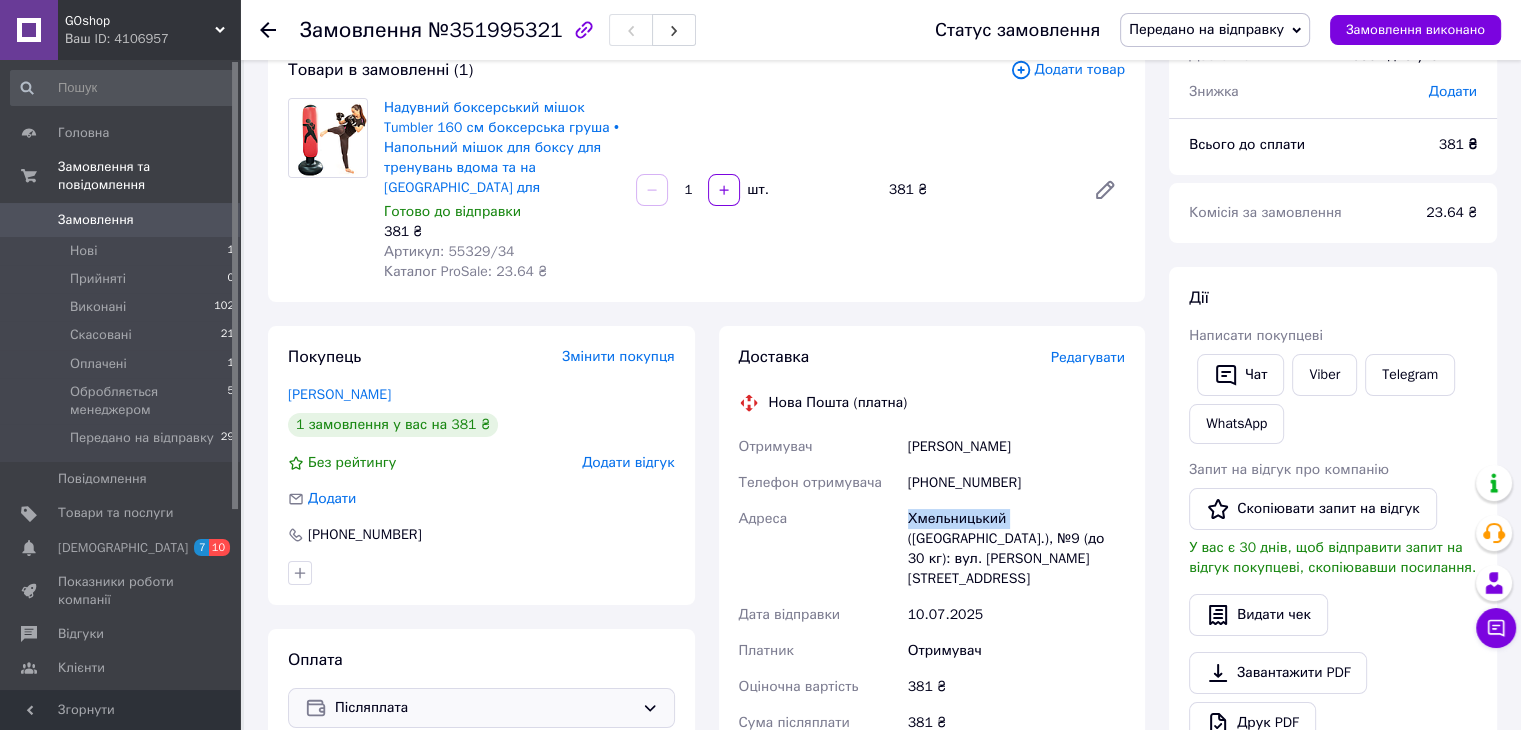copy on "Хмельницький" 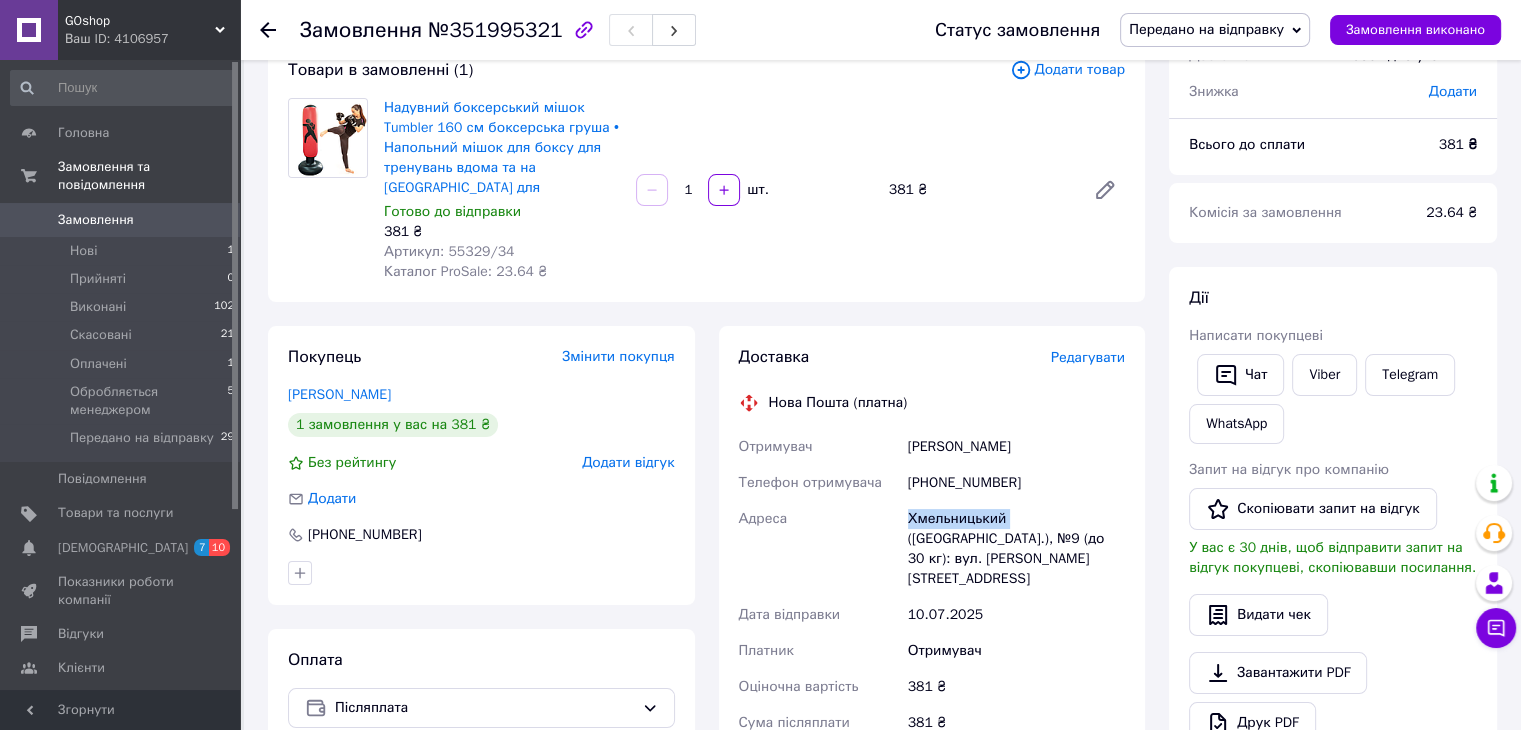click on "Замовлення" at bounding box center (96, 220) 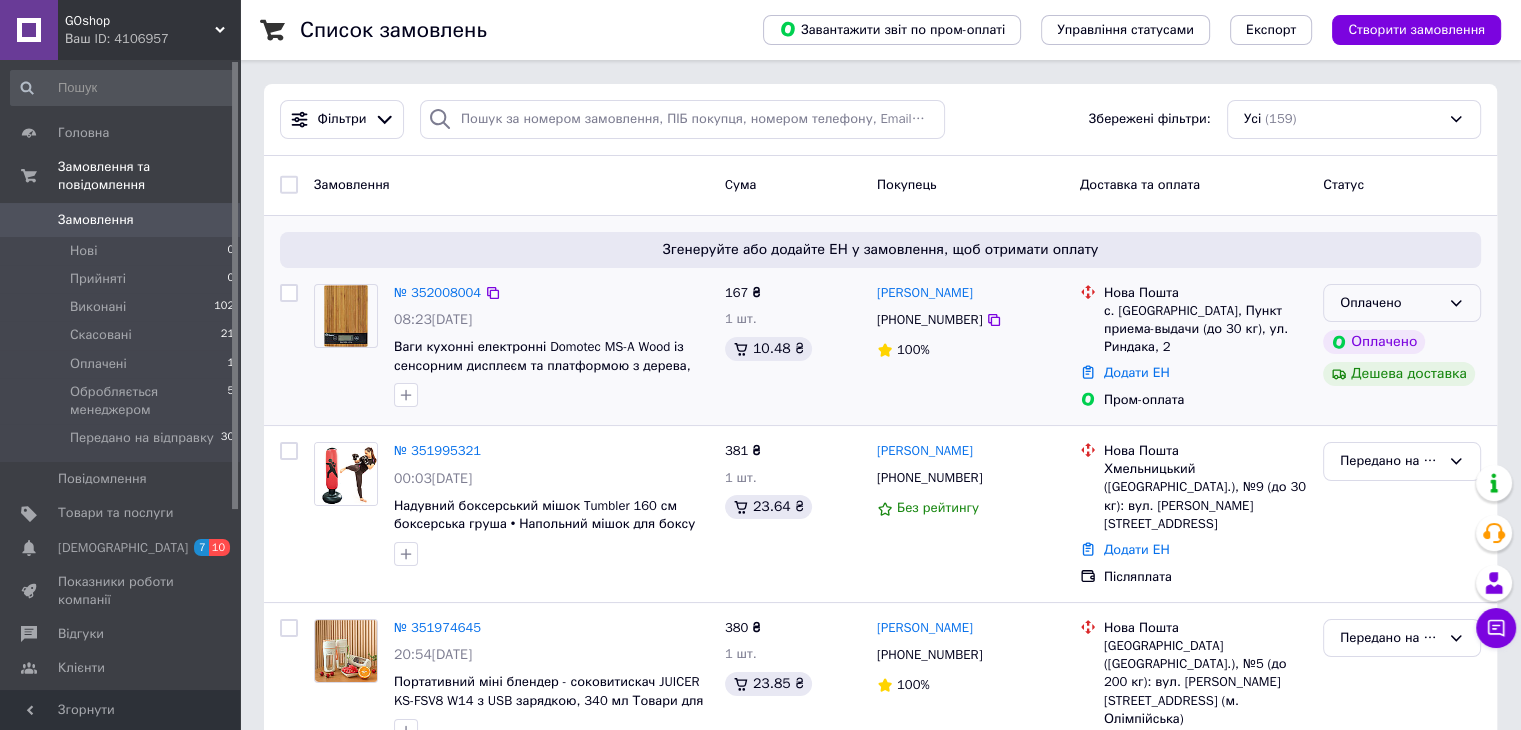 click on "Оплачено" at bounding box center [1390, 303] 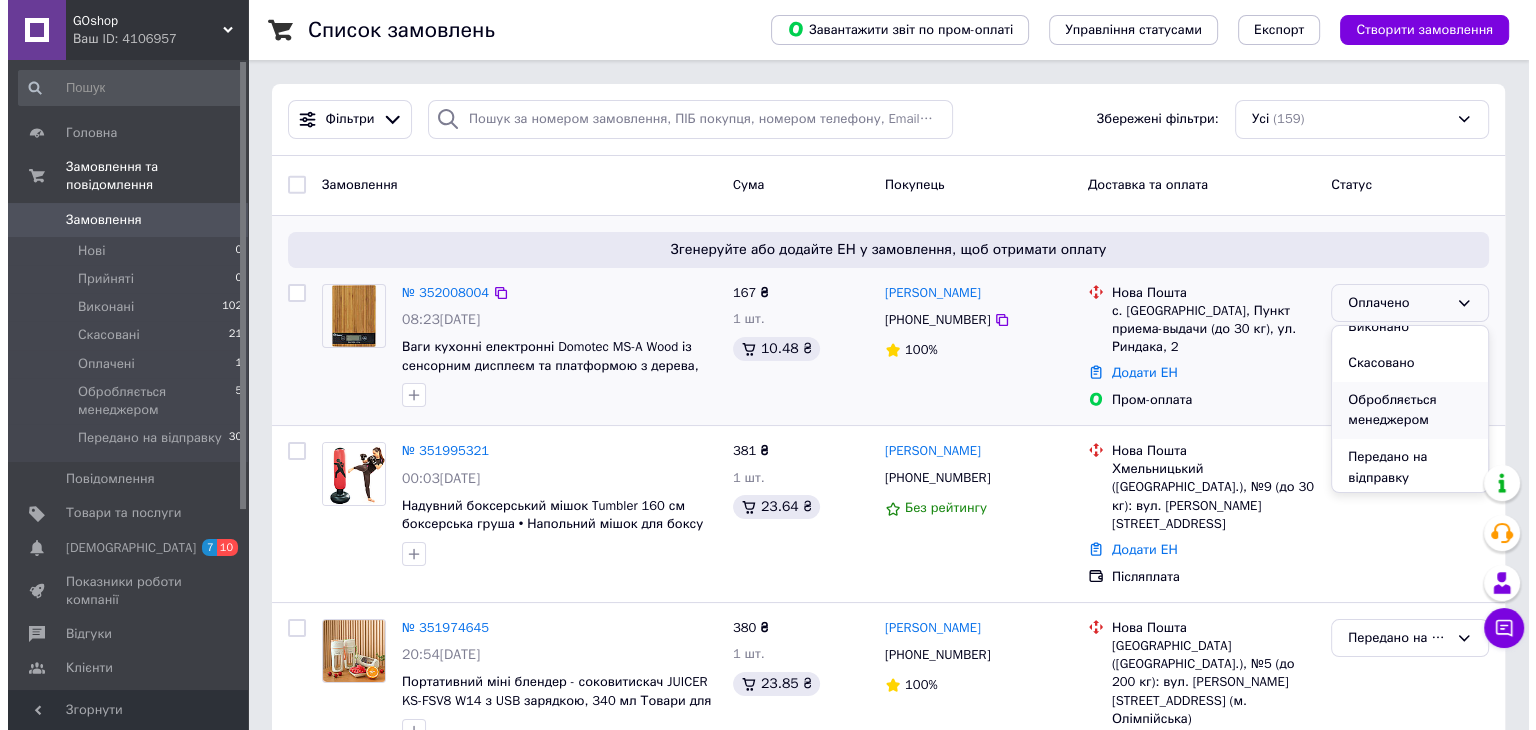 scroll, scrollTop: 57, scrollLeft: 0, axis: vertical 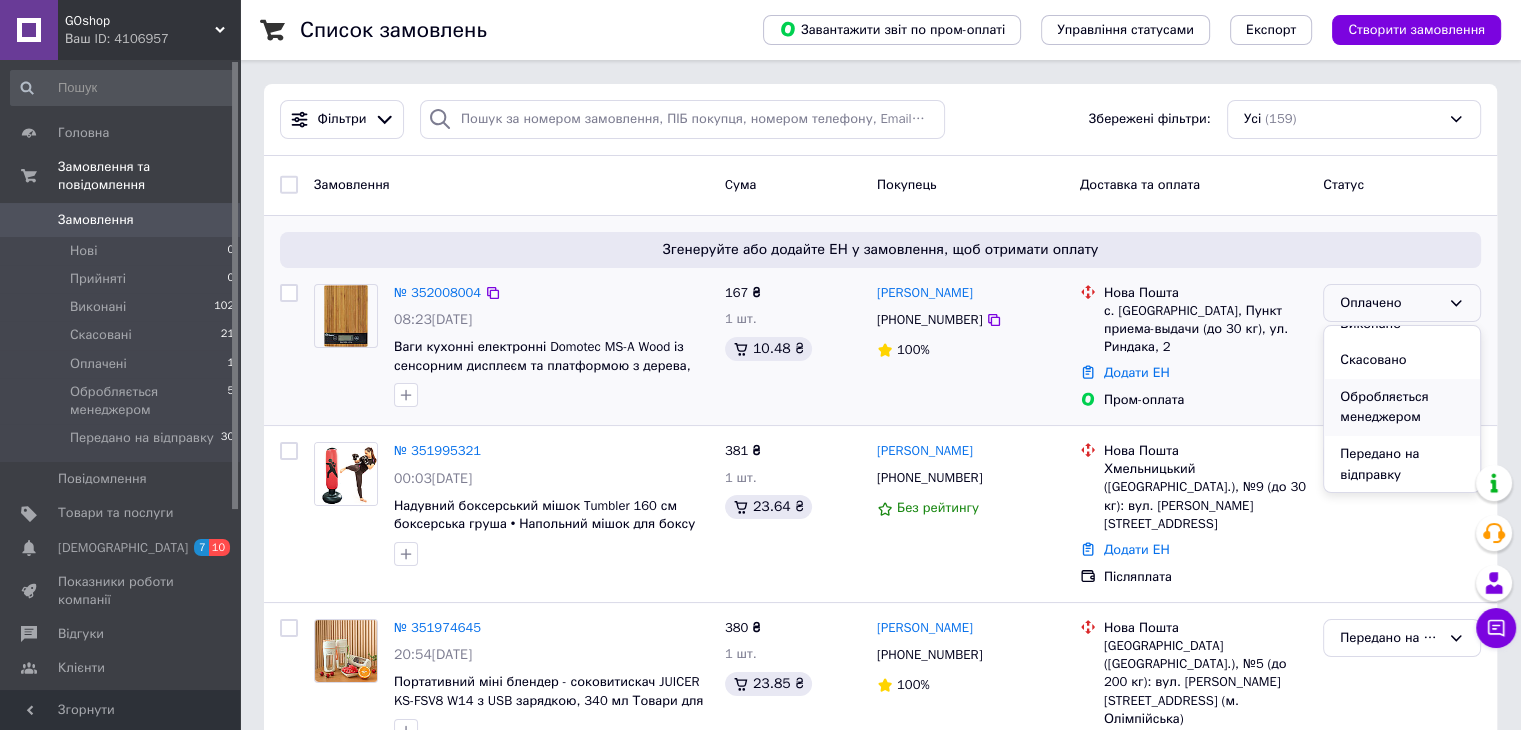 click on "Обробляється менеджером" at bounding box center (1402, 407) 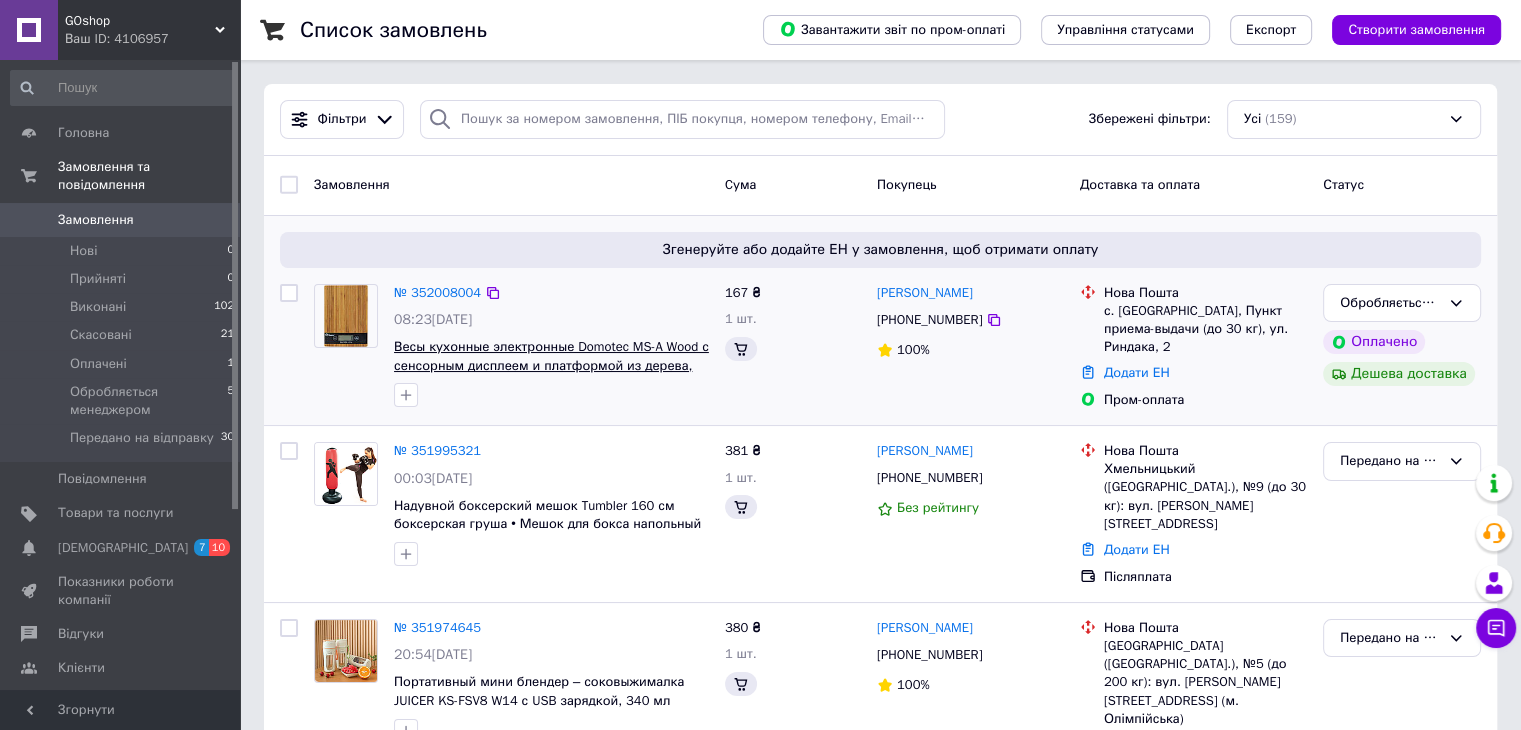 click on "№ 352008004" at bounding box center (437, 292) 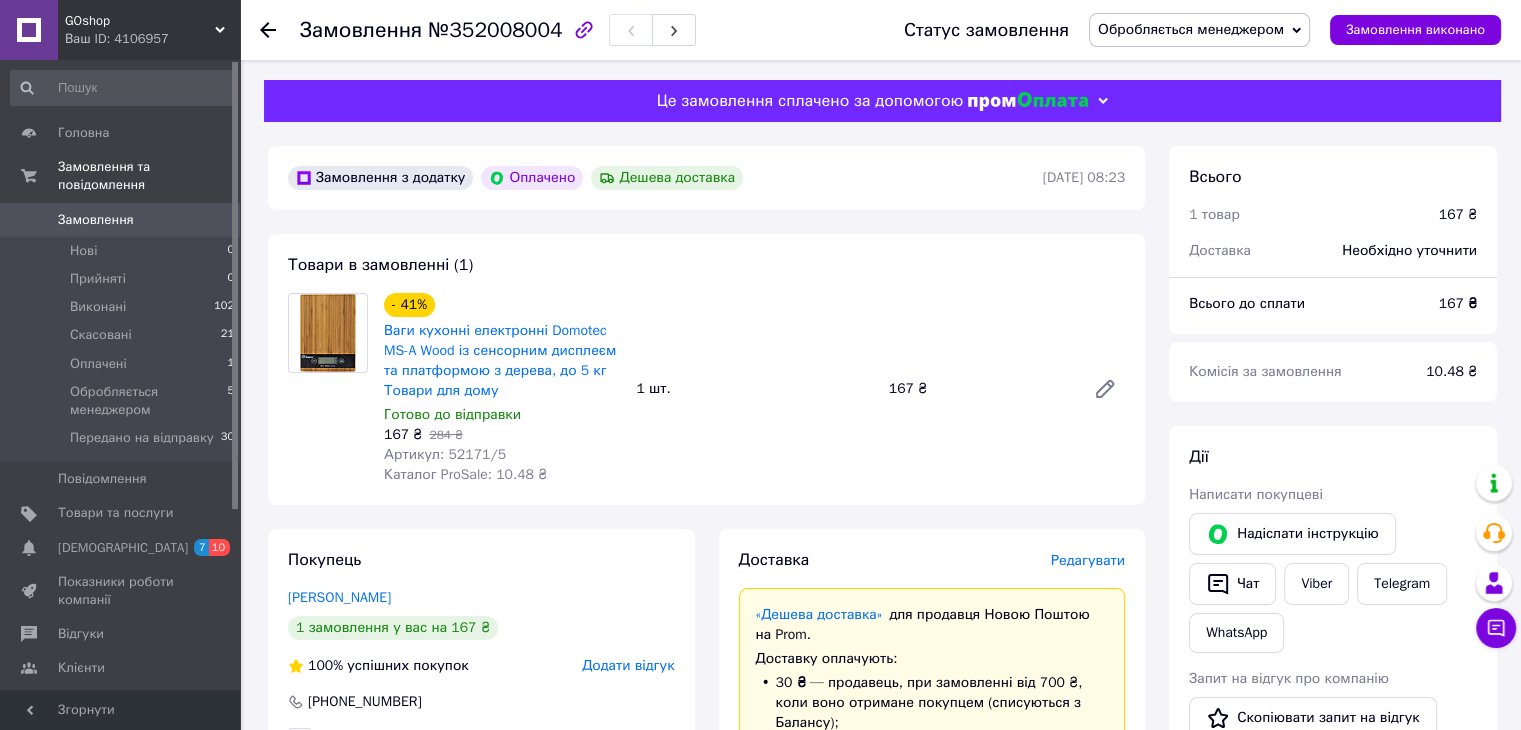 click on "Артикул: 52171/5" at bounding box center (445, 454) 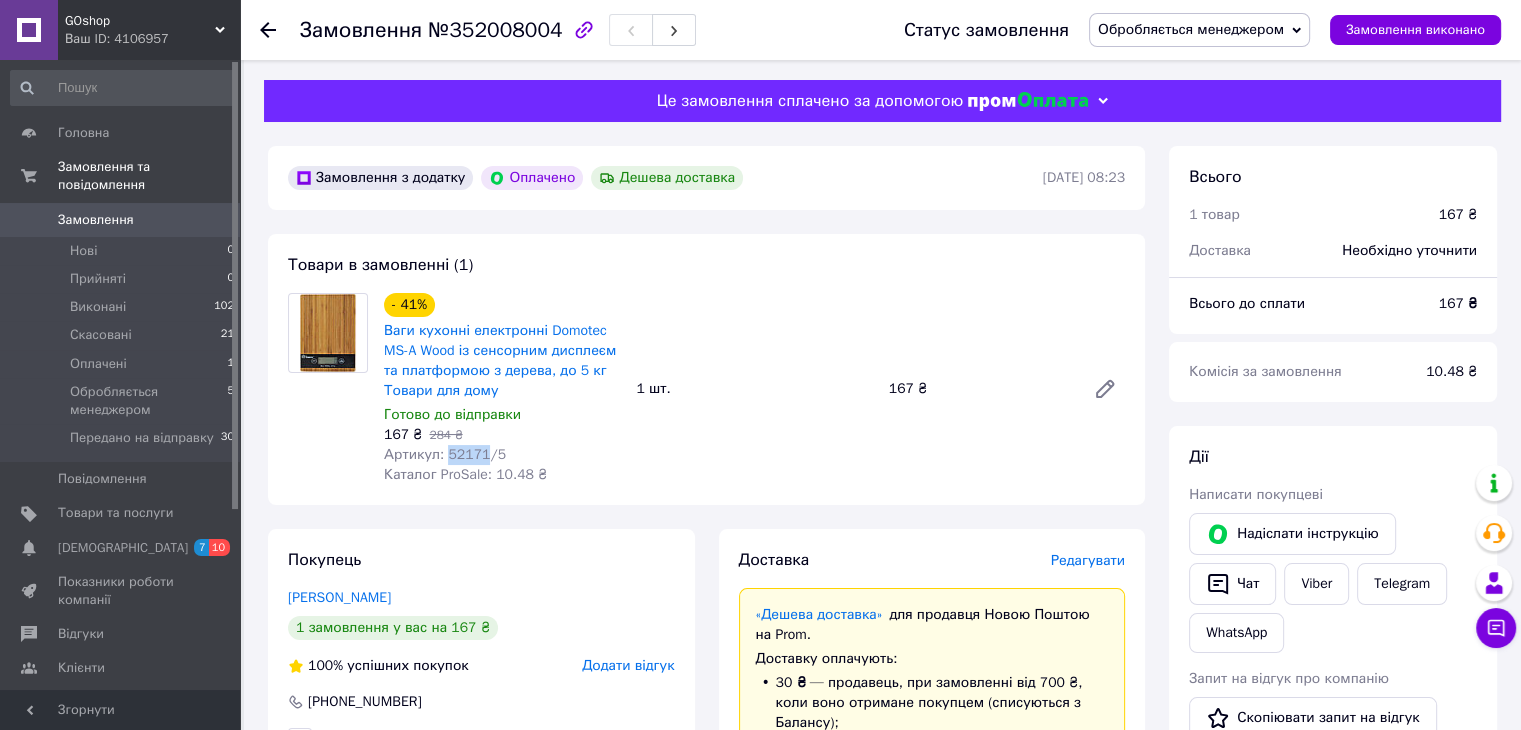 click on "Артикул: 52171/5" at bounding box center (445, 454) 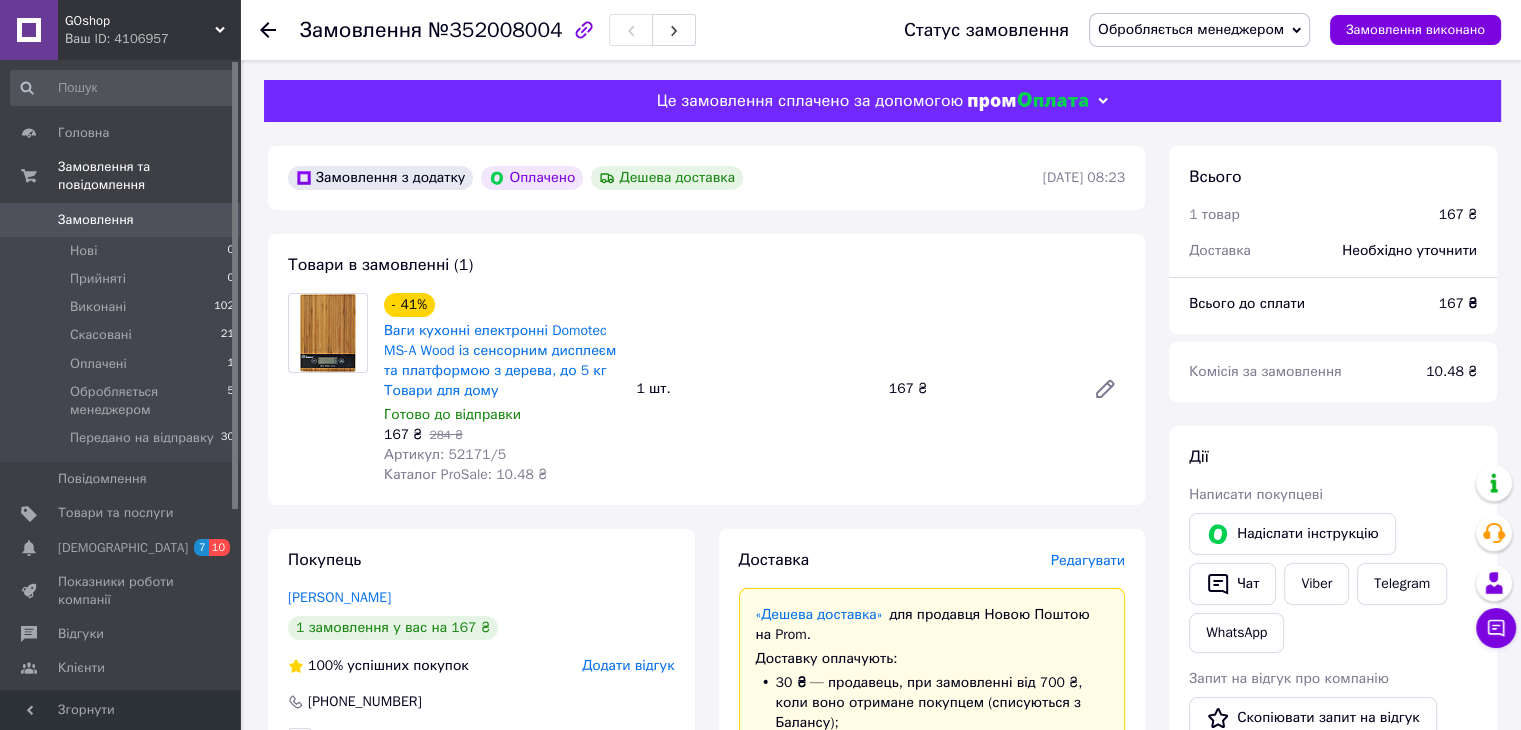 click on "- 41% Ваги кухонні електронні Domotec MS-A Wood із сенсорним дисплеєм та платформою з дерева, до 5 кг Товари для дому Готово до відправки 167 ₴   284 ₴ Артикул: 52171/5 Каталог ProSale: 10.48 ₴  1 шт. 167 ₴" at bounding box center [754, 389] 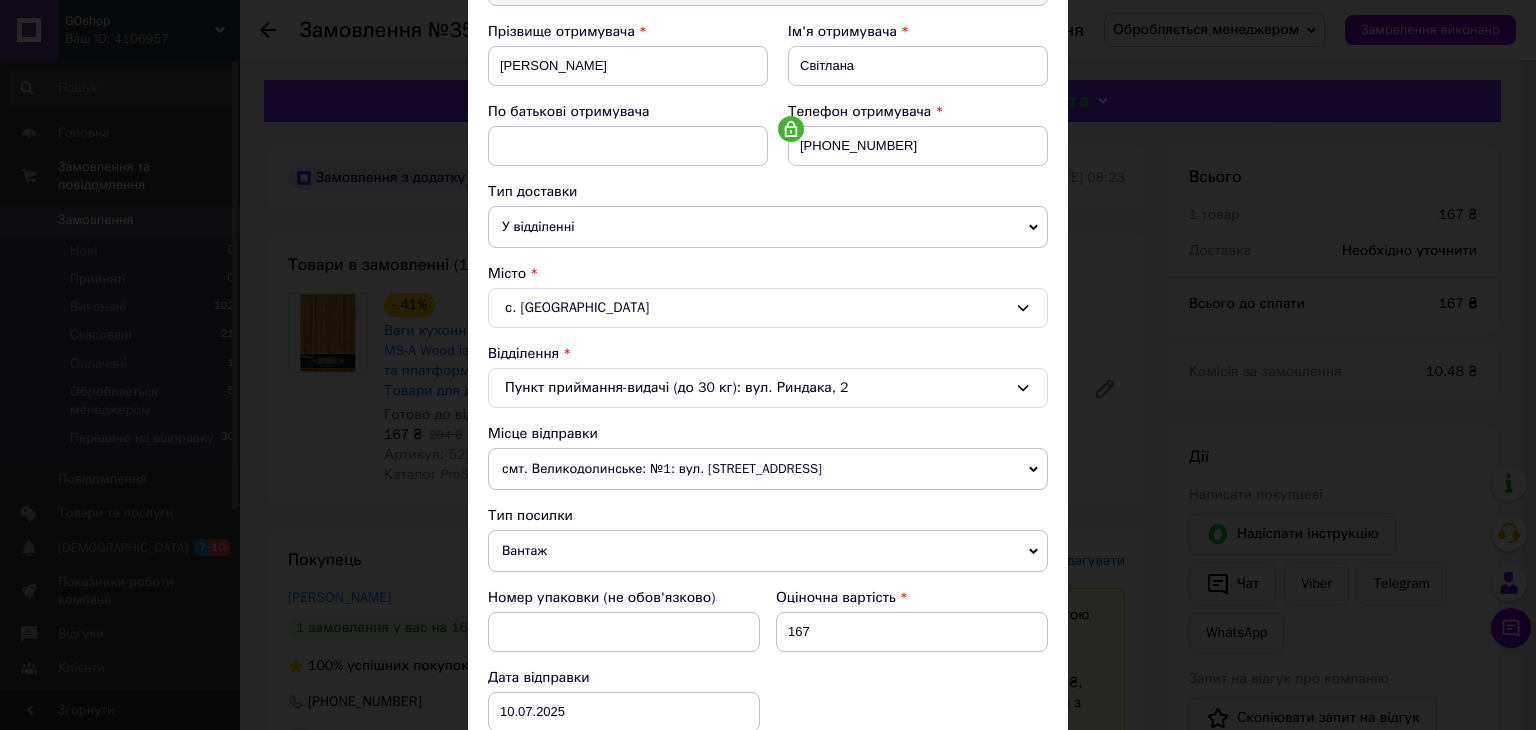 scroll, scrollTop: 400, scrollLeft: 0, axis: vertical 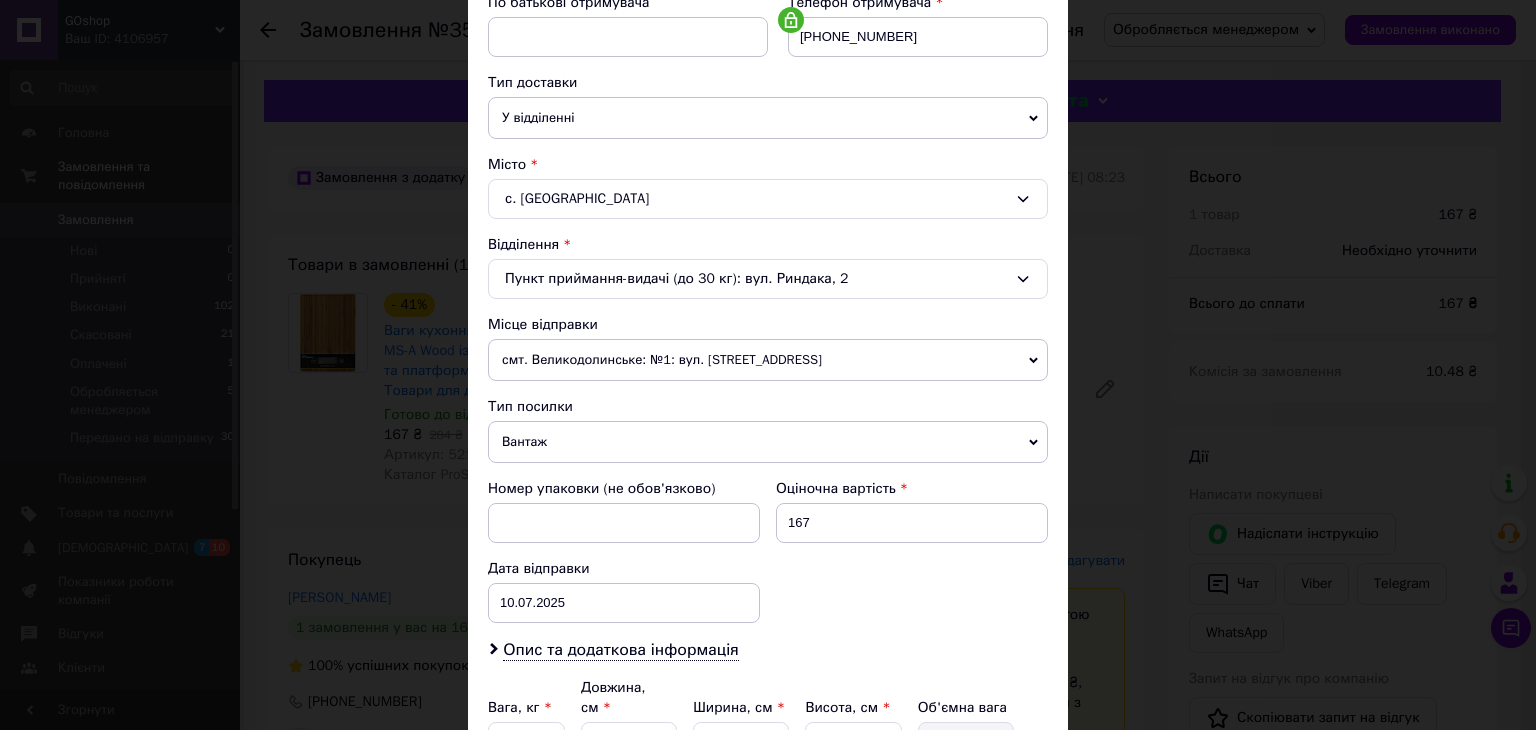 click on "смт. Великодолинське: №1: вул. [STREET_ADDRESS]" at bounding box center (768, 360) 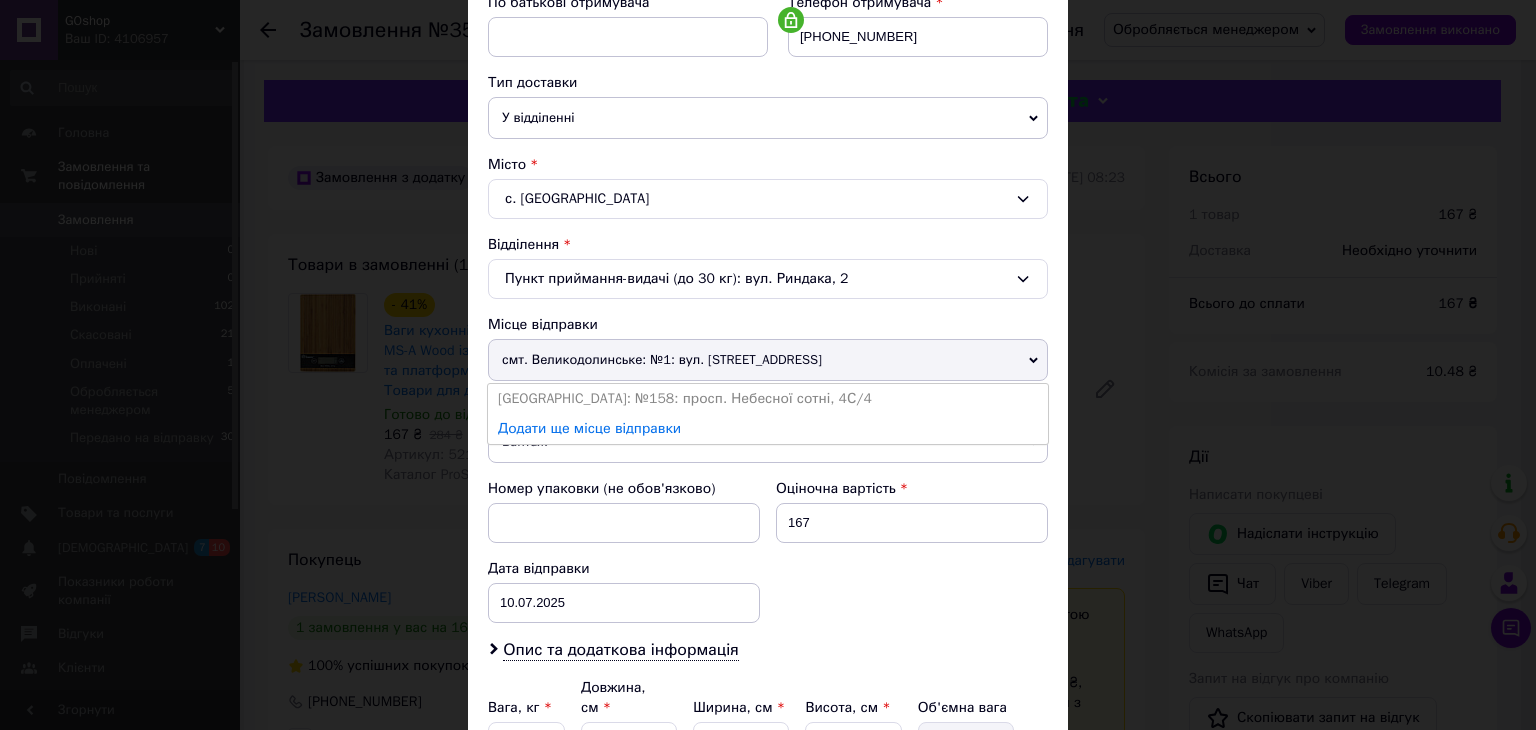 click on "смт. Великодолинське: №1: вул. [STREET_ADDRESS]" at bounding box center [768, 360] 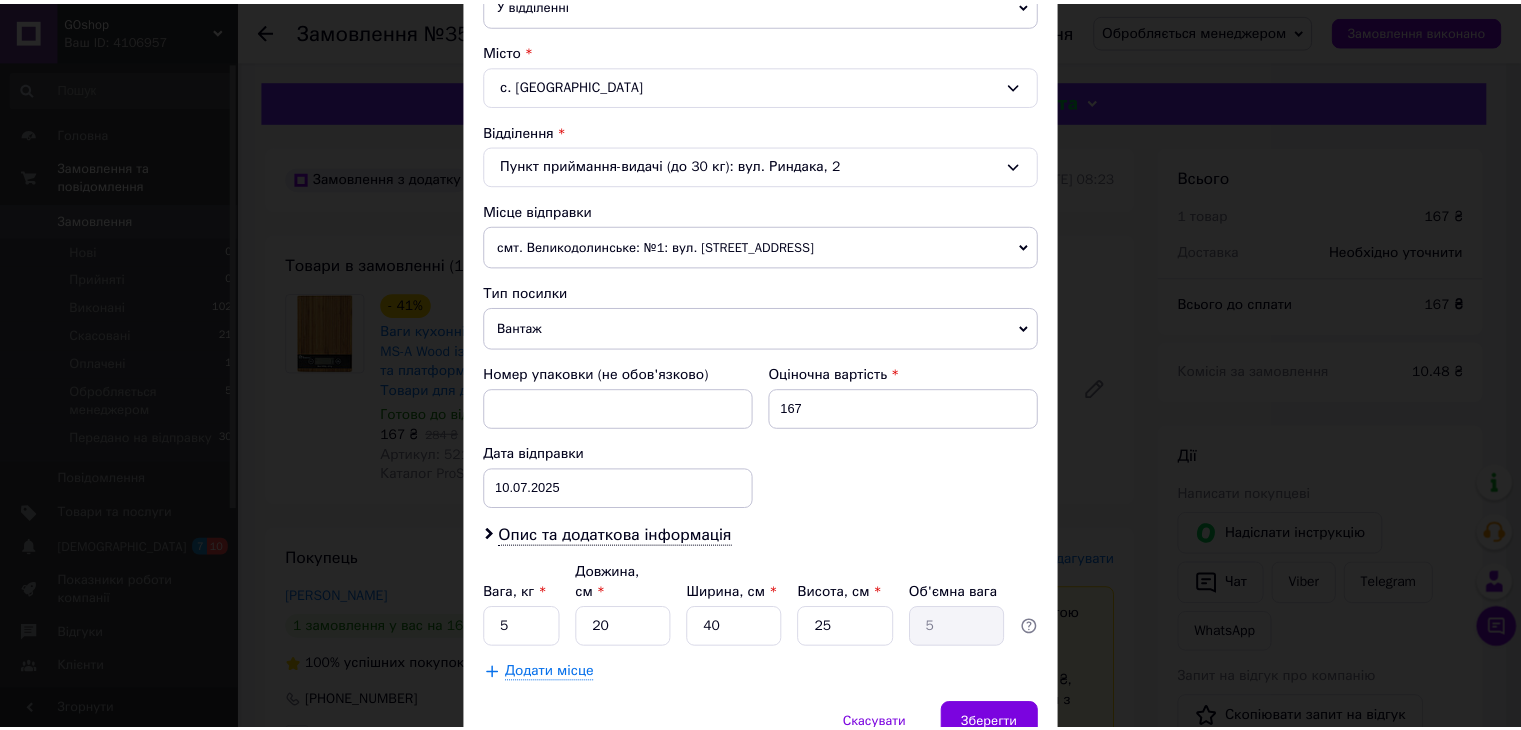 scroll, scrollTop: 592, scrollLeft: 0, axis: vertical 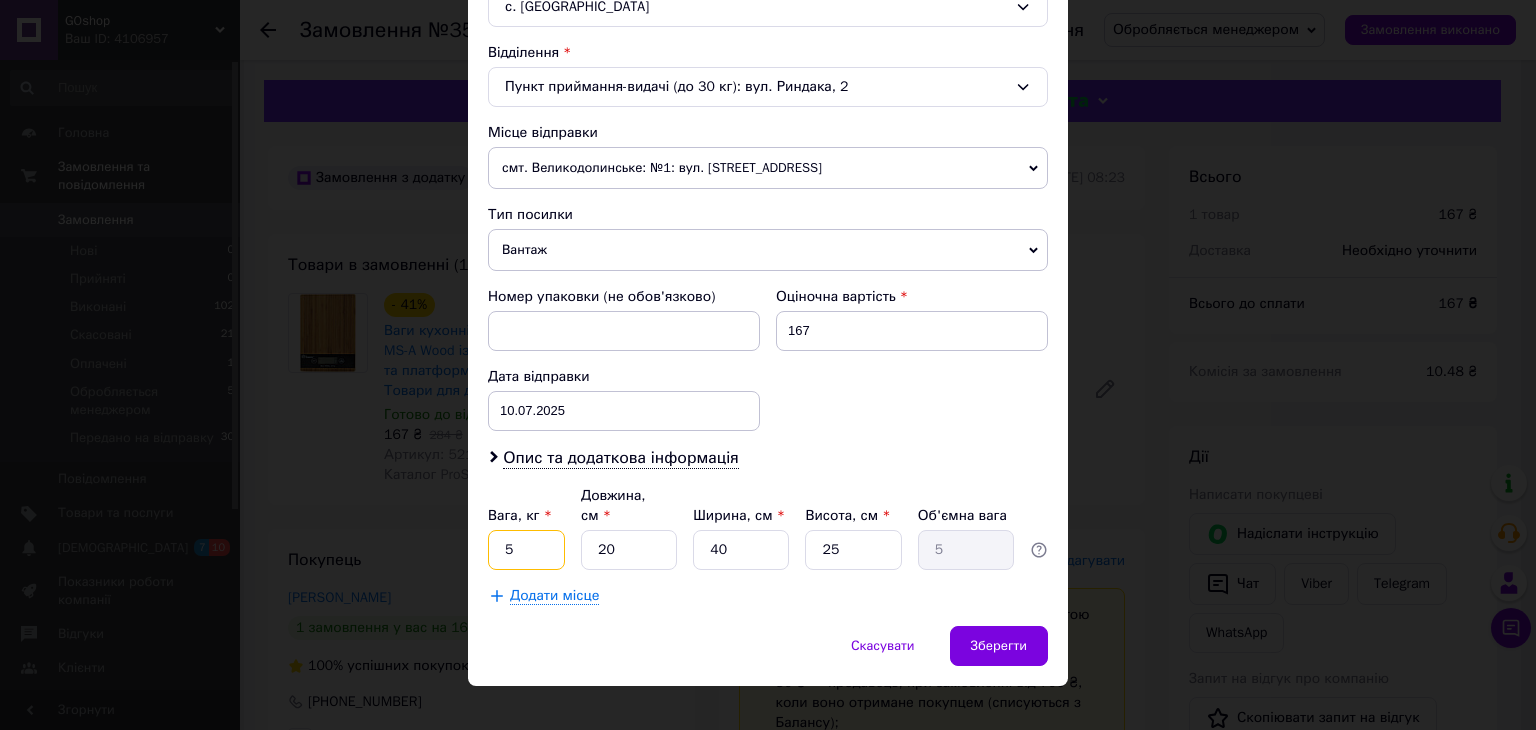 click on "5" at bounding box center [526, 550] 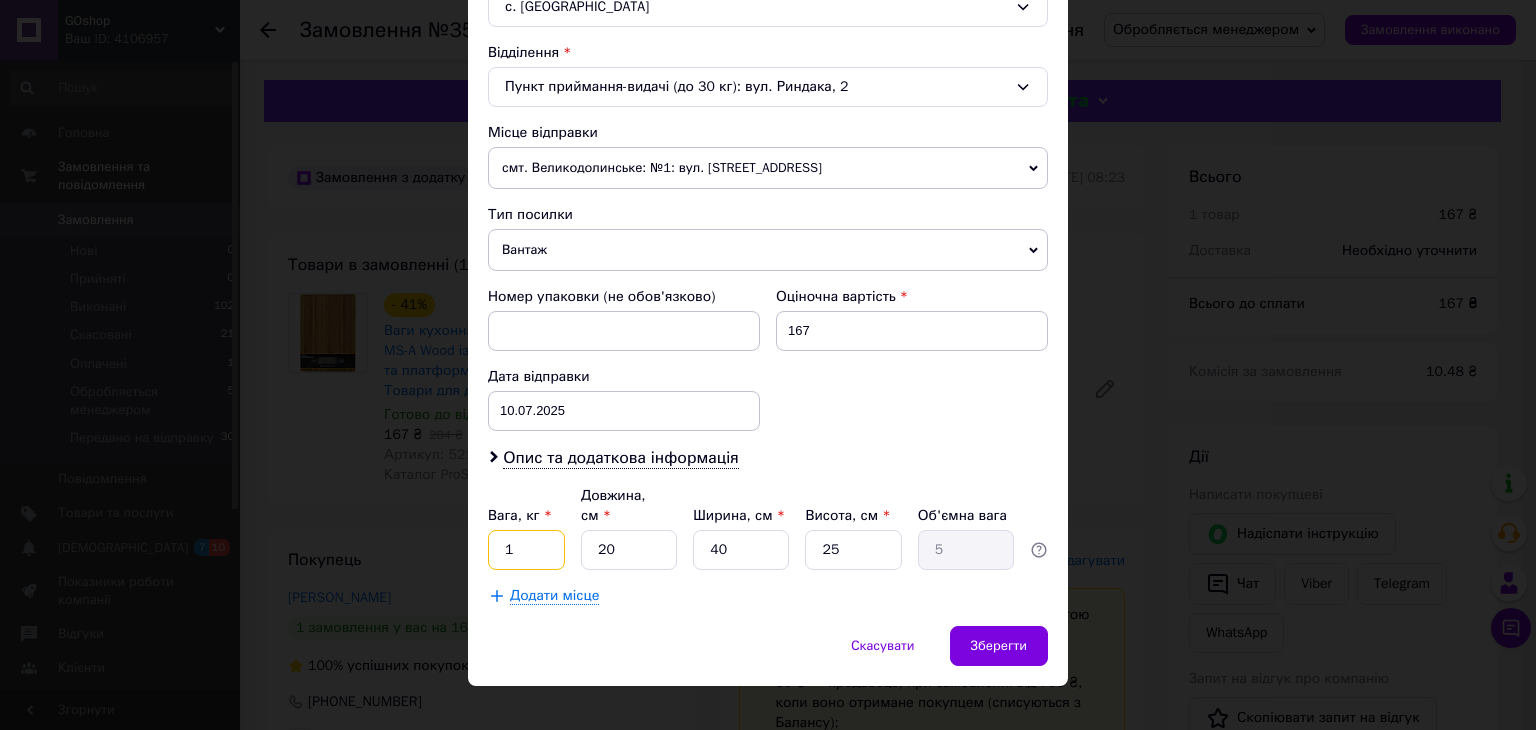 type on "1" 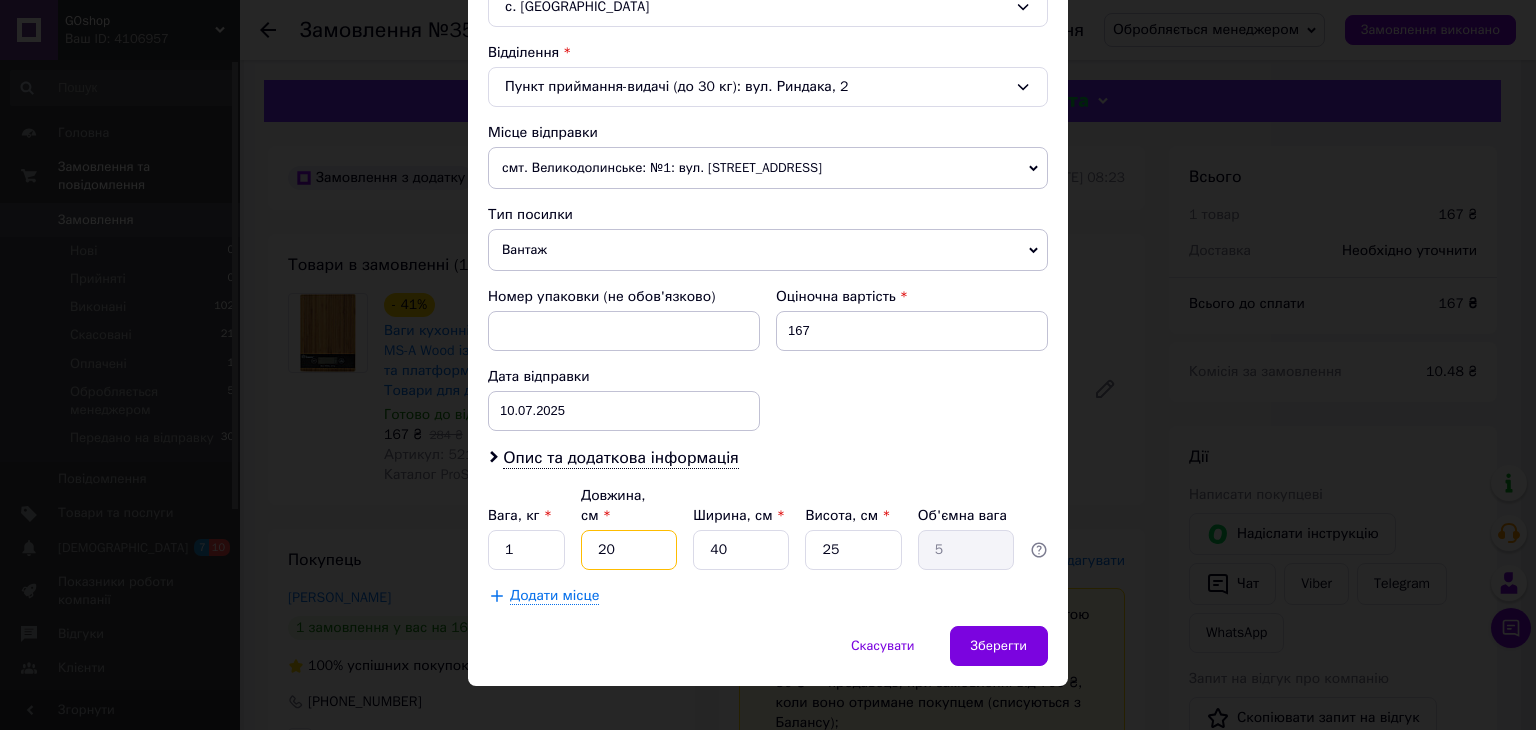 click on "20" at bounding box center [629, 550] 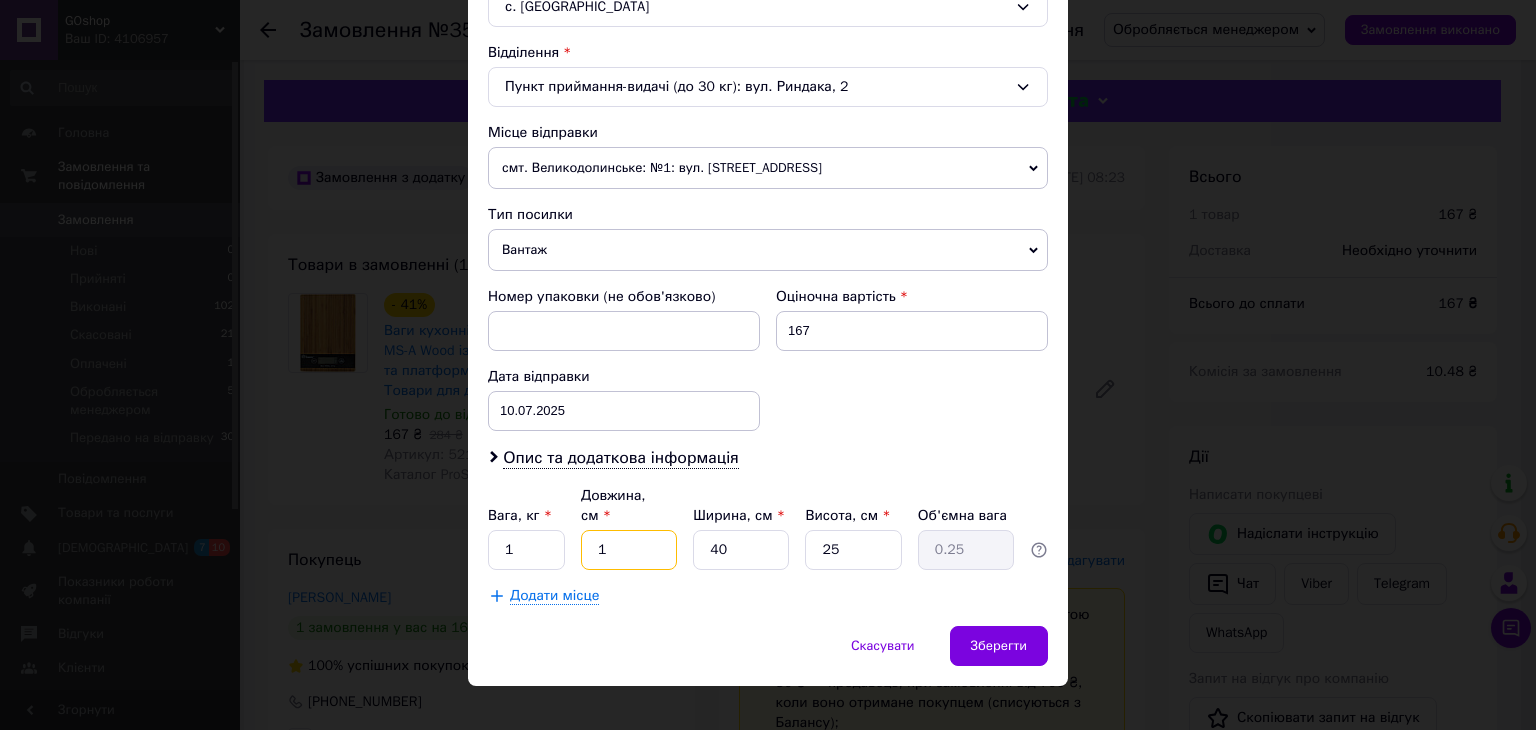 type on "15" 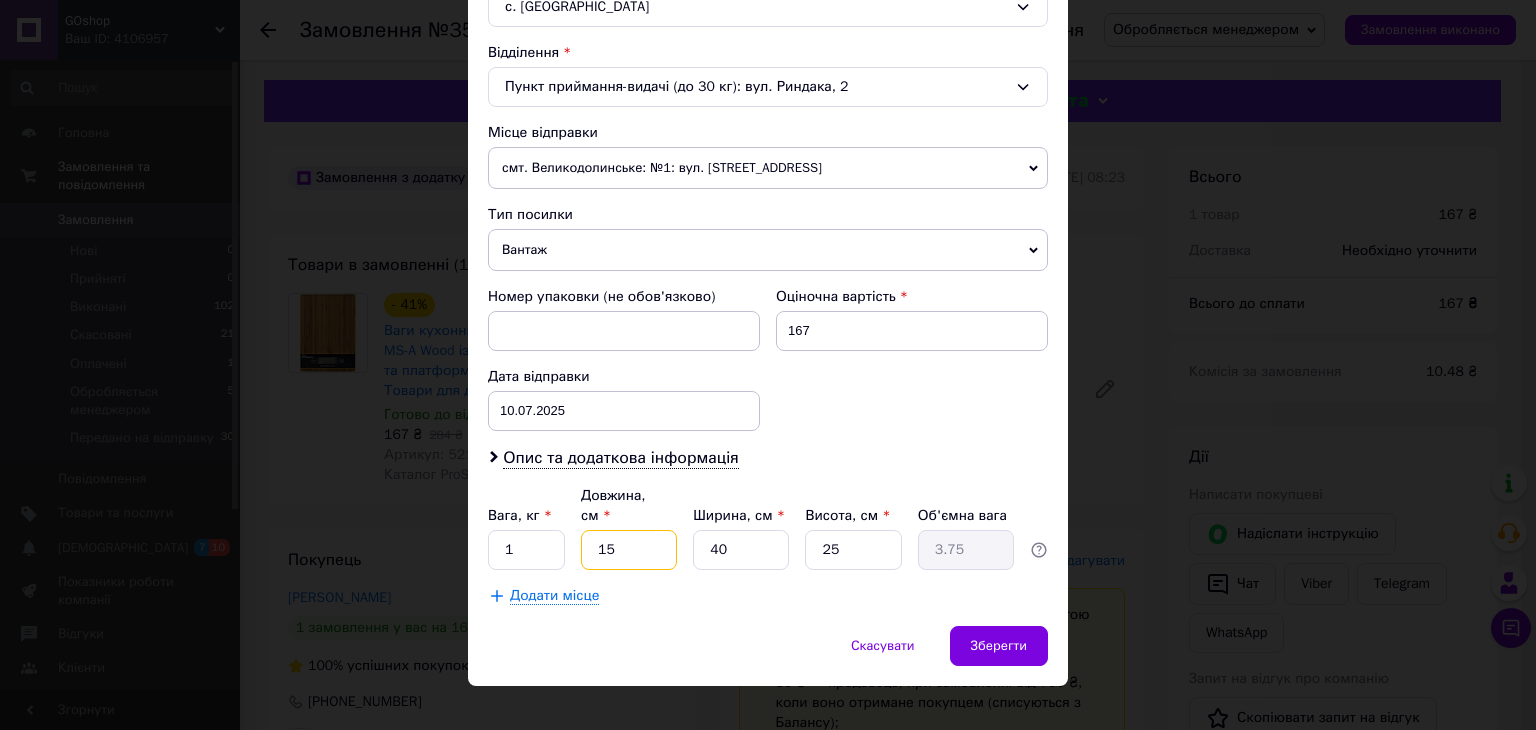 type on "15" 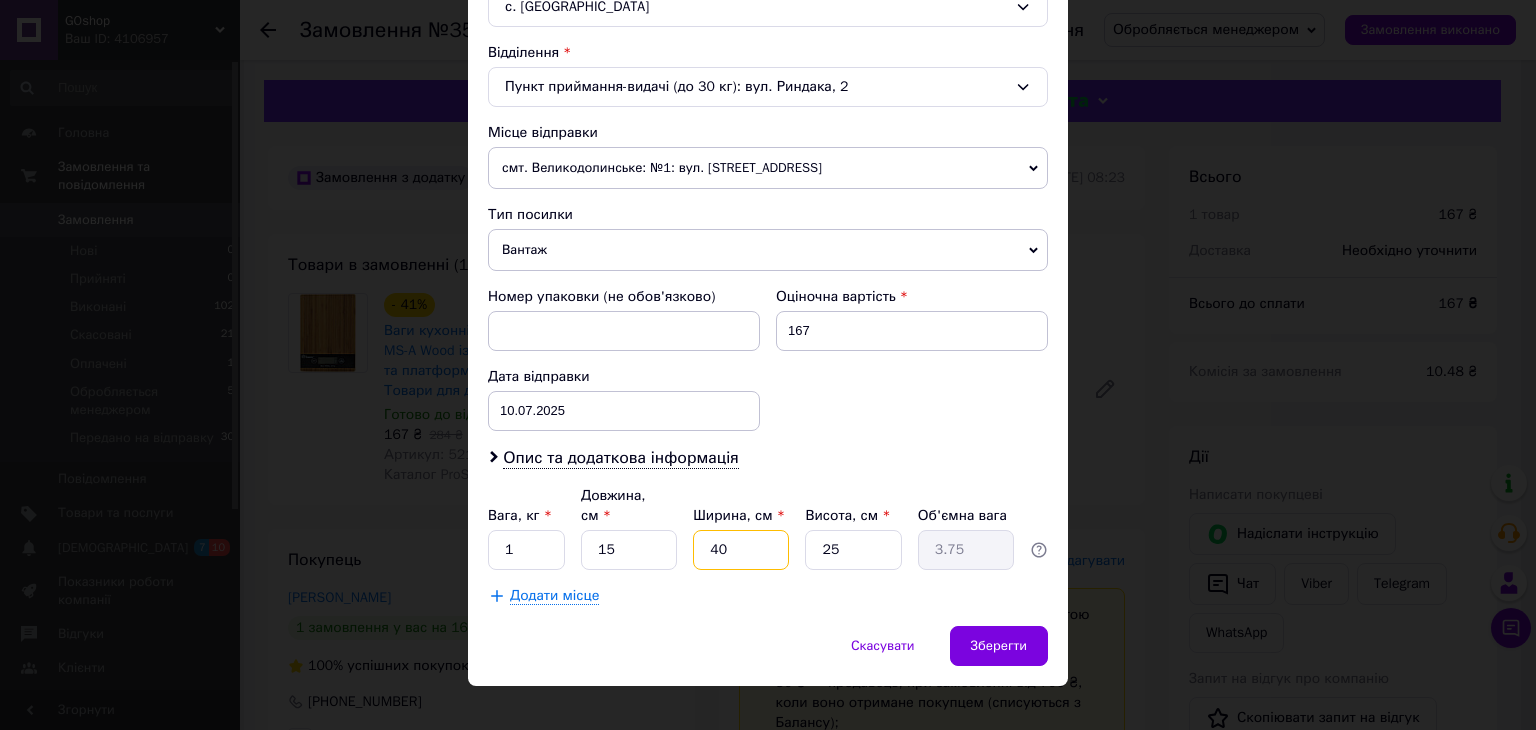 click on "40" at bounding box center [741, 550] 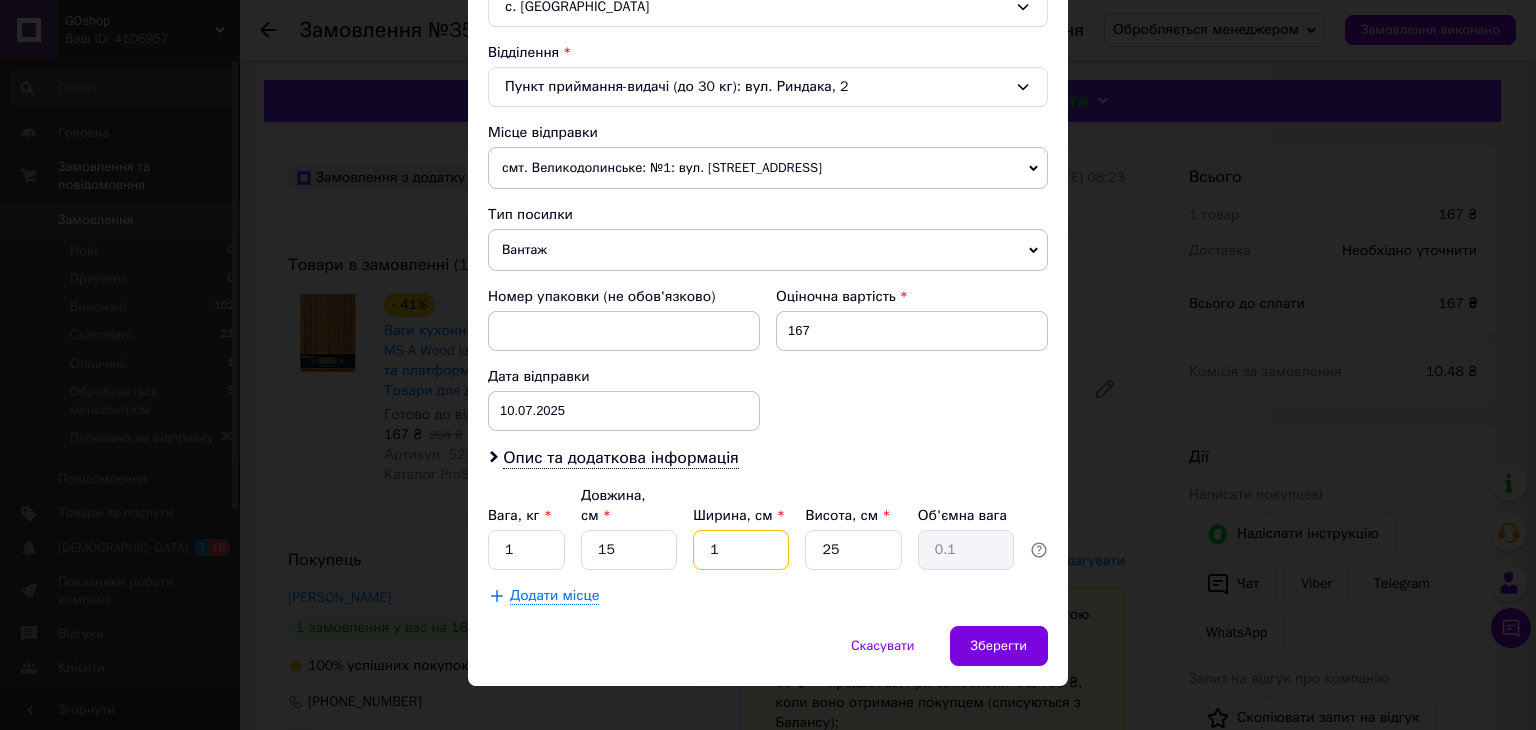 type on "16" 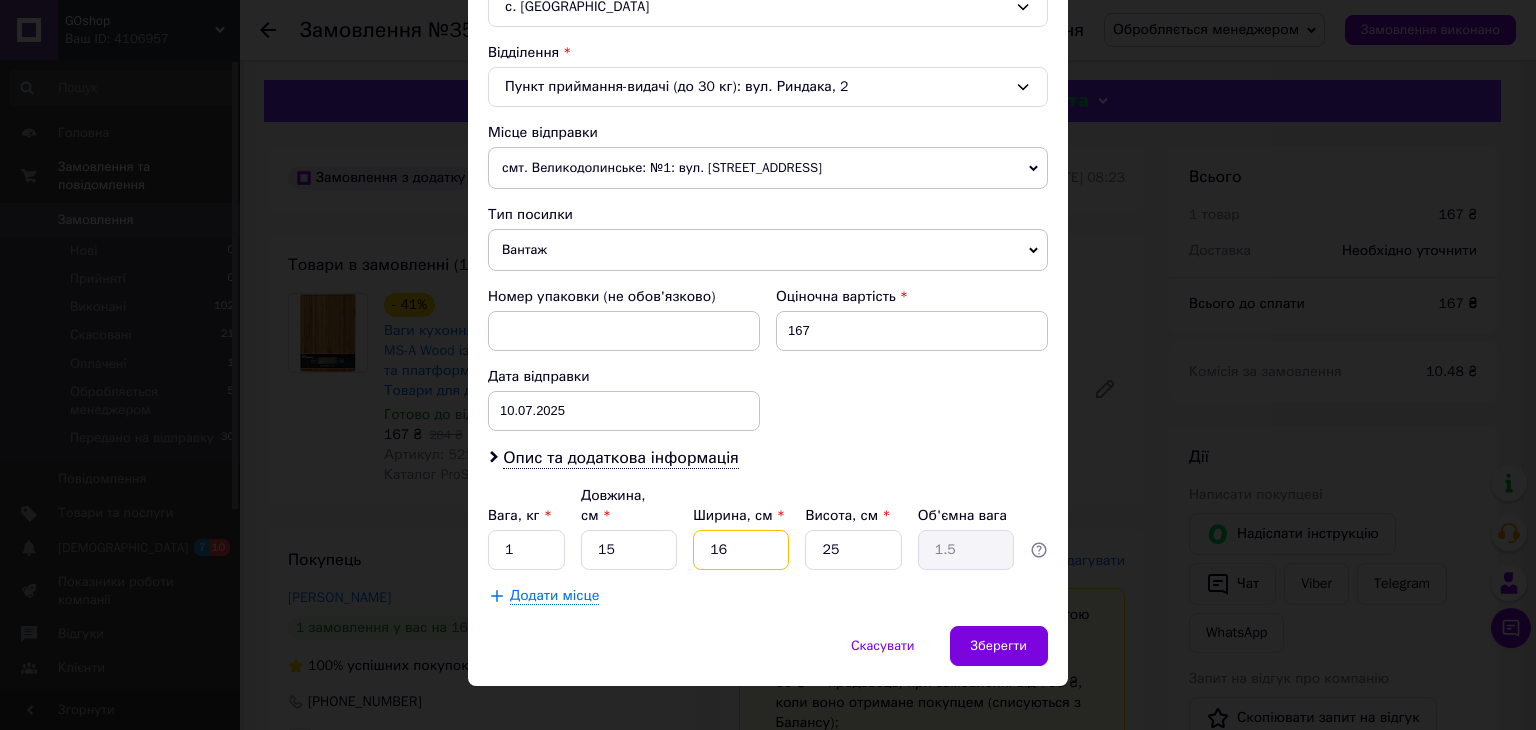 type on "16" 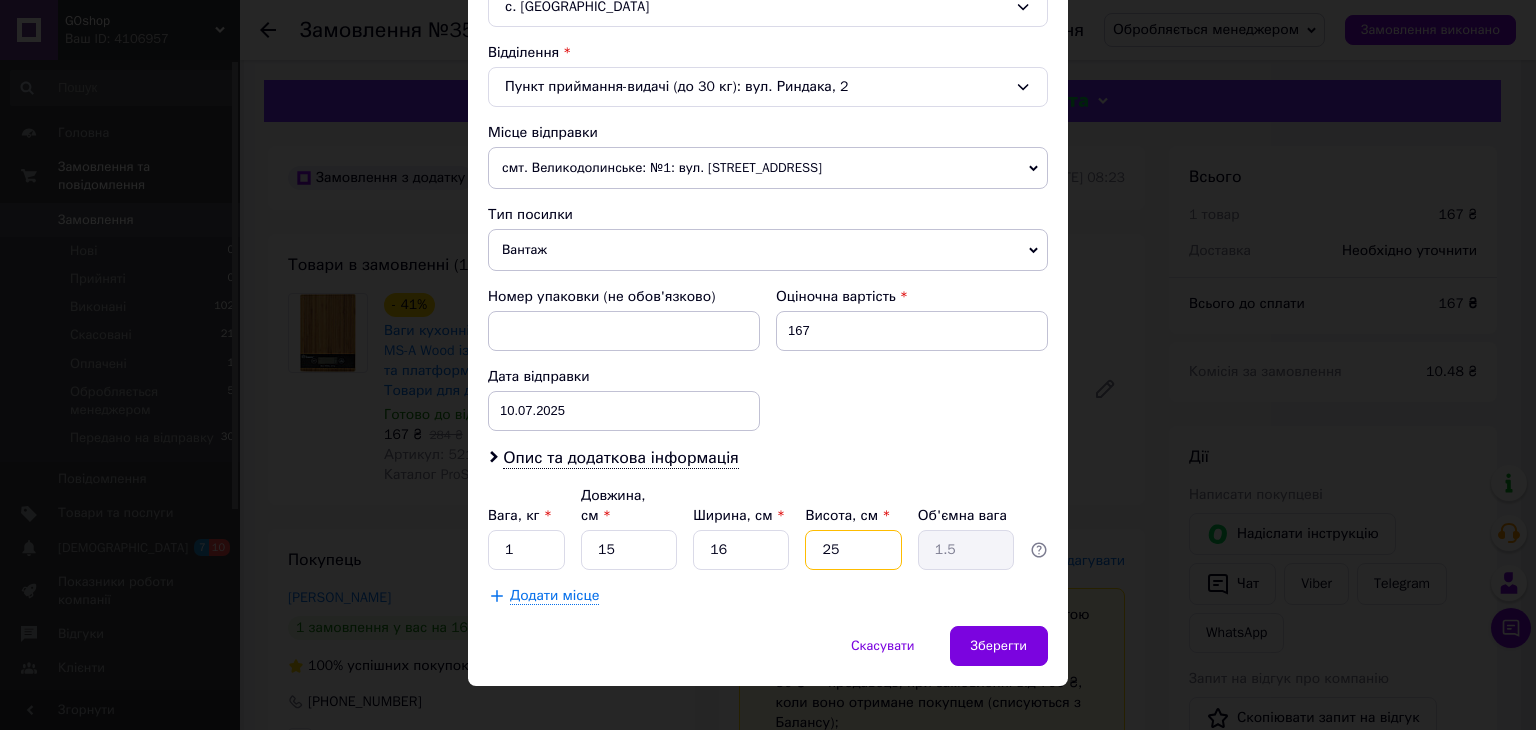 click on "25" at bounding box center [853, 550] 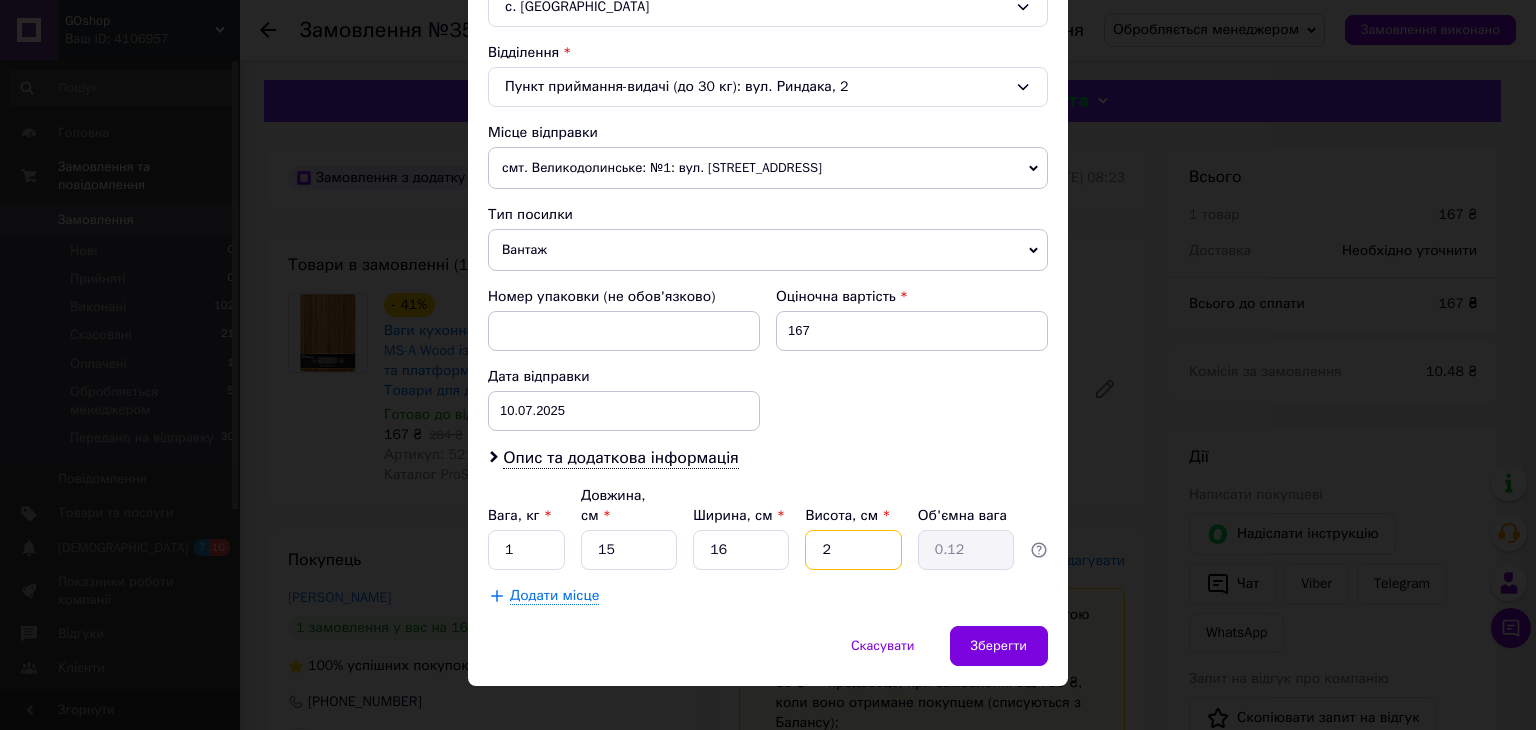 type on "20" 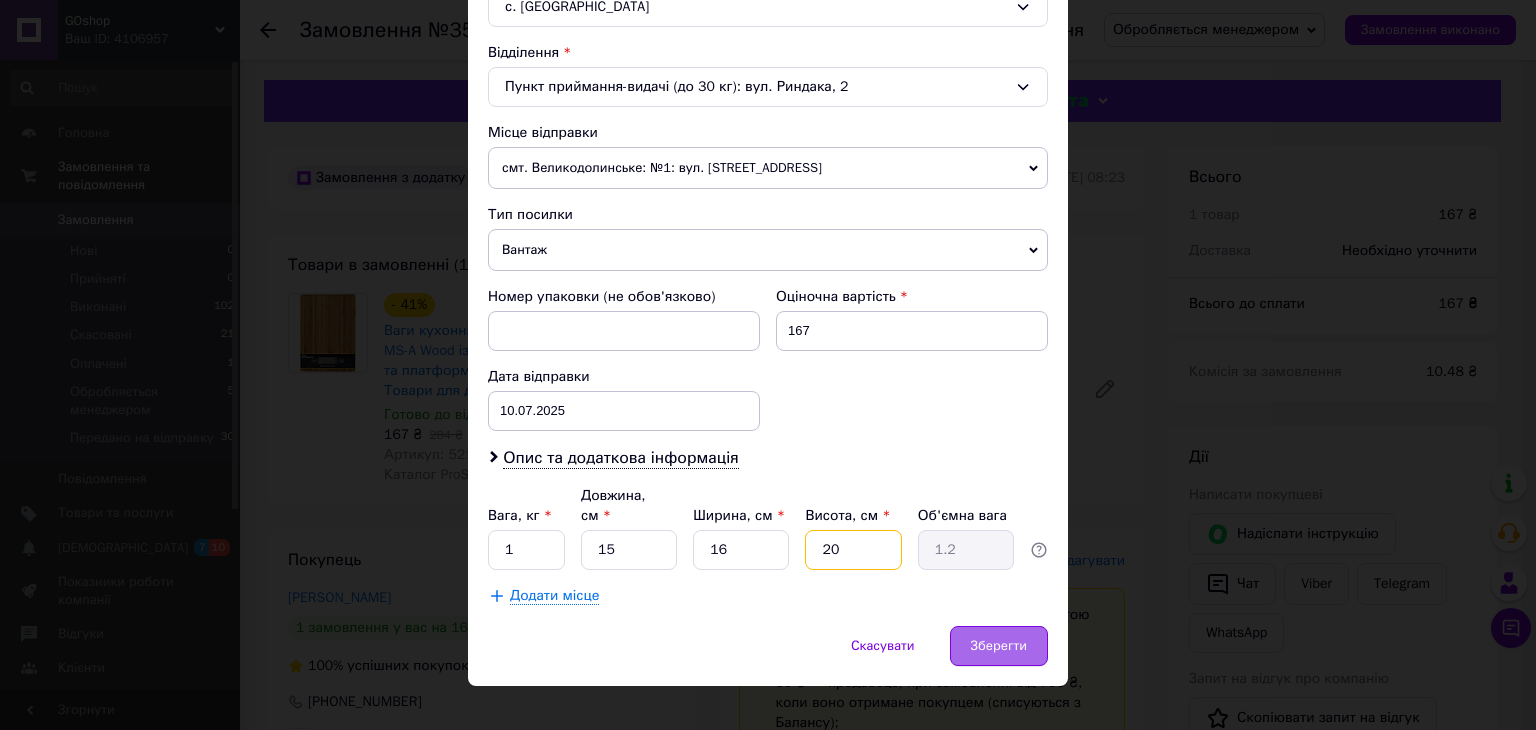 type on "20" 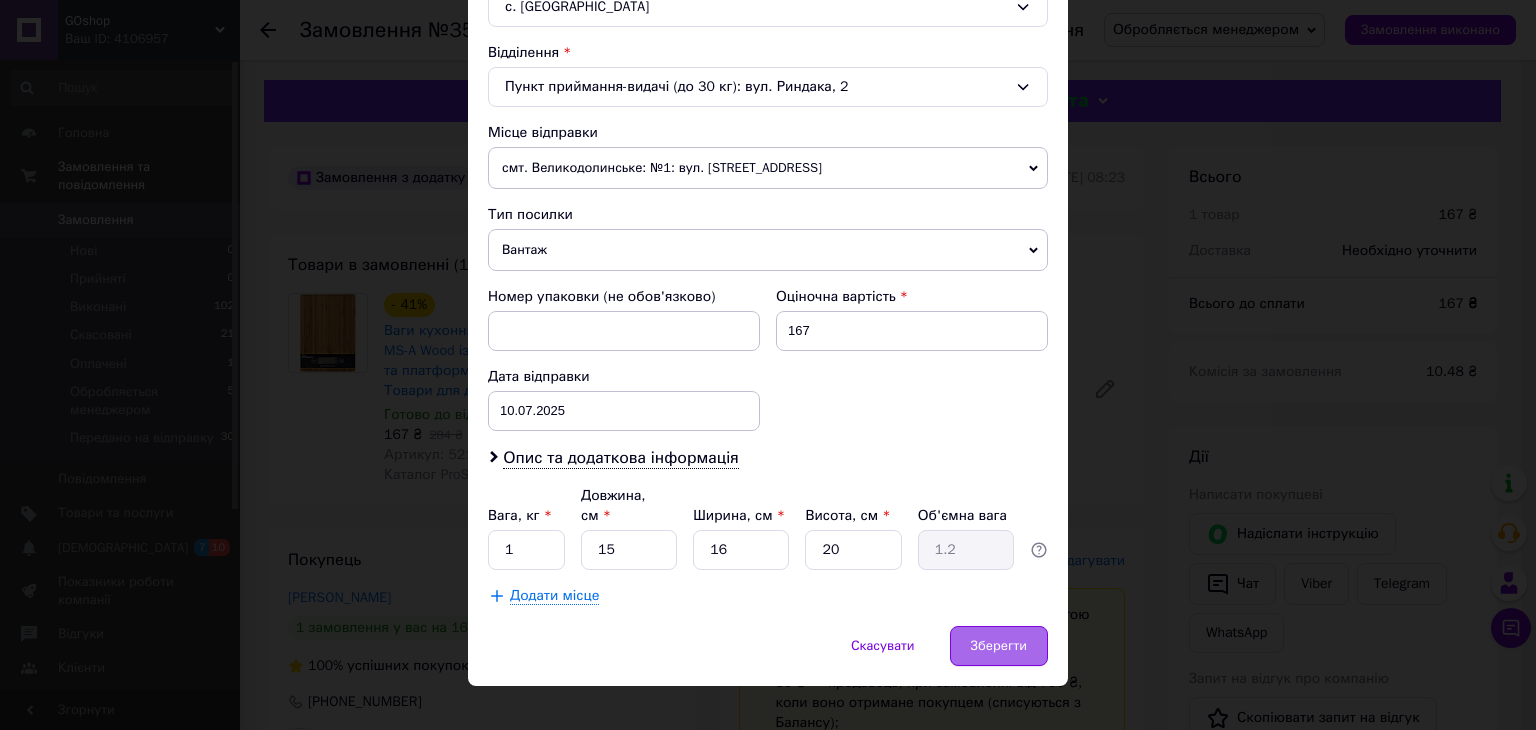 click on "Зберегти" at bounding box center [999, 646] 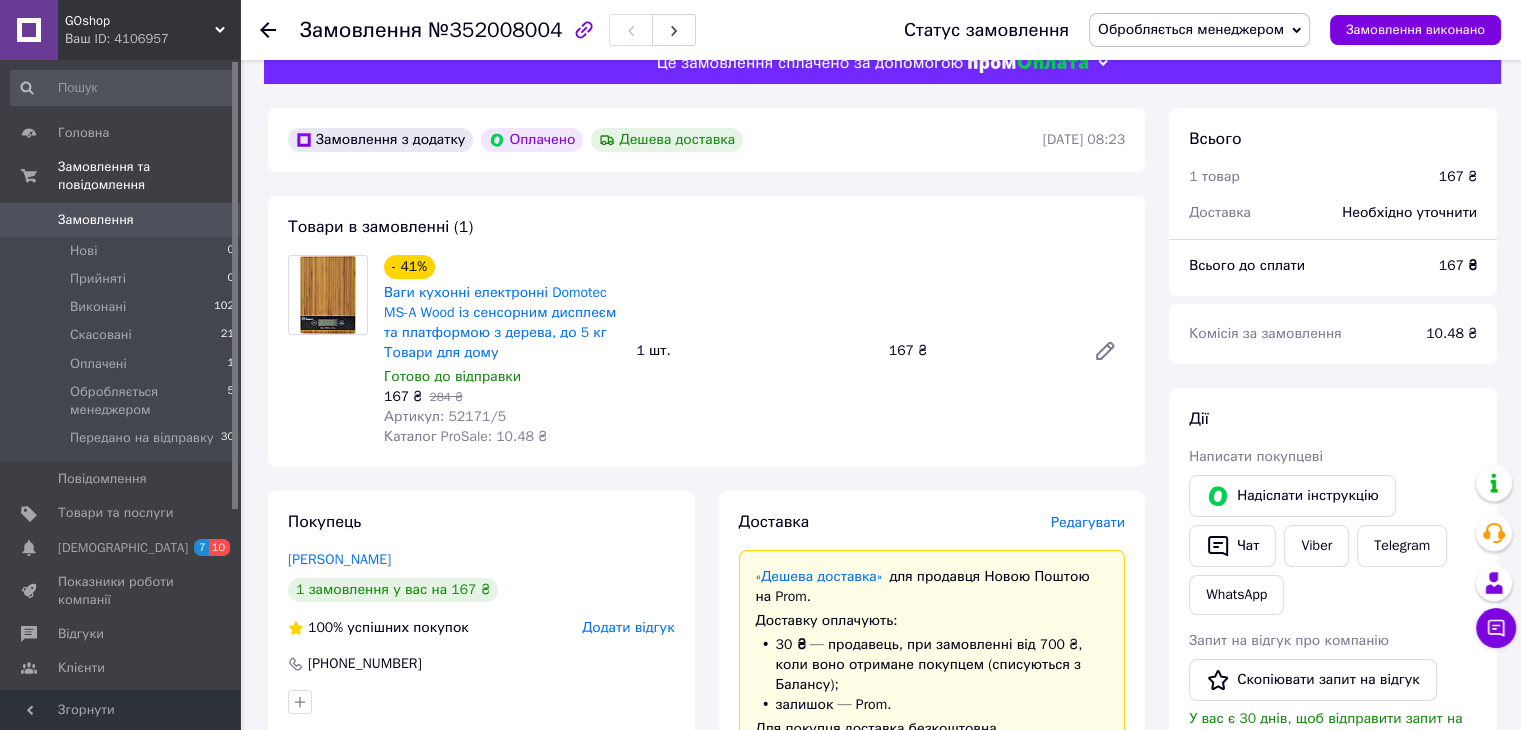scroll, scrollTop: 0, scrollLeft: 0, axis: both 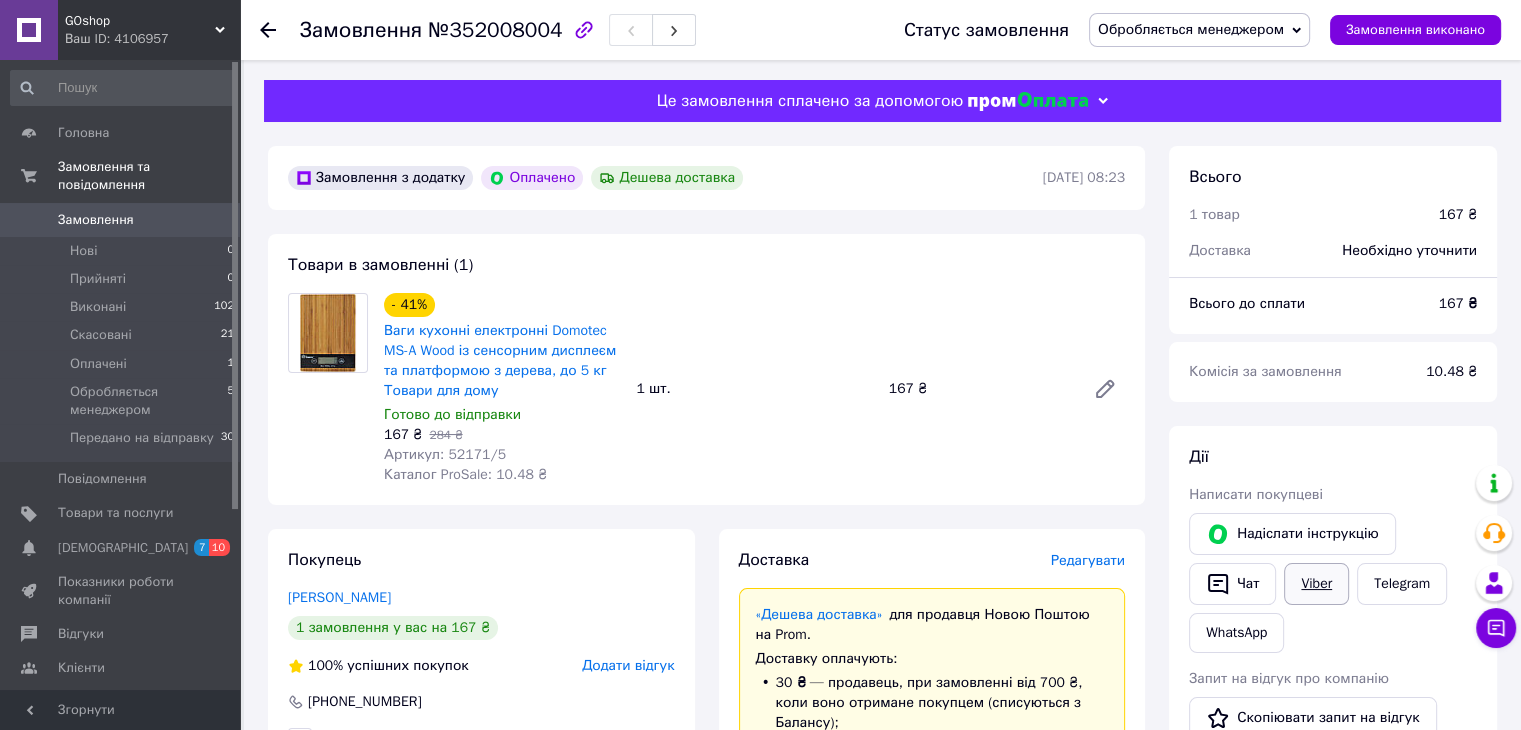 click on "Viber" at bounding box center [1316, 584] 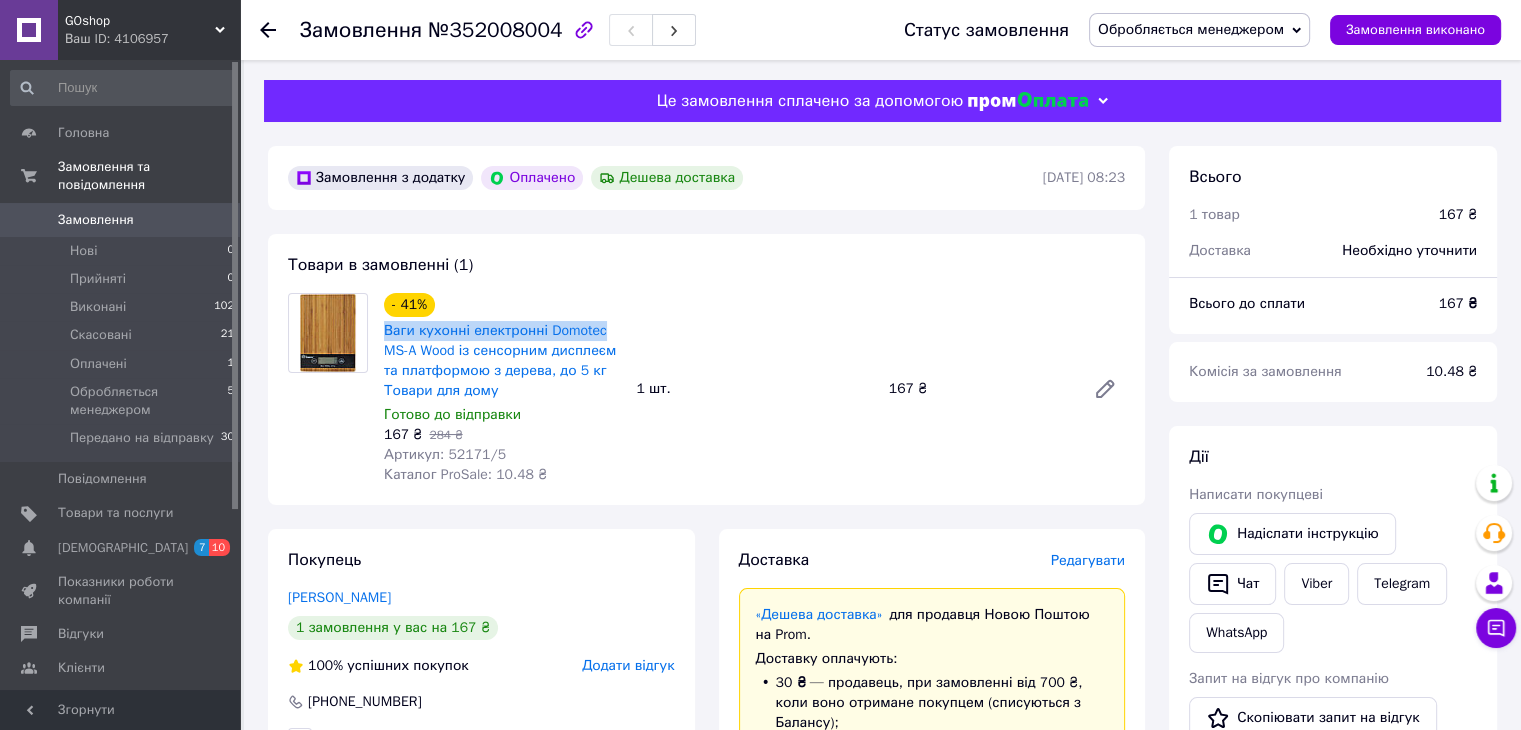 drag, startPoint x: 378, startPoint y: 328, endPoint x: 629, endPoint y: 331, distance: 251.01793 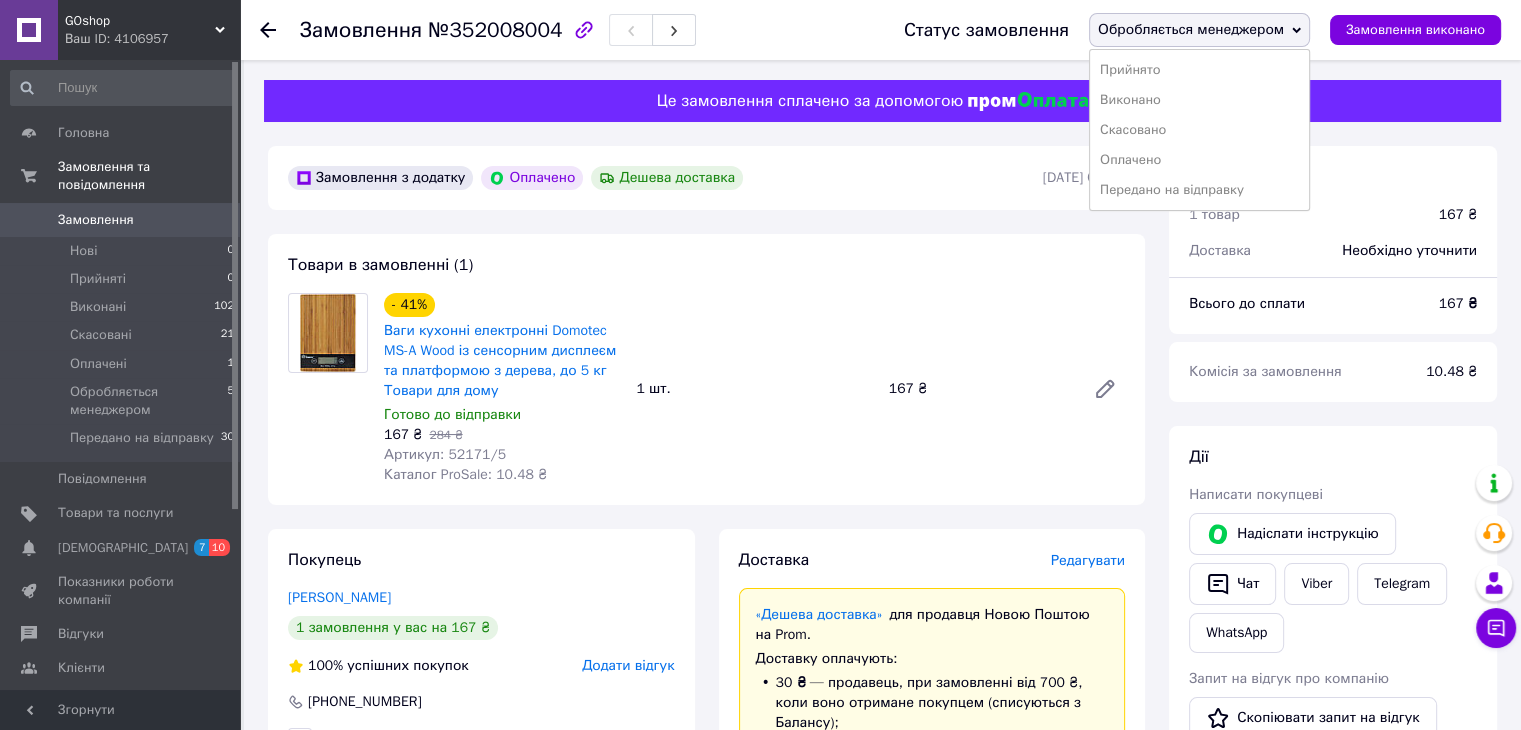 click on "Оплачено" at bounding box center [1199, 160] 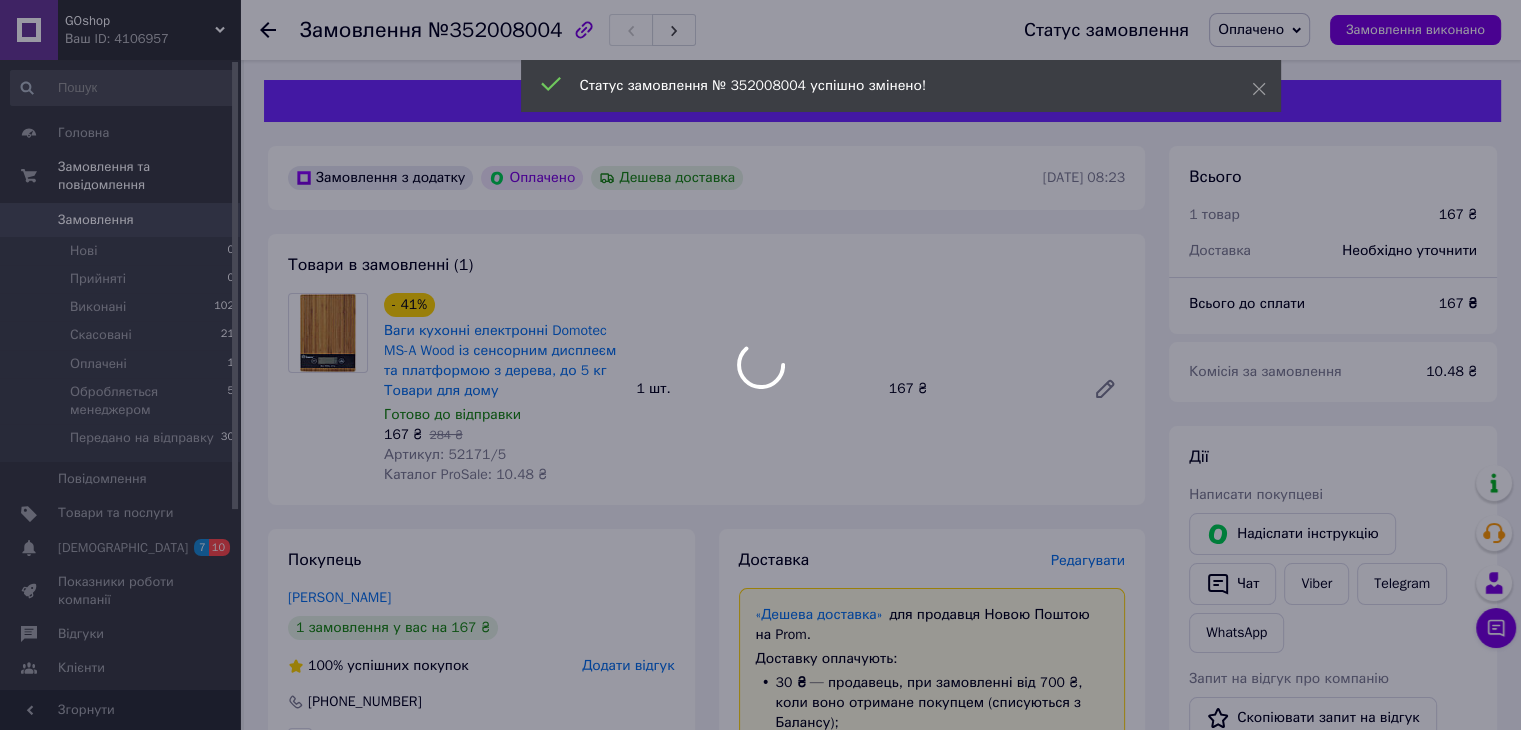click at bounding box center [760, 365] 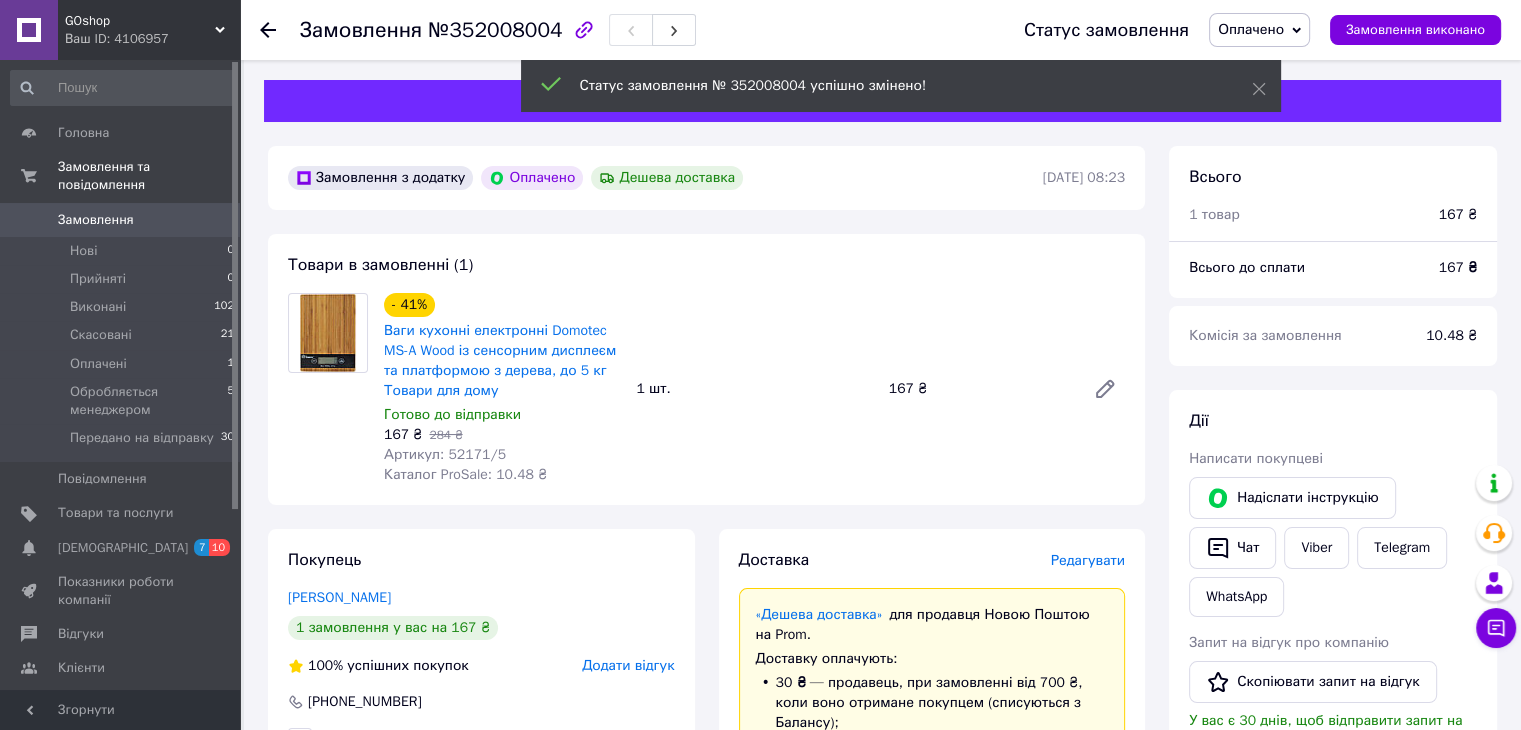 click on "Оплачено" at bounding box center (1259, 30) 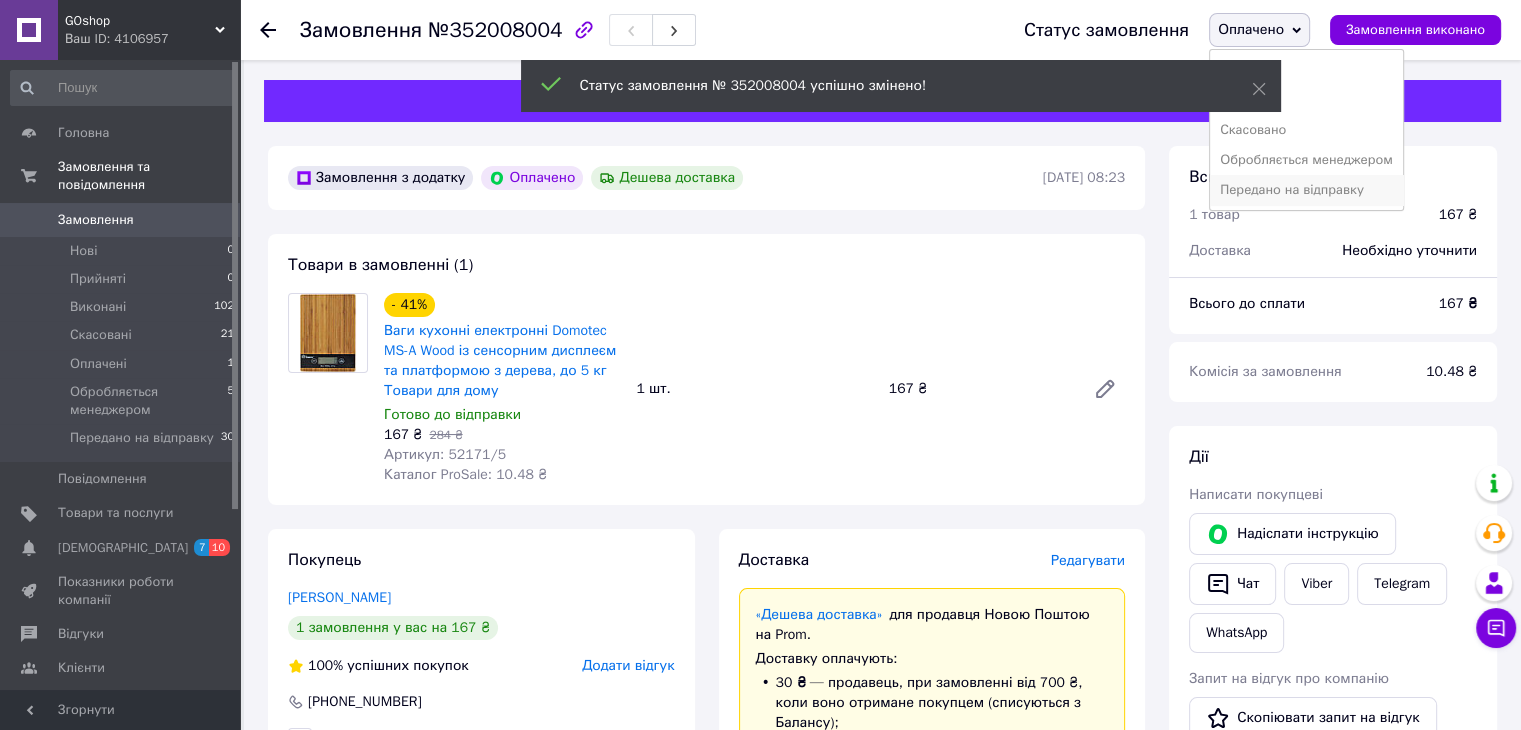 click on "Передано на відправку" at bounding box center [1306, 190] 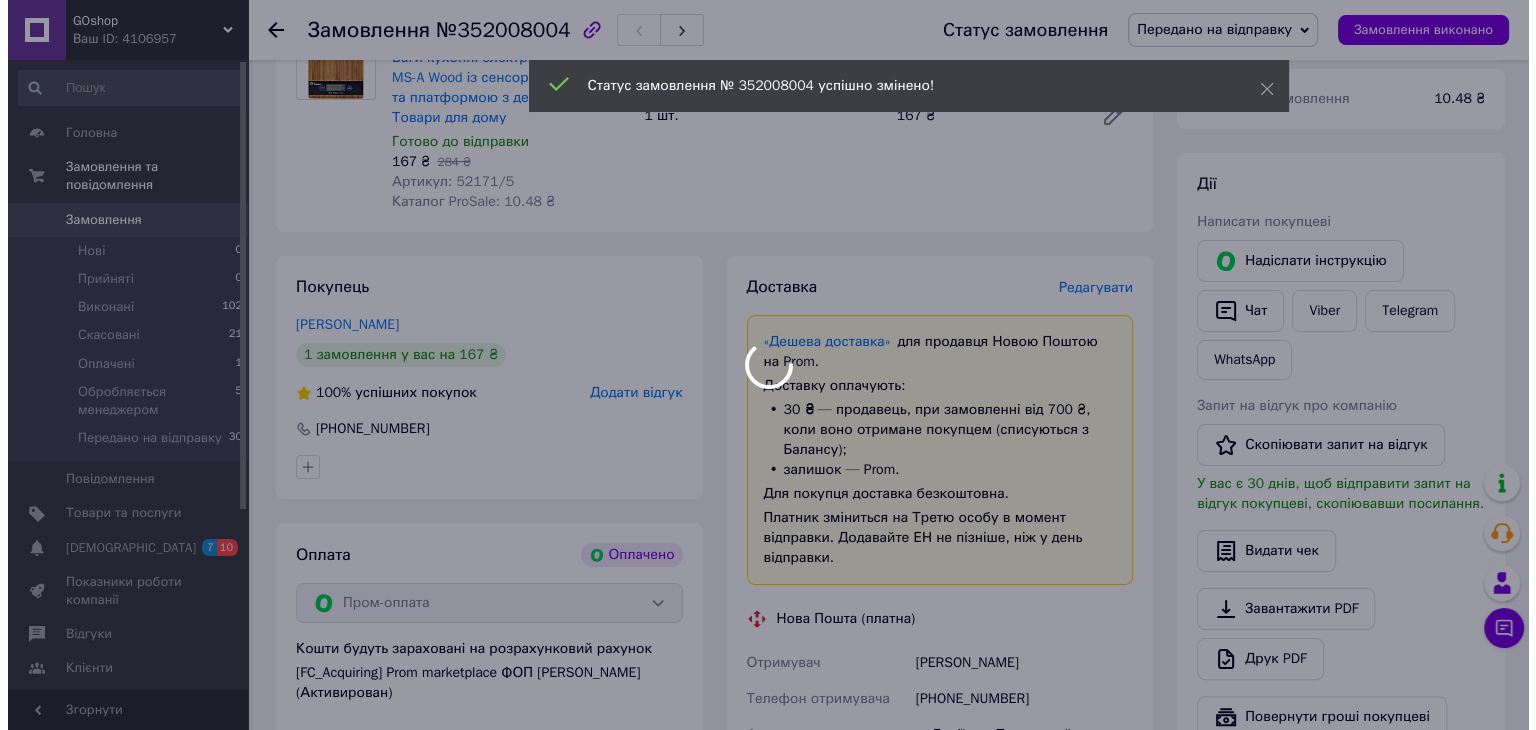 scroll, scrollTop: 266, scrollLeft: 0, axis: vertical 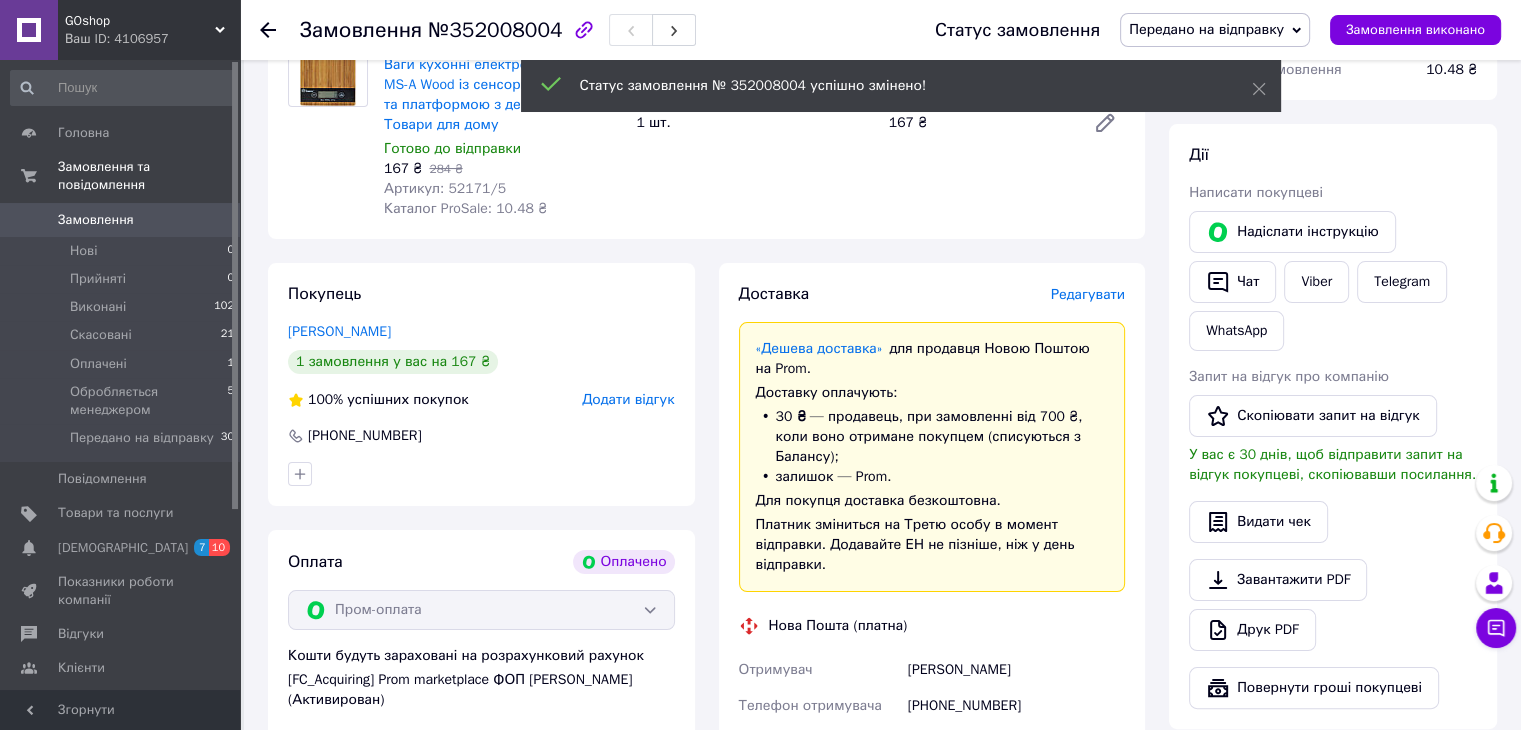 click on "Доставка Редагувати «Дешева доставка»   для продавця [GEOGRAPHIC_DATA] на Prom. Доставку оплачують: 30 ₴   — продавець , при замовленні від 700 ₴, коли воно отримане покупцем (списуються з Балансу); залишок — Prom. Для покупця доставка безкоштовна. Платник зміниться на Третю особу в момент відправки. Додавайте ЕН не пізніше, ніж у день відправки. Нова Пошта (платна) Отримувач [PERSON_NAME] Телефон отримувача [PHONE_NUMBER] Адреса с. Деріївка, Пункт приймання-видачі (до 30 кг): вул. Риндака, 2 Дата відправки [DATE] Платник   Отримувач Оціночна вартість 167 ₴ Передати номер 167" at bounding box center [932, 692] 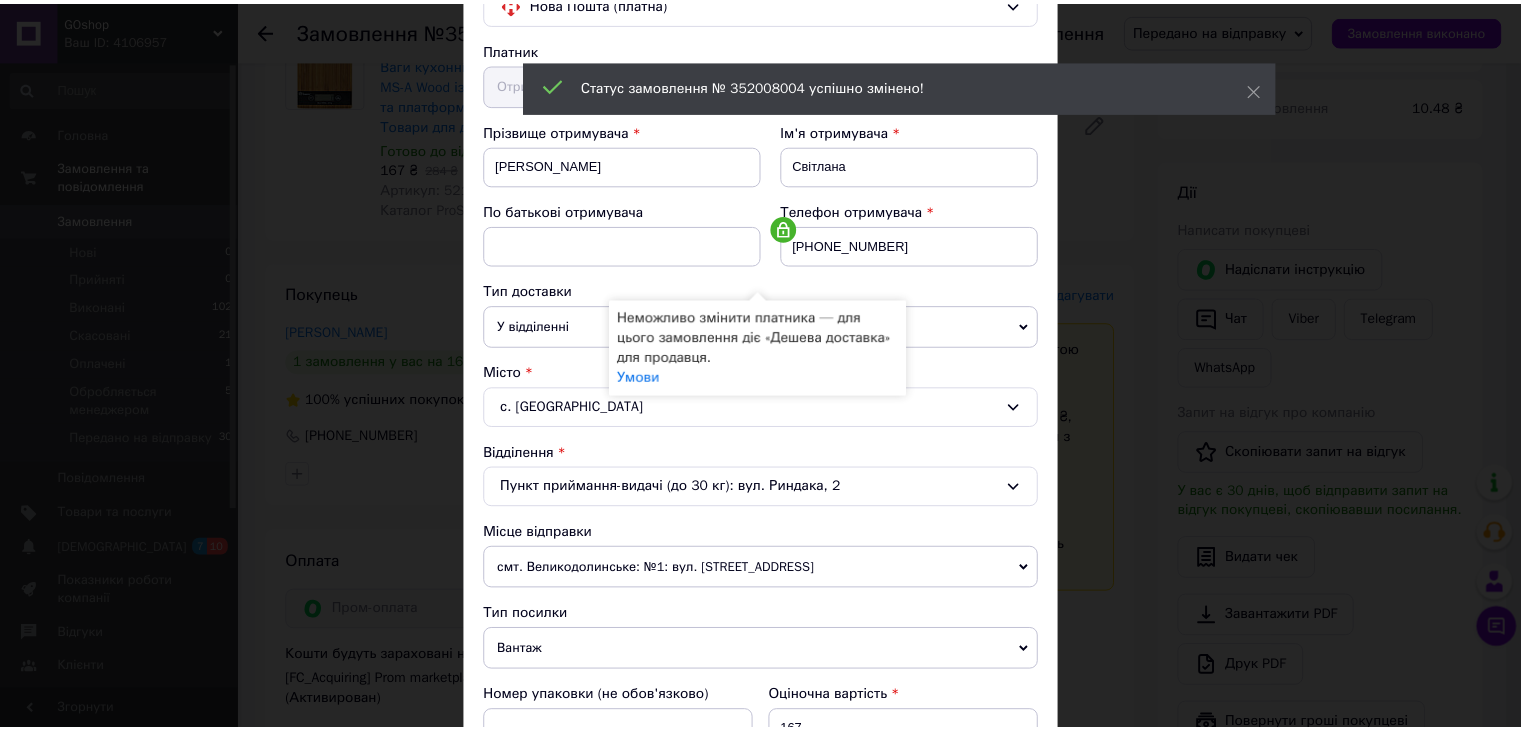 scroll, scrollTop: 592, scrollLeft: 0, axis: vertical 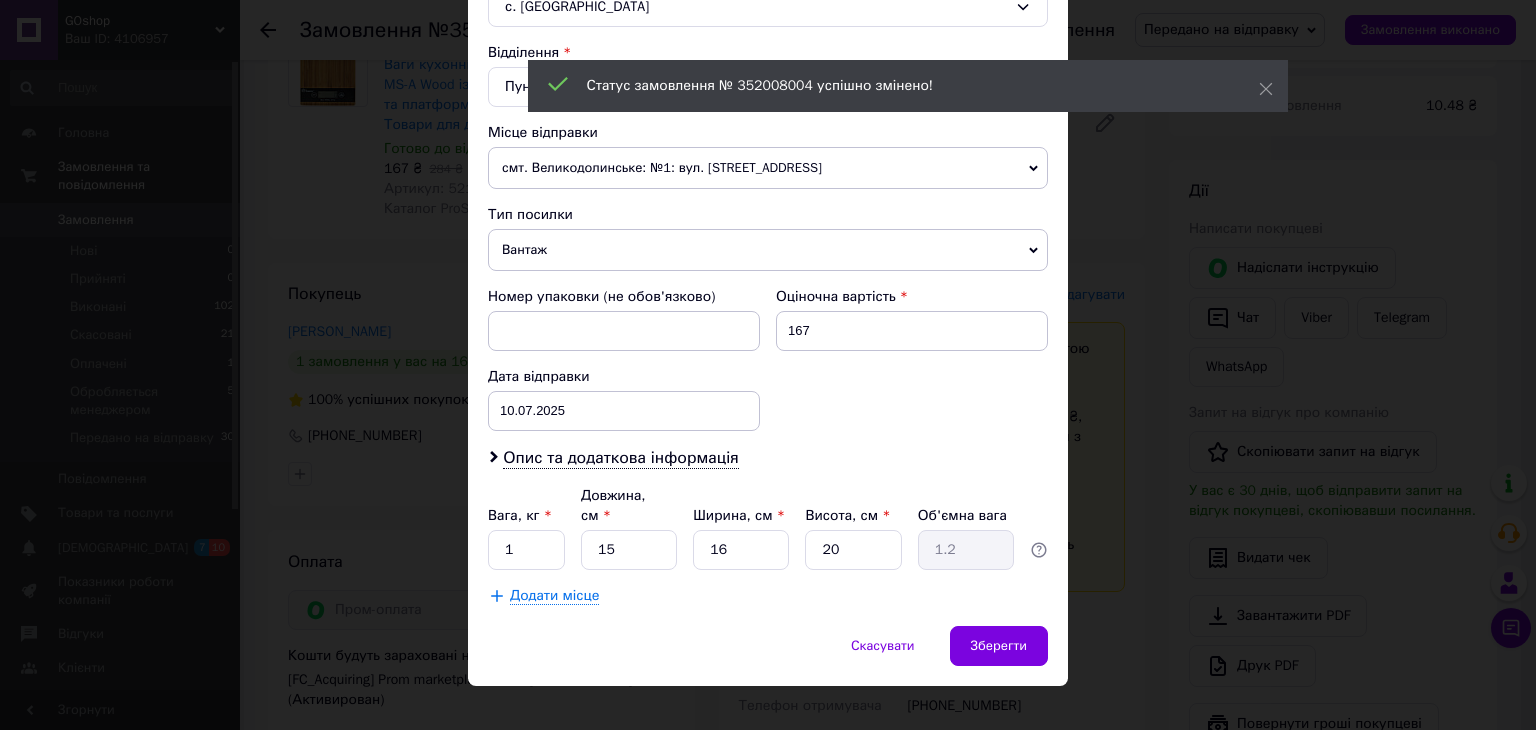 click on "смт. Великодолинське: №1: вул. [STREET_ADDRESS]" at bounding box center [768, 168] 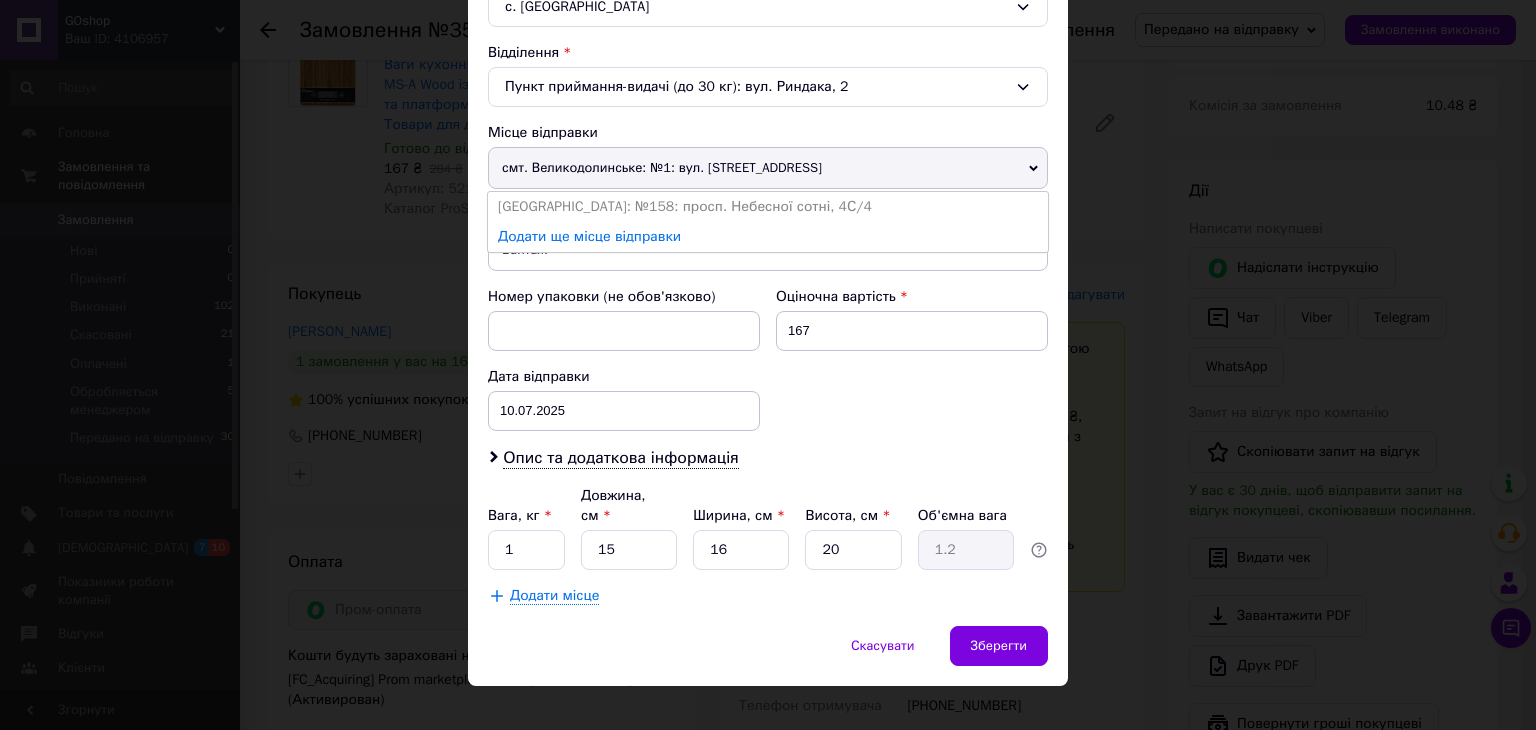 click on "смт. Великодолинське: №1: вул. [STREET_ADDRESS]" at bounding box center [768, 168] 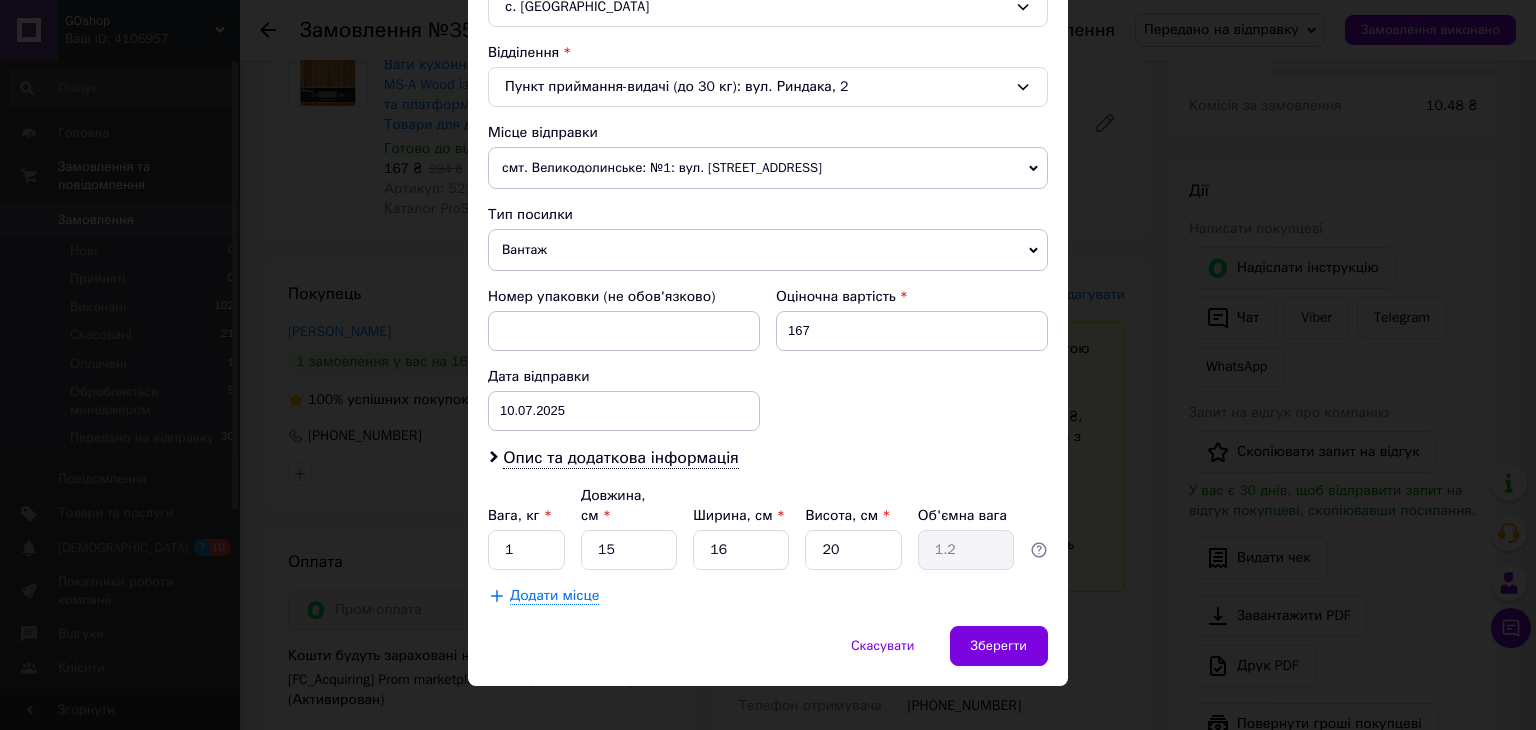 click on "Спосіб доставки Нова Пошта (платна) Платник Отримувач Відправник Прізвище отримувача [PERSON_NAME] Ім'я отримувача [PERSON_NAME] батькові отримувача Телефон отримувача [PHONE_NUMBER] Тип доставки У відділенні Кур'єром В поштоматі Місто с. Деріївка Відділення Пункт приймання-видачі (до 30 кг): вул. Риндака, 2 Місце відправки смт. Великодолинське: №1: вул. [STREET_ADDRESS] Одеса: №158: просп. Небесної сотні, 4С/4 Додати ще місце відправки Тип посилки Вантаж Документи Номер упаковки (не обов'язково) Оціночна вартість 167 Дата відправки [DATE] < 2025 > < Июль > Пн Вт Ср Чт Пт Сб Вс 30 1 2 3 4 5 6 7 8" at bounding box center [768, 82] 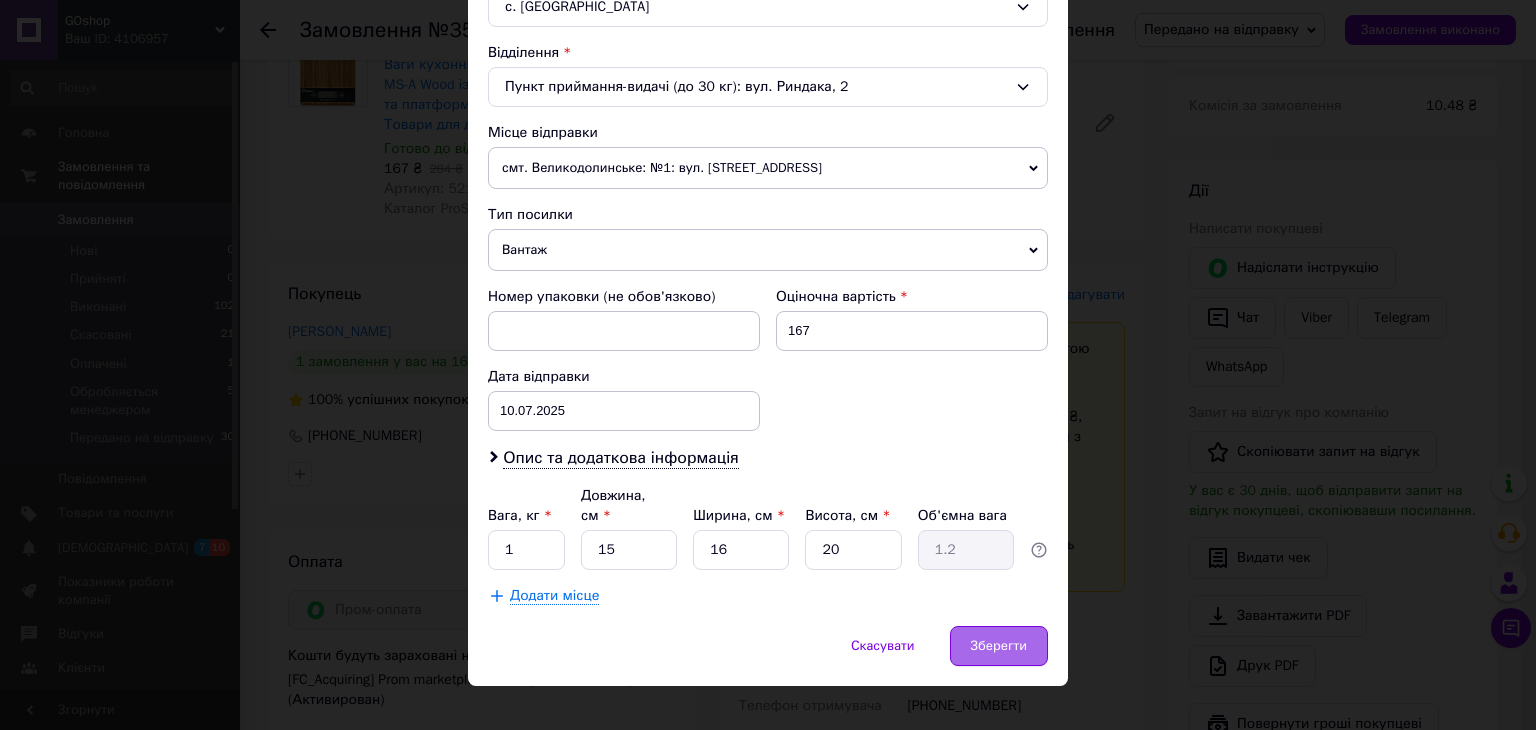 click on "Зберегти" at bounding box center (999, 646) 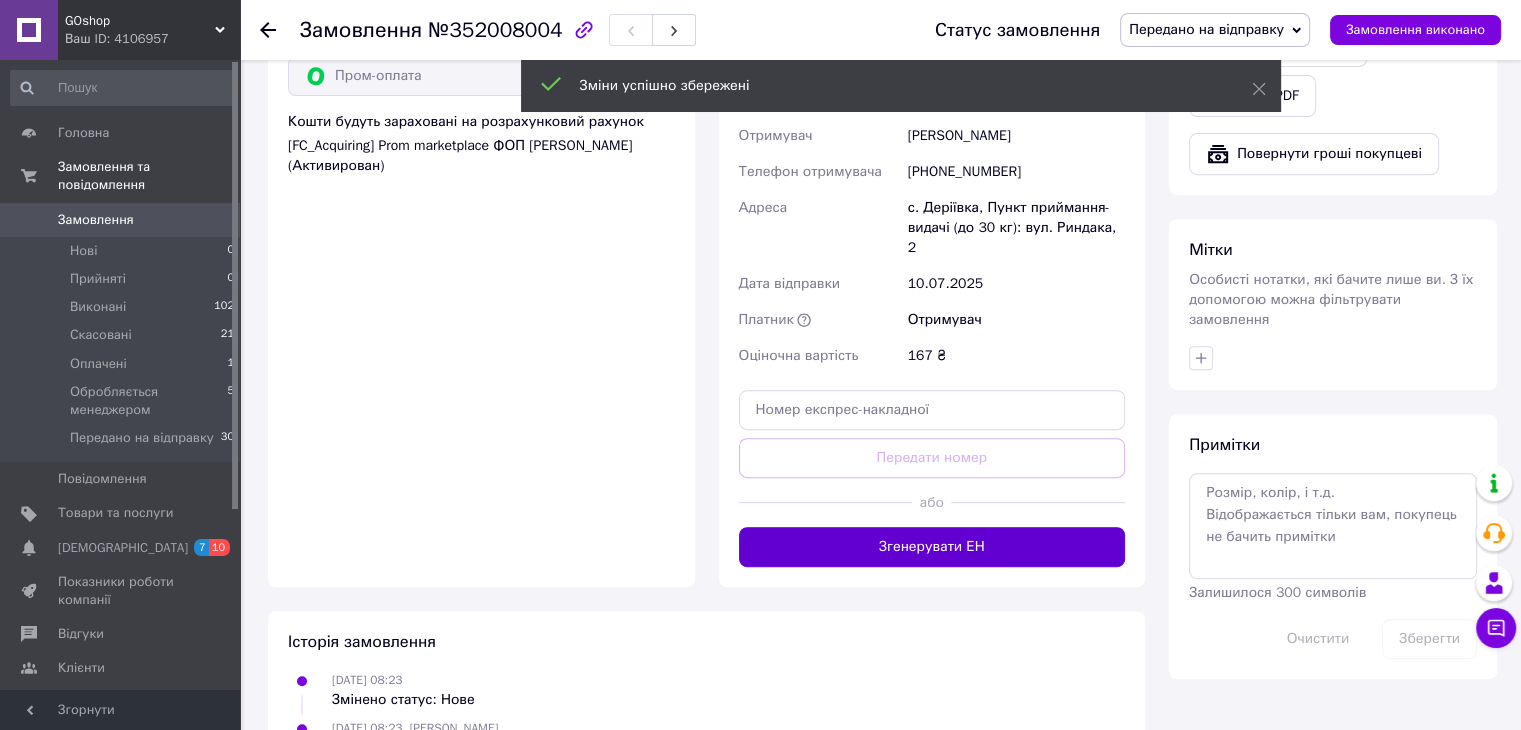 click on "Згенерувати ЕН" at bounding box center (932, 547) 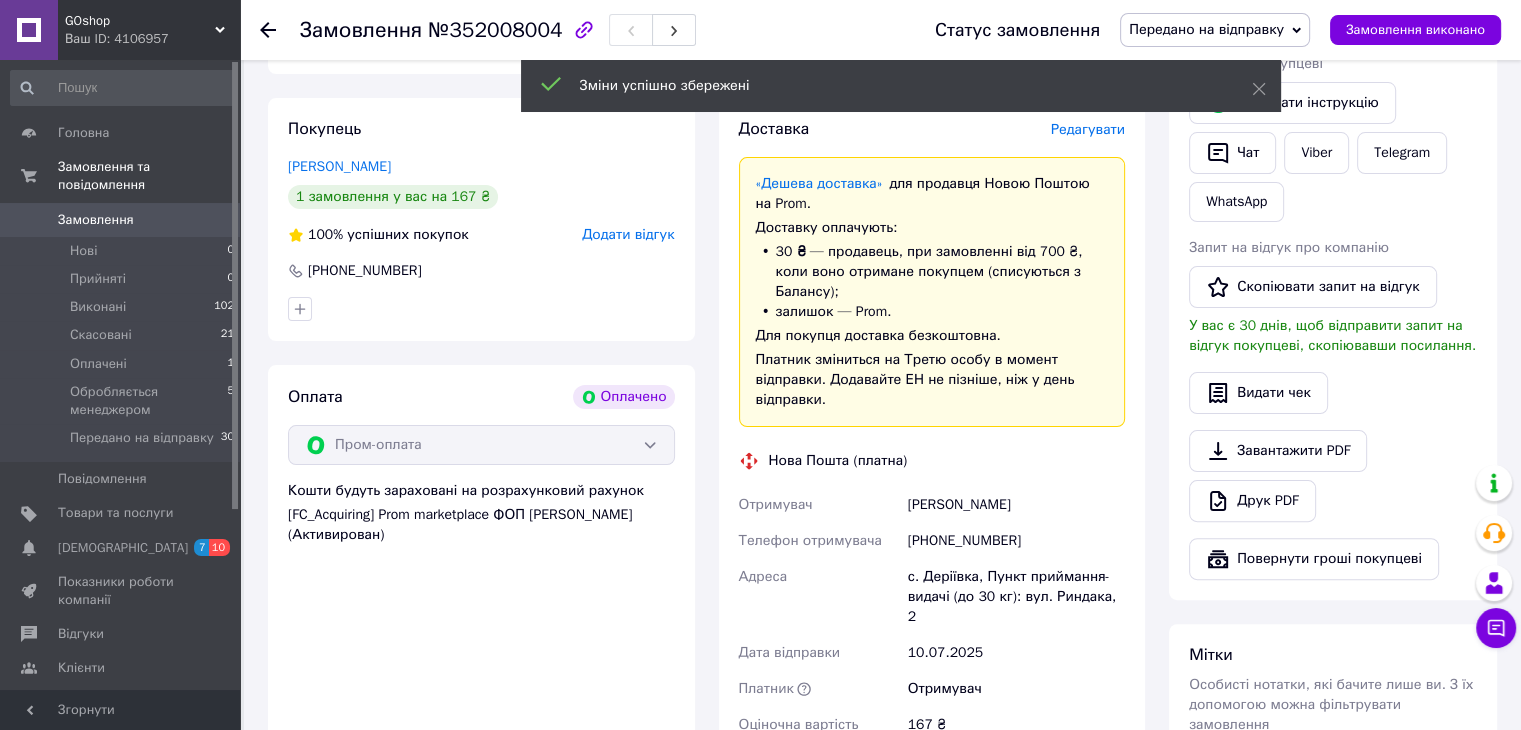 scroll, scrollTop: 400, scrollLeft: 0, axis: vertical 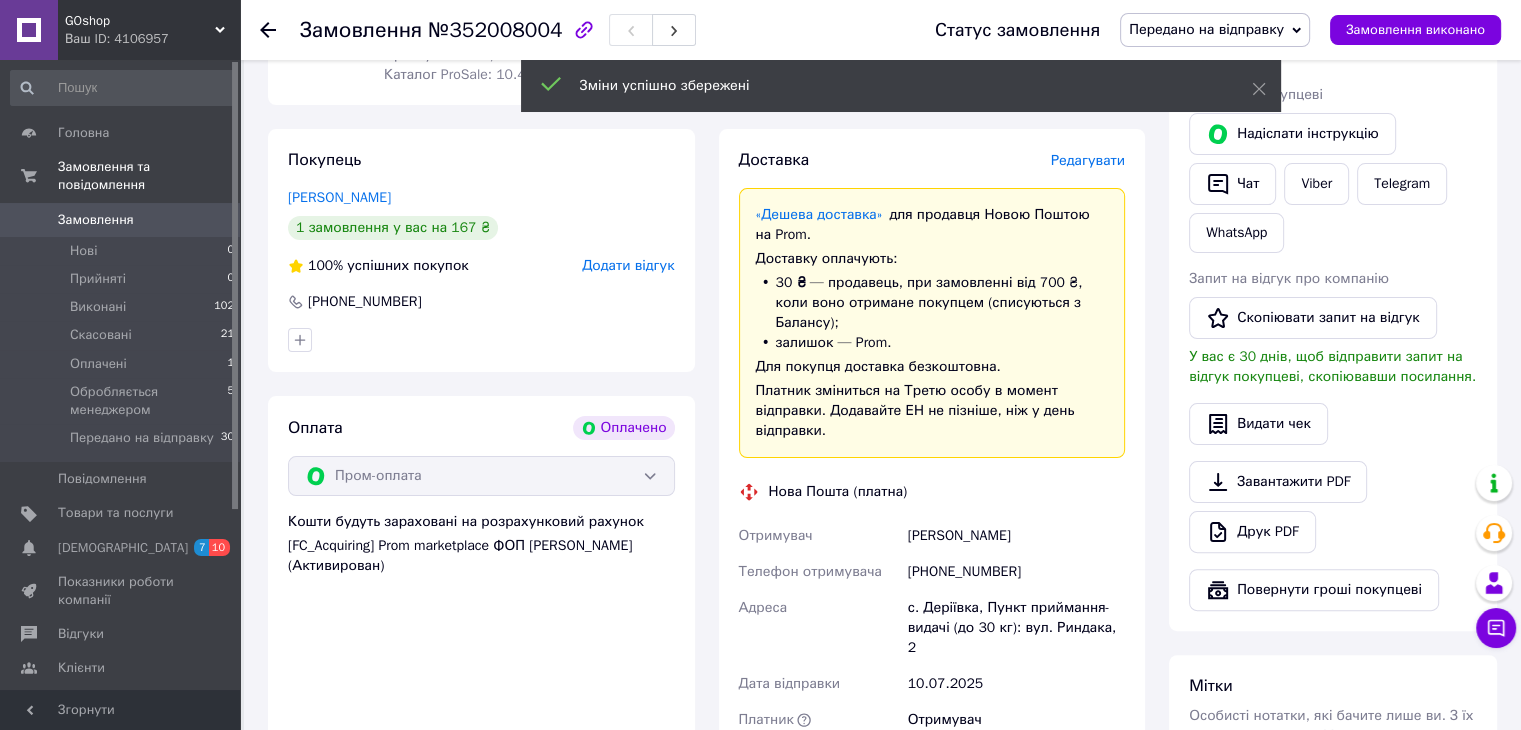 click on "[PERSON_NAME]" at bounding box center (1016, 536) 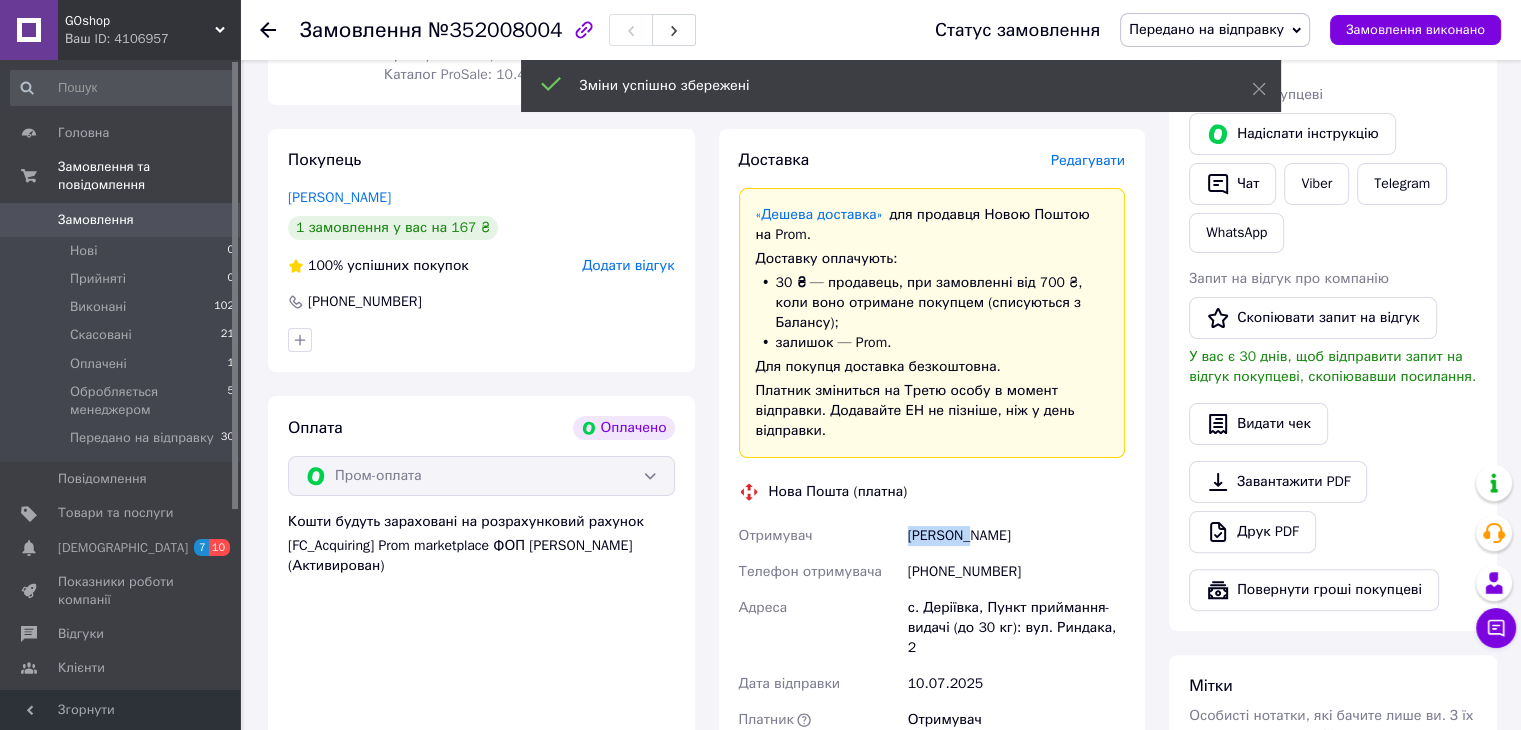 click on "[PERSON_NAME]" at bounding box center (1016, 536) 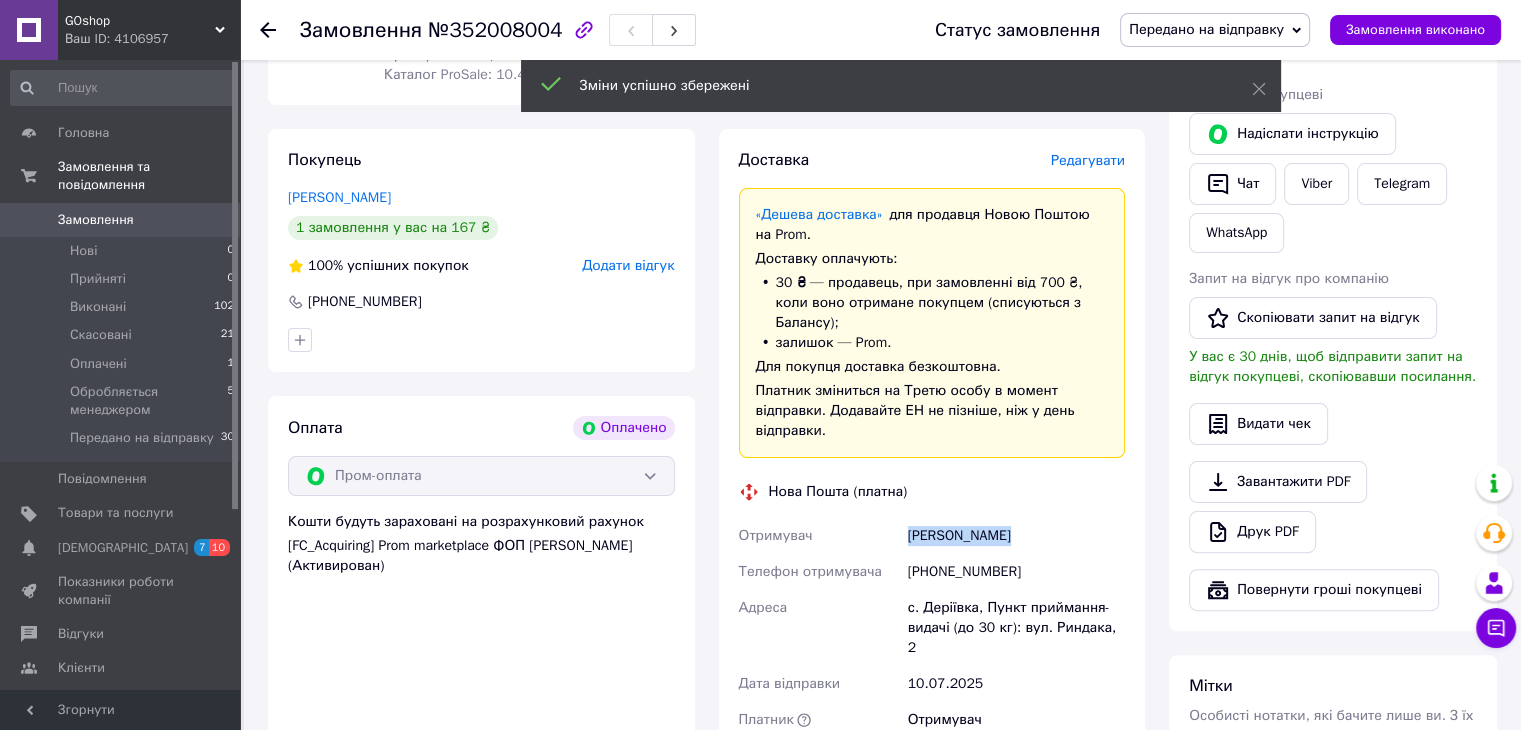 click on "[PERSON_NAME]" at bounding box center [1016, 536] 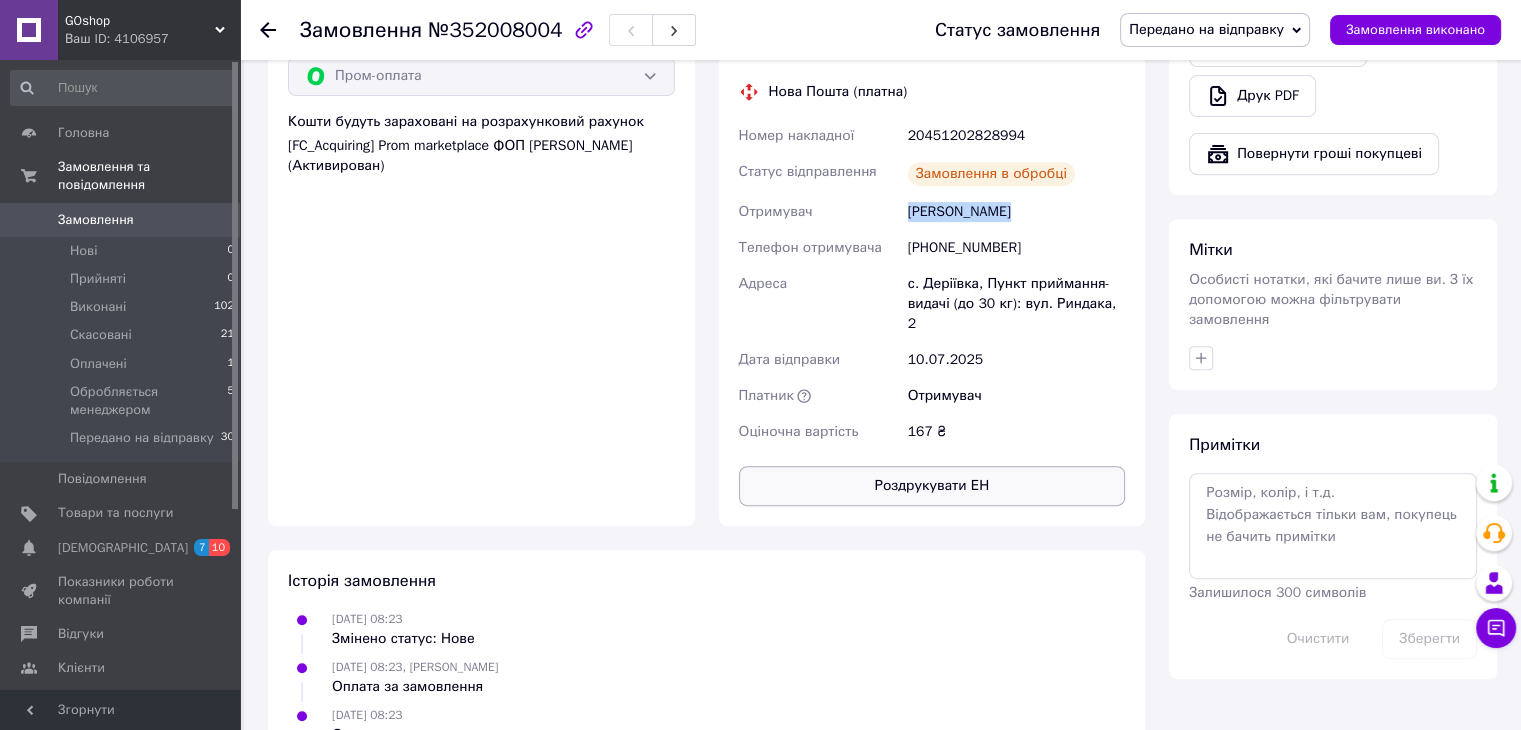 click on "Роздрукувати ЕН" at bounding box center [932, 486] 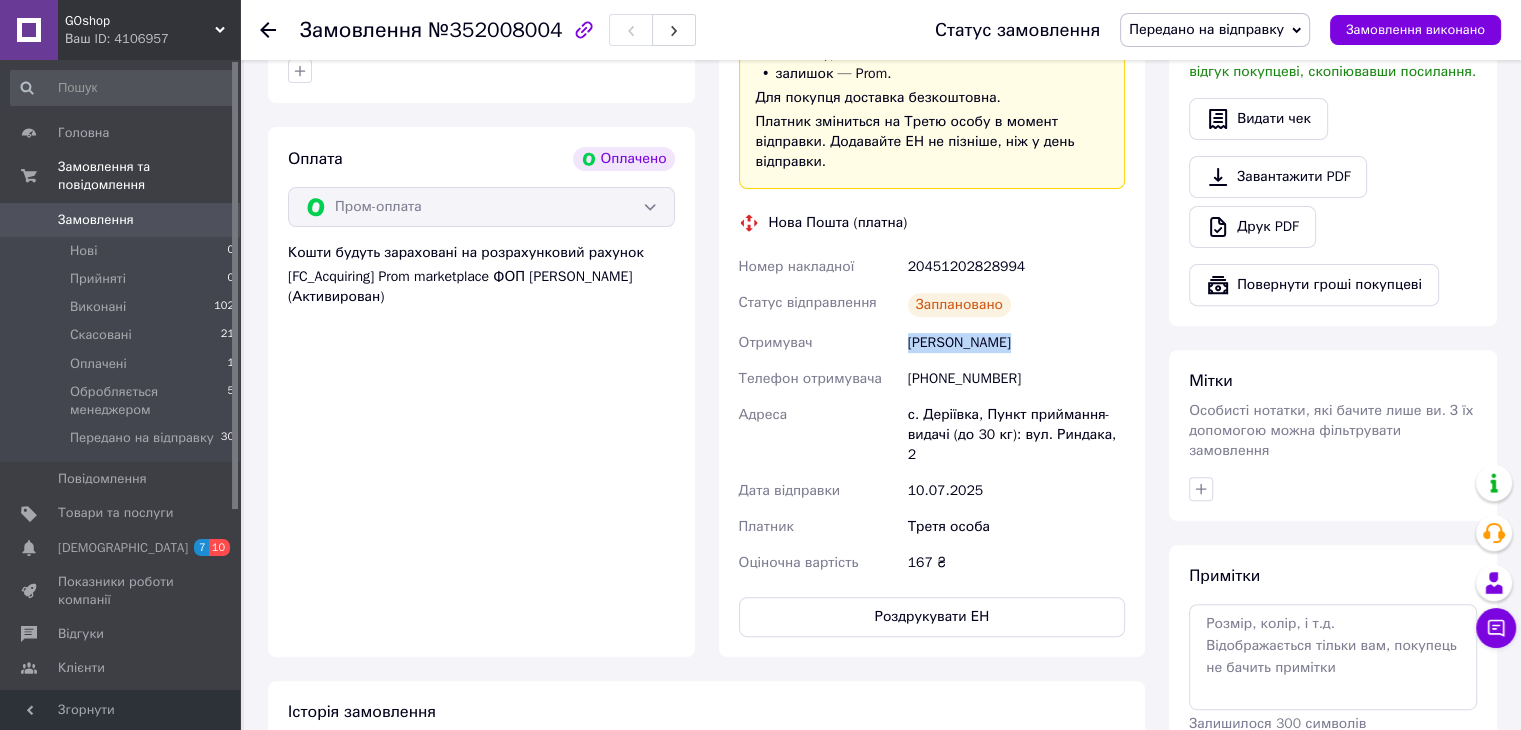 scroll, scrollTop: 666, scrollLeft: 0, axis: vertical 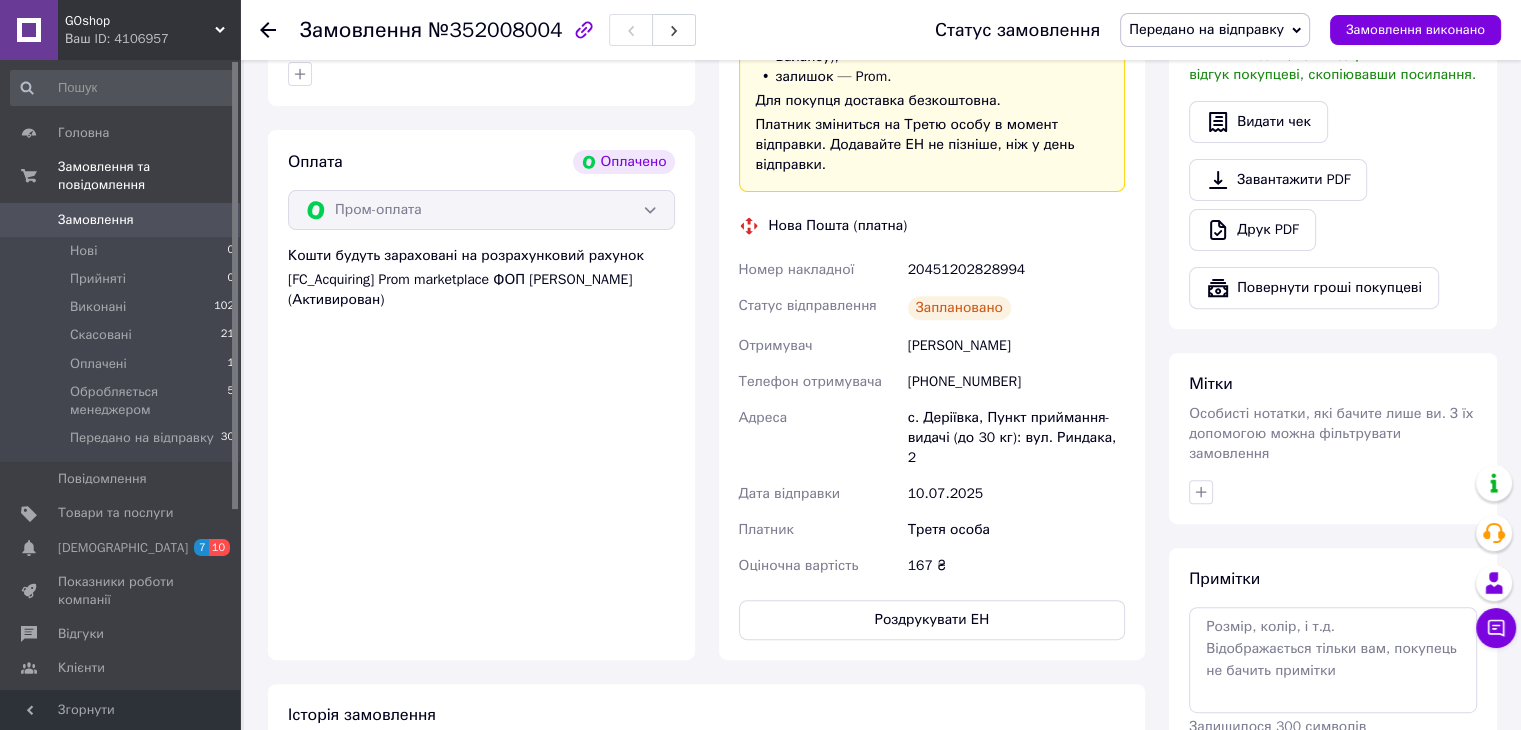 click on "20451202828994" at bounding box center [1016, 270] 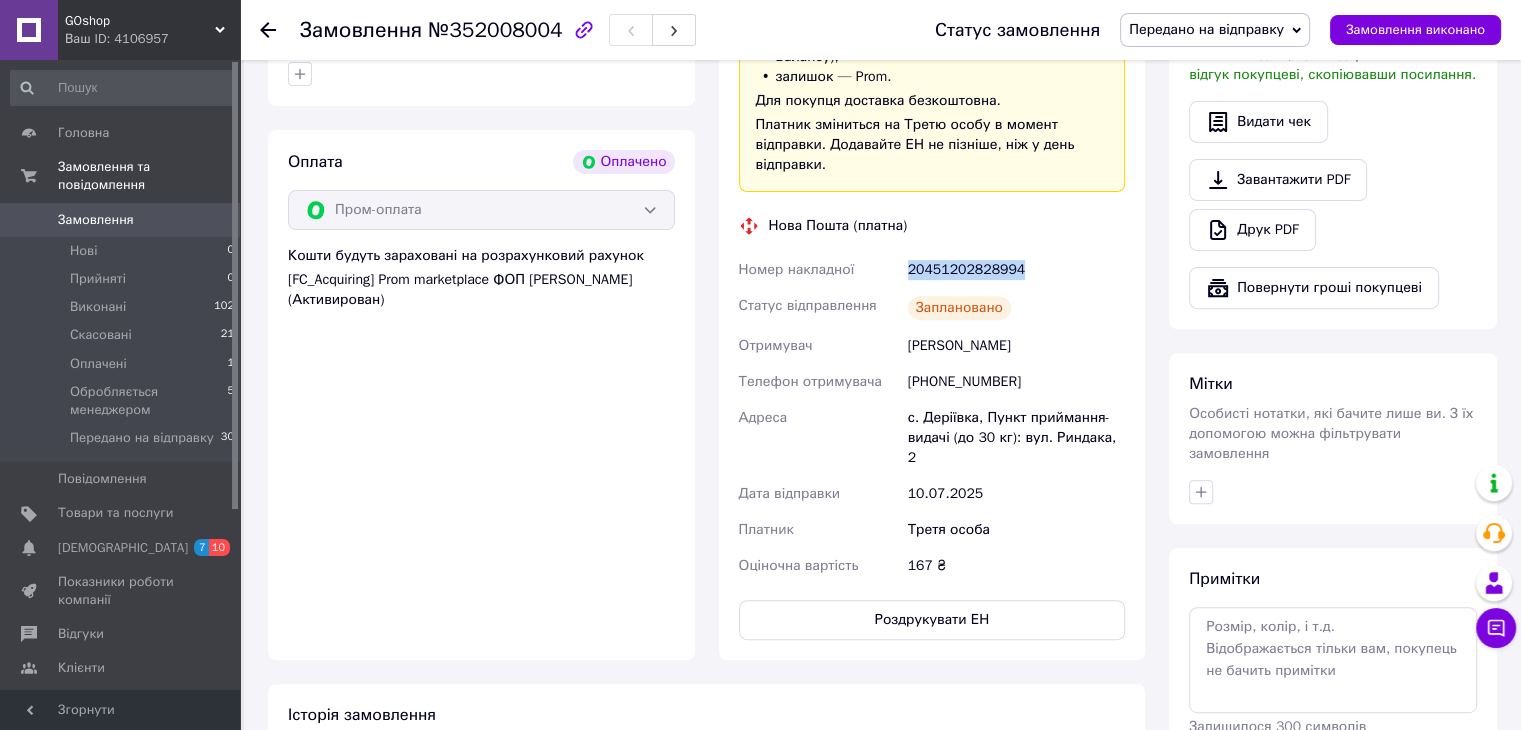 click on "20451202828994" at bounding box center (1016, 270) 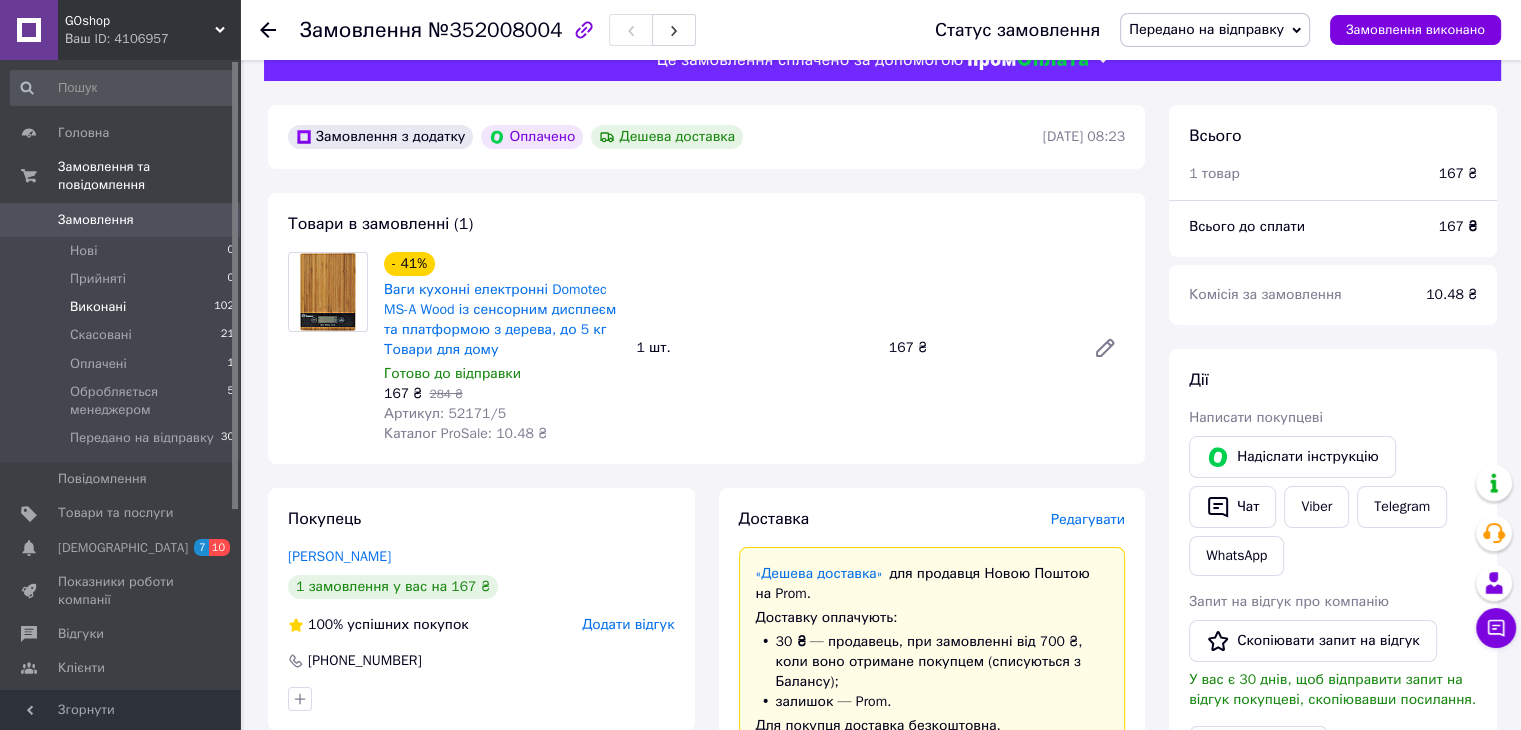 scroll, scrollTop: 0, scrollLeft: 0, axis: both 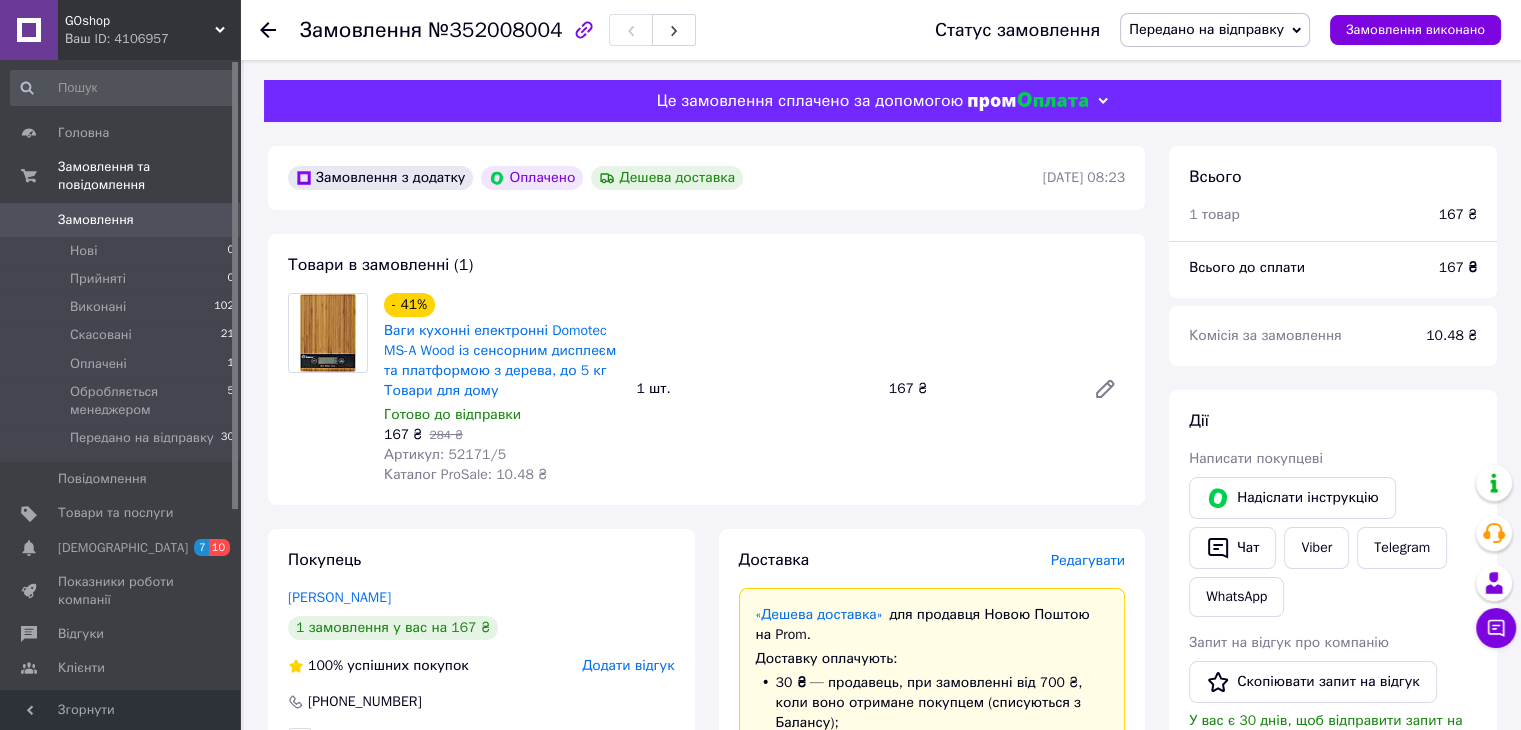 click on "Замовлення" at bounding box center [96, 220] 